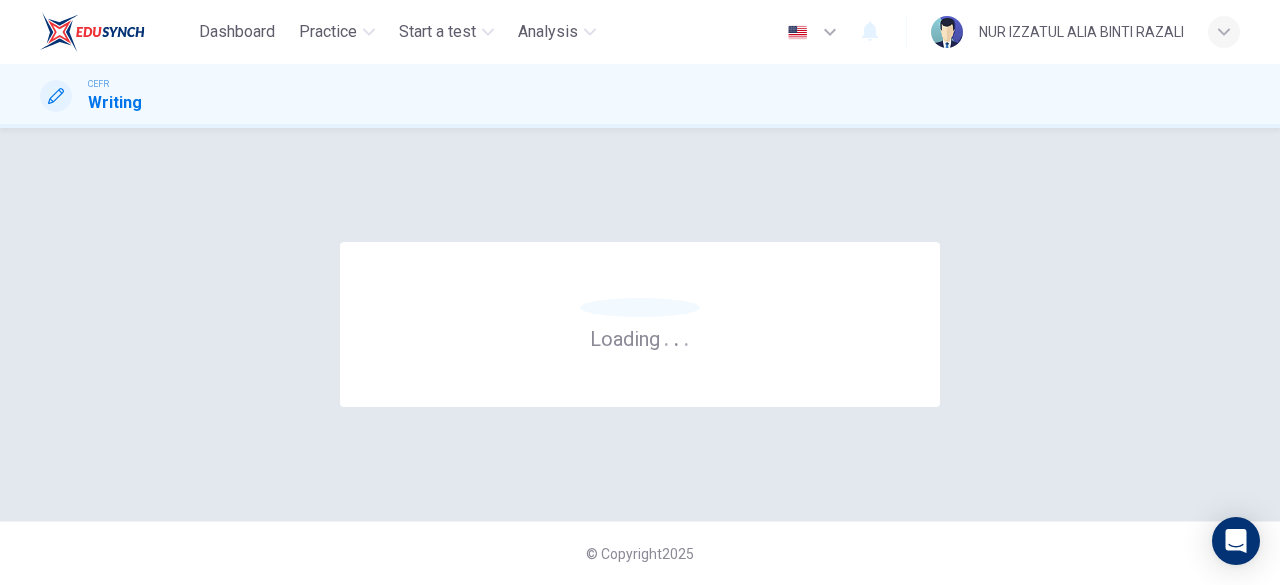 scroll, scrollTop: 0, scrollLeft: 0, axis: both 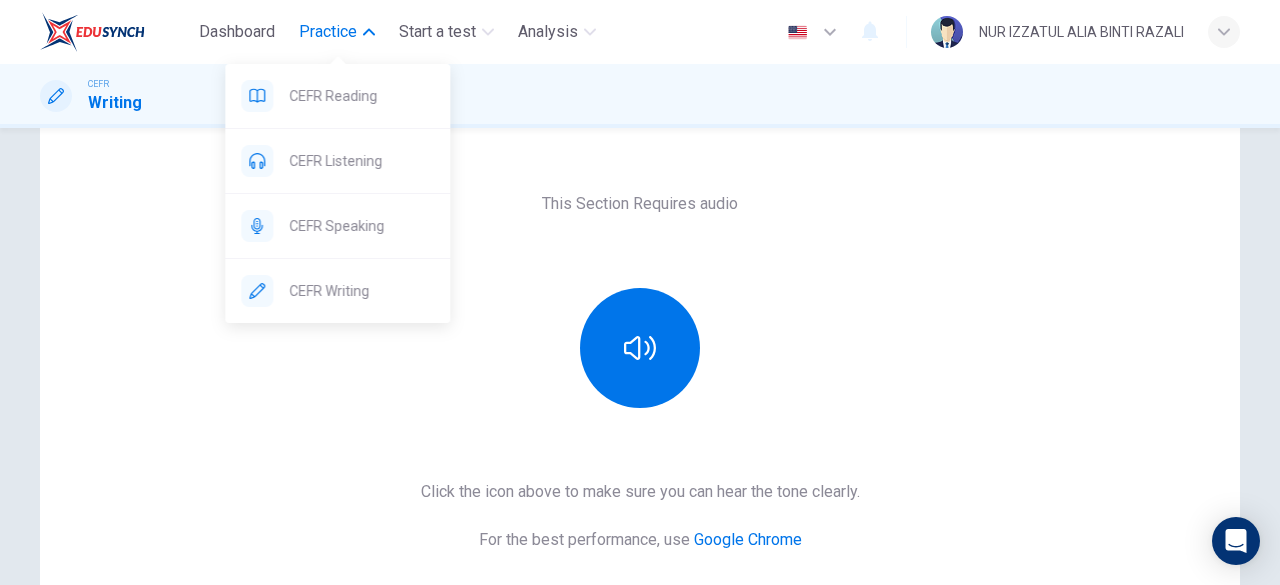 click on "Practice" at bounding box center (328, 32) 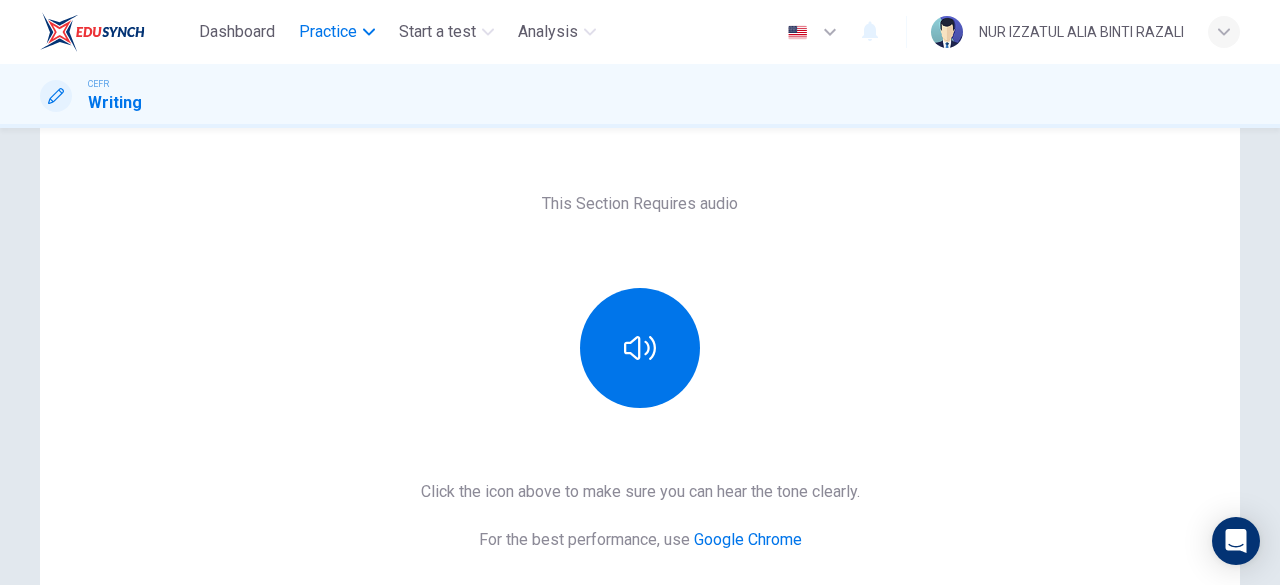 click on "Practice" at bounding box center [328, 32] 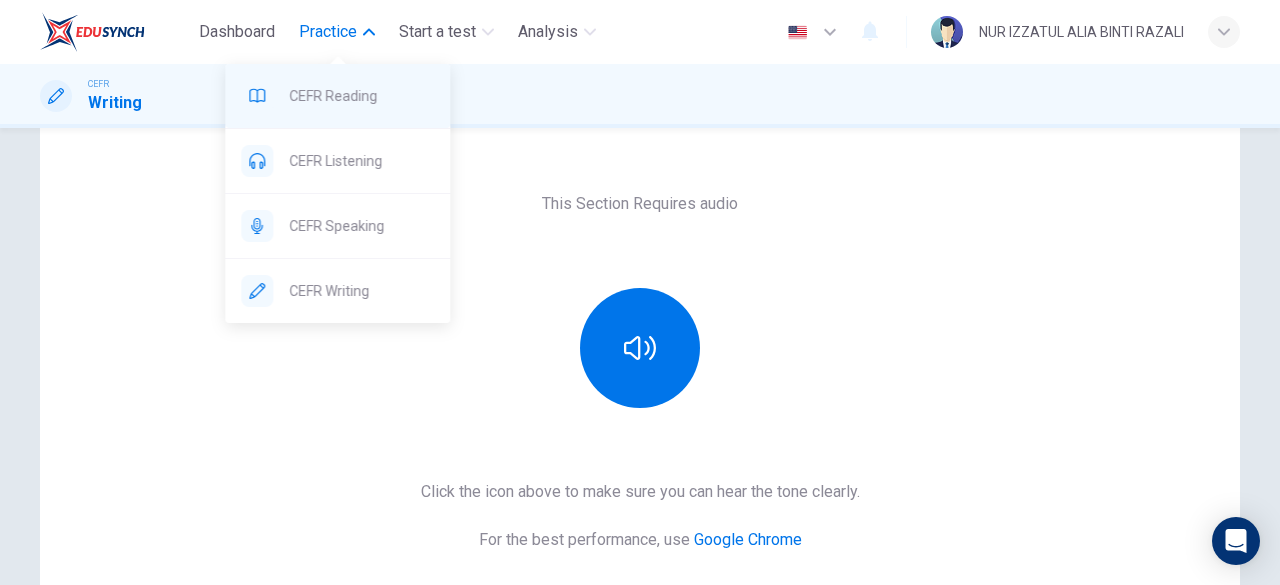 click on "CEFR Reading" at bounding box center (361, 96) 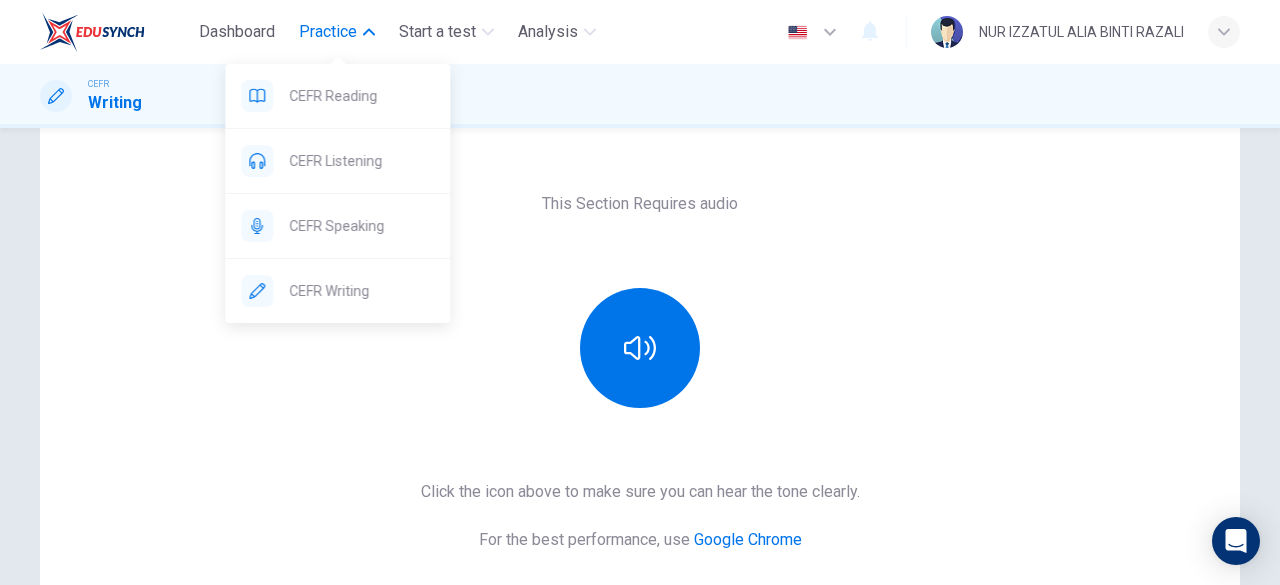 click on "This Section Requires audio Click the icon above to make sure you can hear the tone clearly. For the best performance, use   Google Chrome Sounds good! © Copyright  2025" at bounding box center [640, 356] 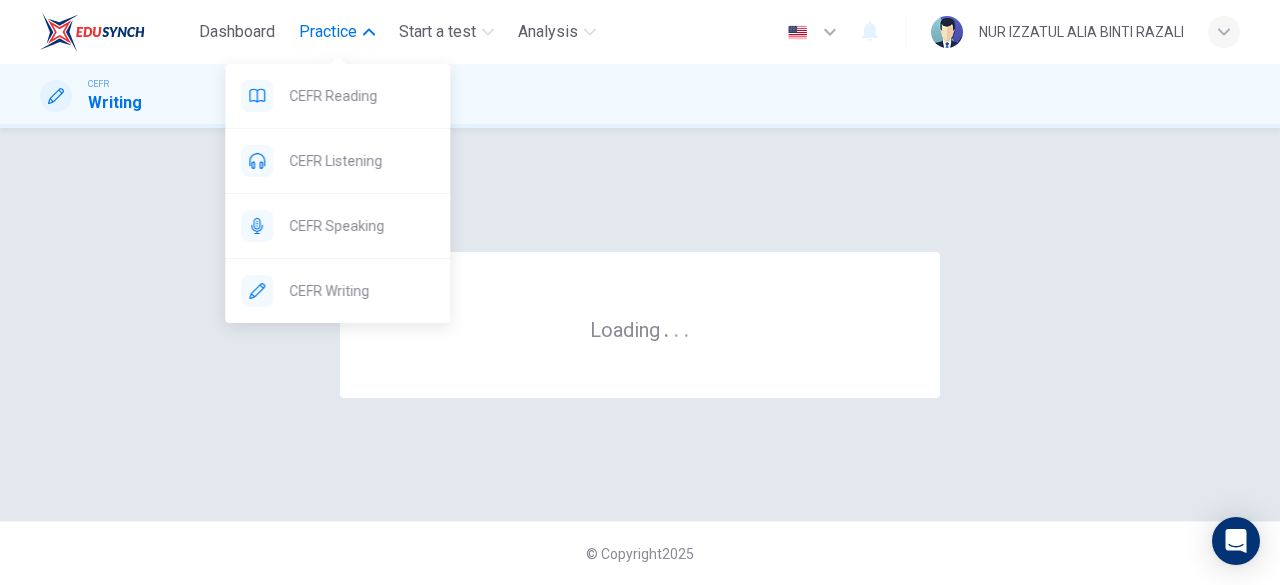 scroll, scrollTop: 0, scrollLeft: 0, axis: both 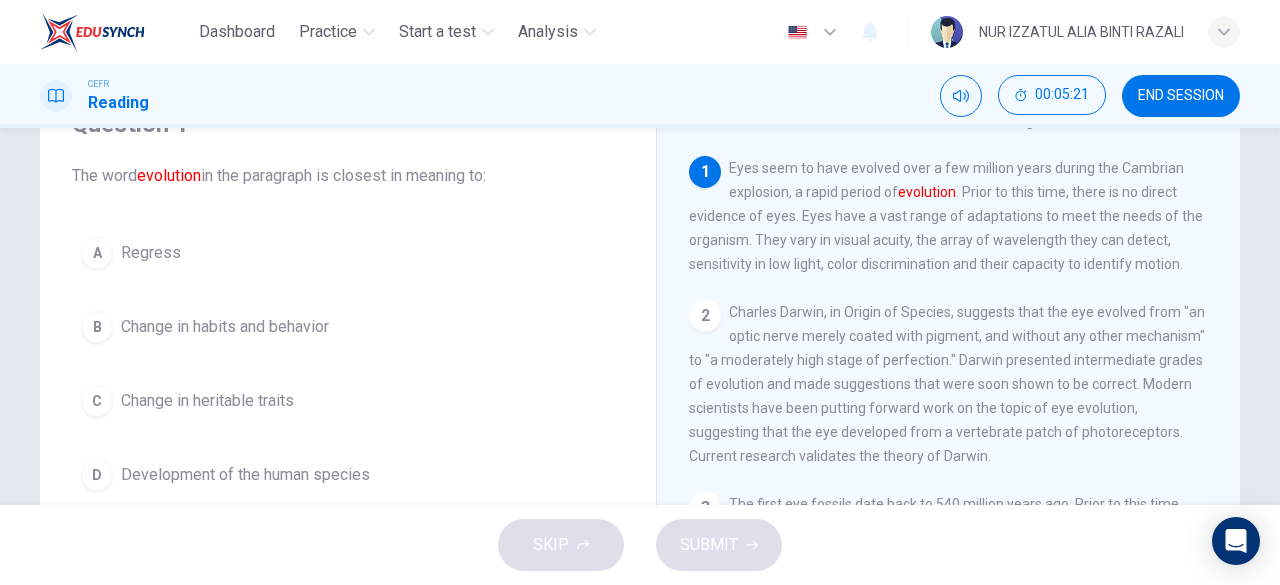 click on "Change in heritable traits" at bounding box center (151, 253) 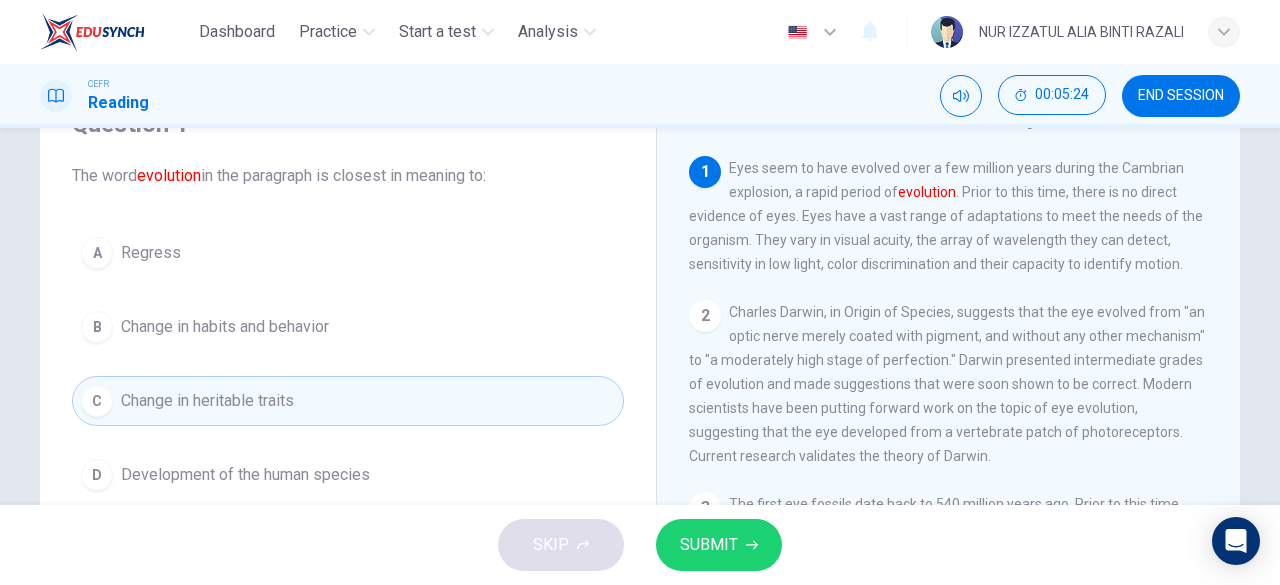 click on "SUBMIT" at bounding box center (709, 545) 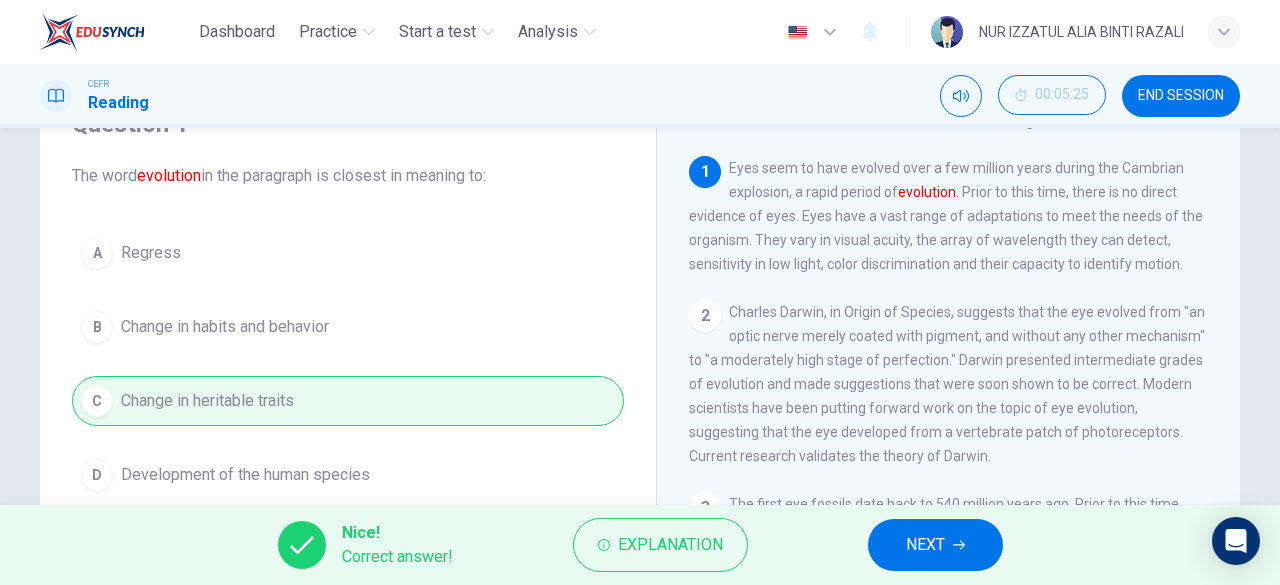 click on "NEXT" at bounding box center [935, 545] 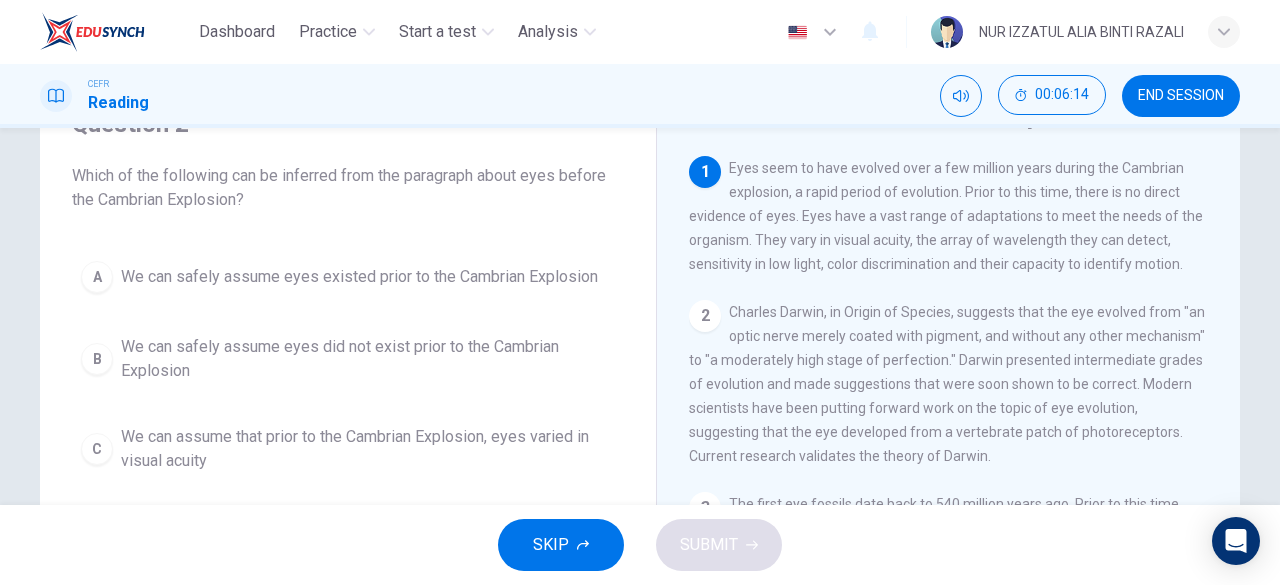 scroll, scrollTop: 200, scrollLeft: 0, axis: vertical 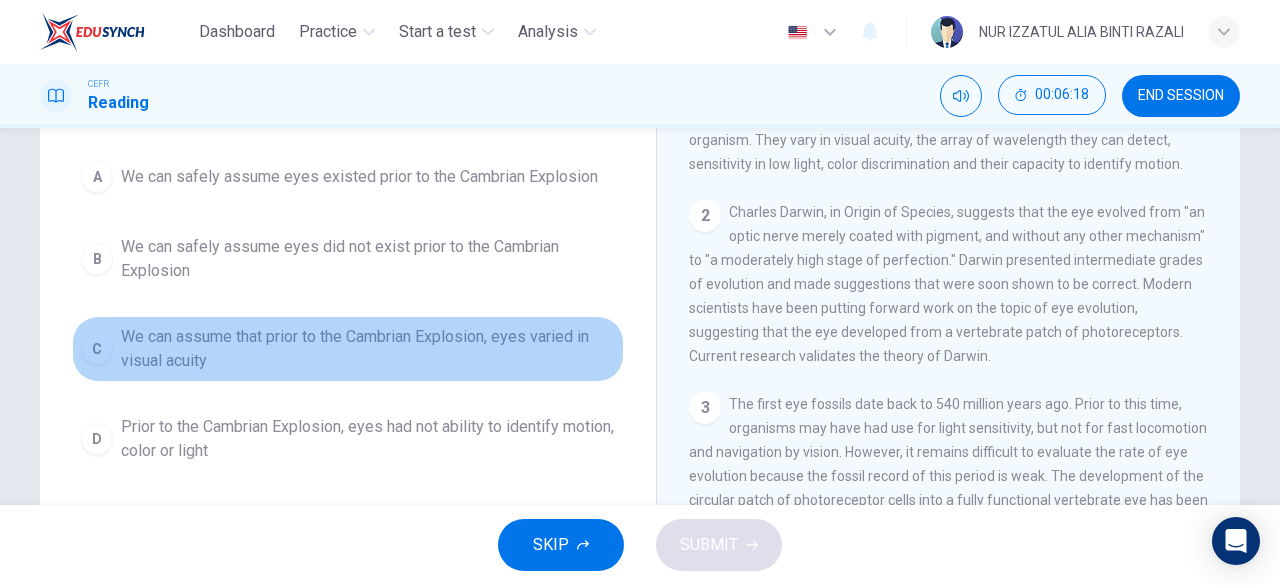 click on "We can assume that prior to the Cambrian Explosion, eyes varied in visual acuity" at bounding box center [359, 177] 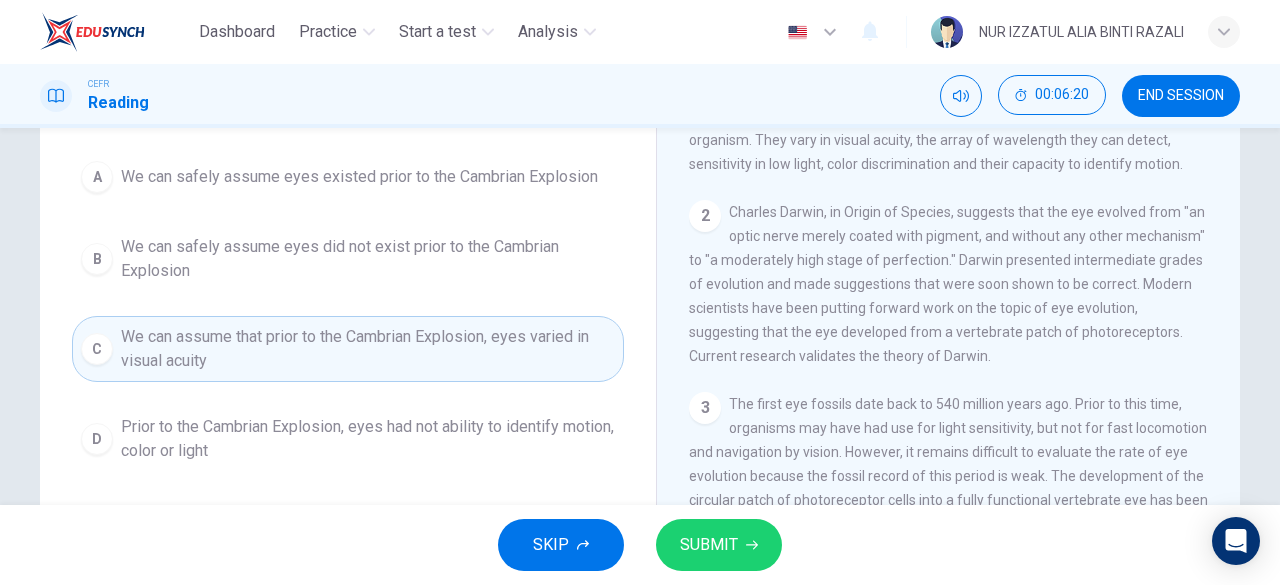 click on "SUBMIT" at bounding box center [709, 545] 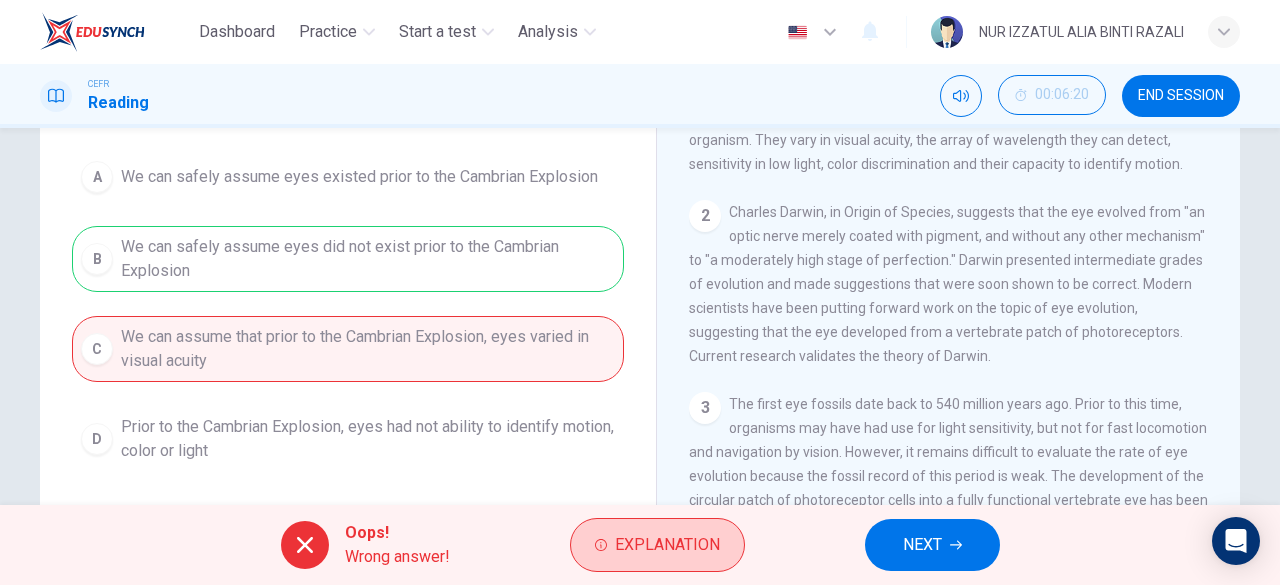 click on "Explanation" at bounding box center [657, 545] 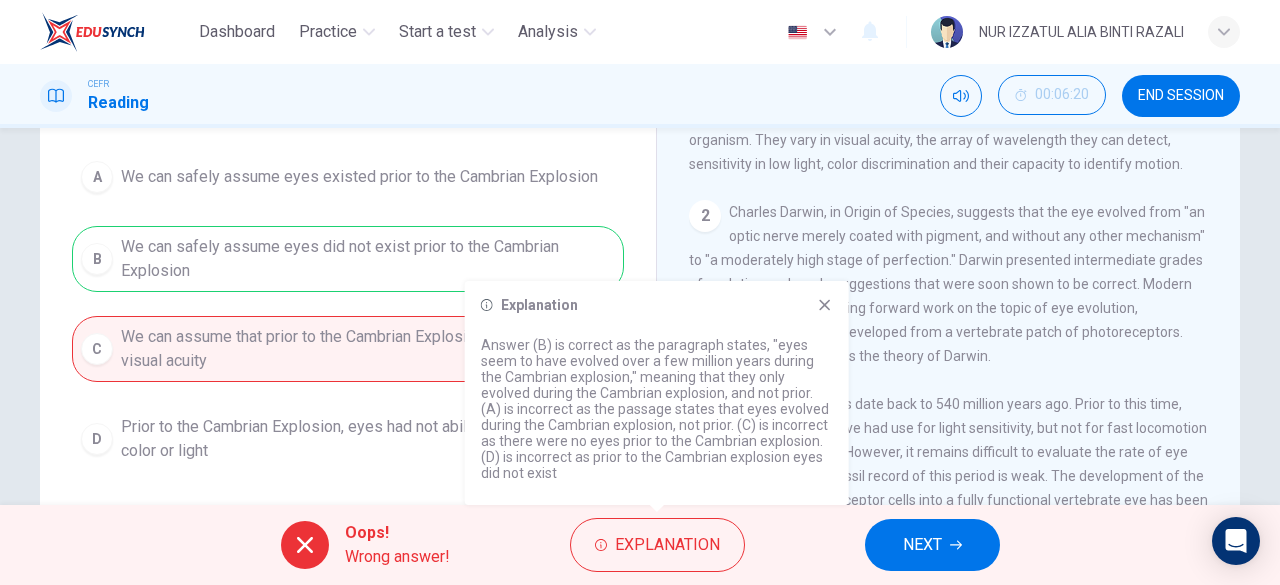 click on "NEXT" at bounding box center [922, 545] 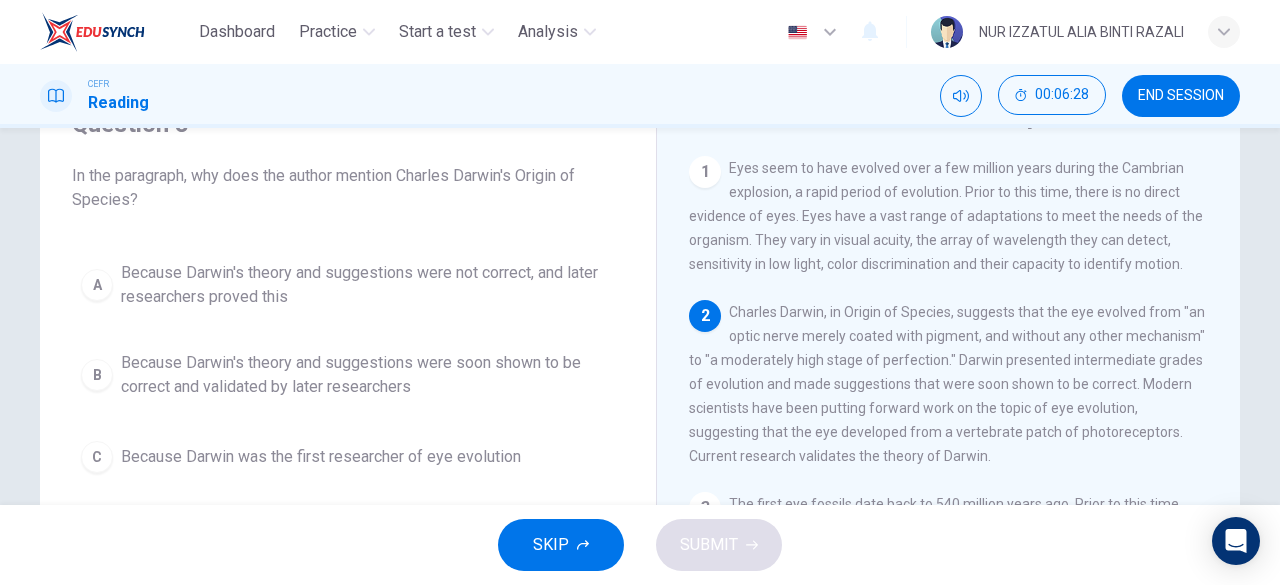 scroll, scrollTop: 200, scrollLeft: 0, axis: vertical 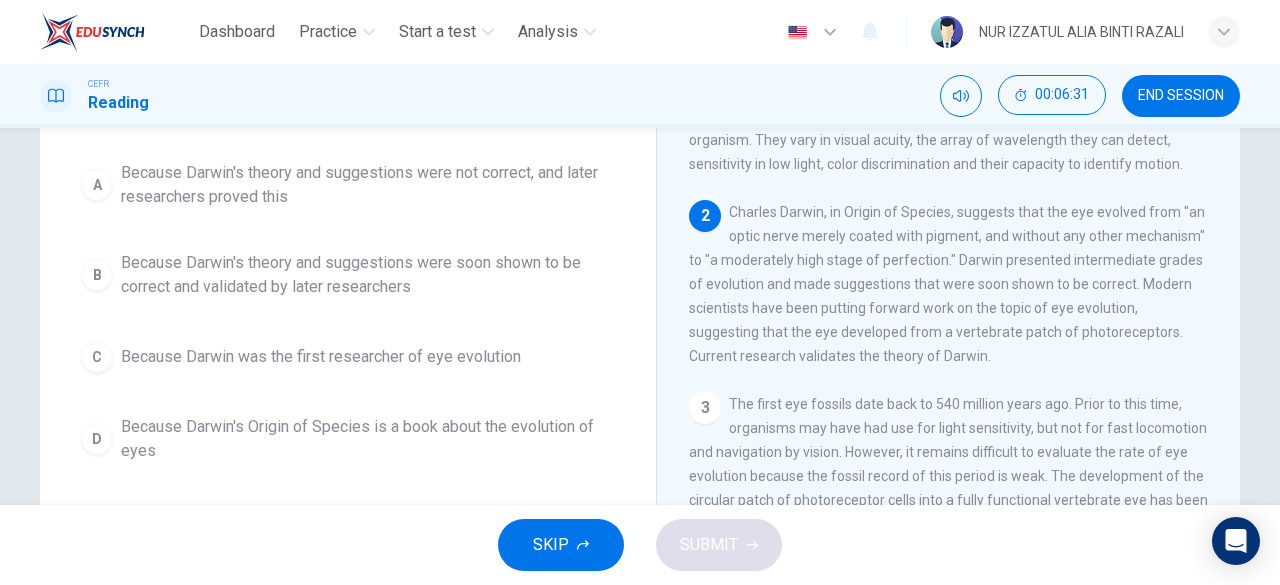 click on "Because Darwin's theory and suggestions were soon shown to be correct and validated by later researchers" at bounding box center (368, 185) 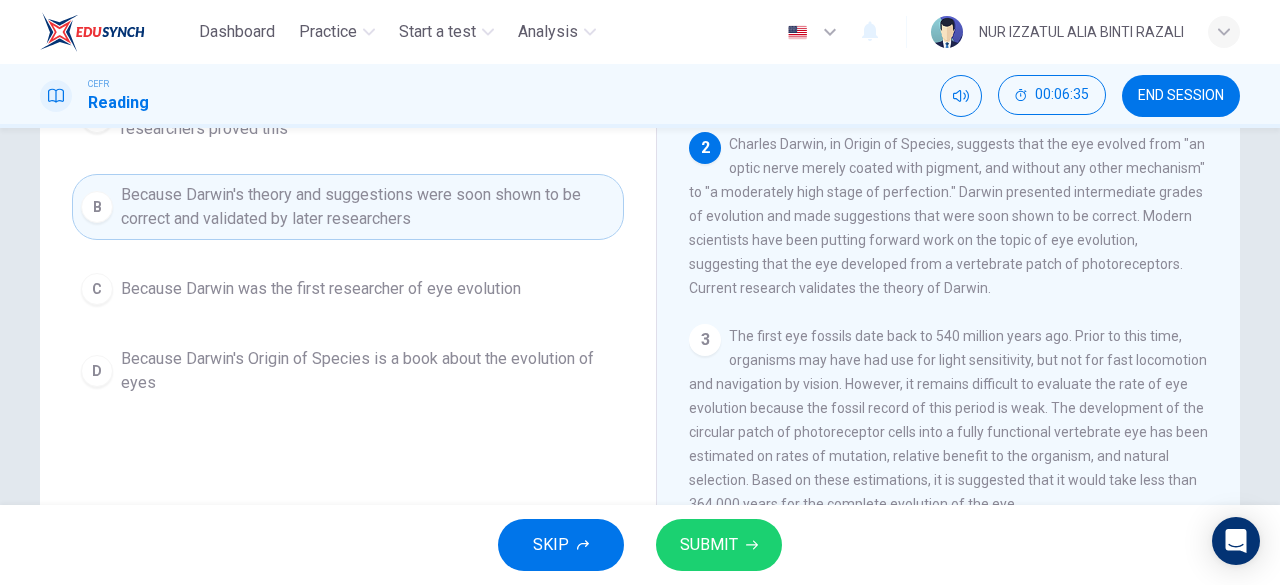 scroll, scrollTop: 300, scrollLeft: 0, axis: vertical 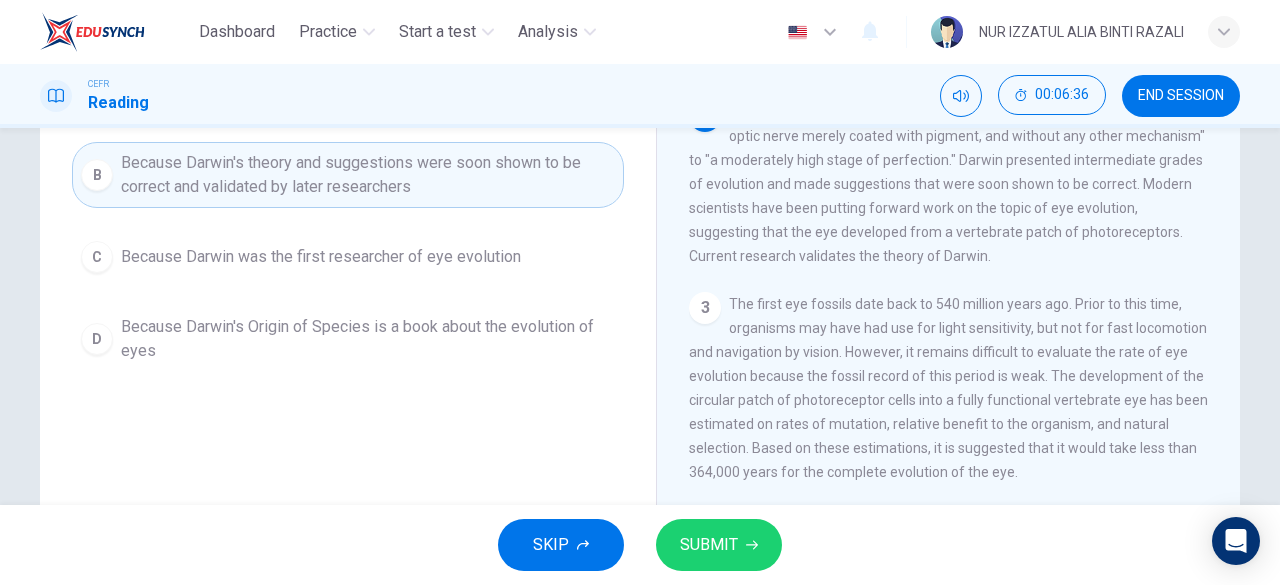 click on "SUBMIT" at bounding box center (719, 545) 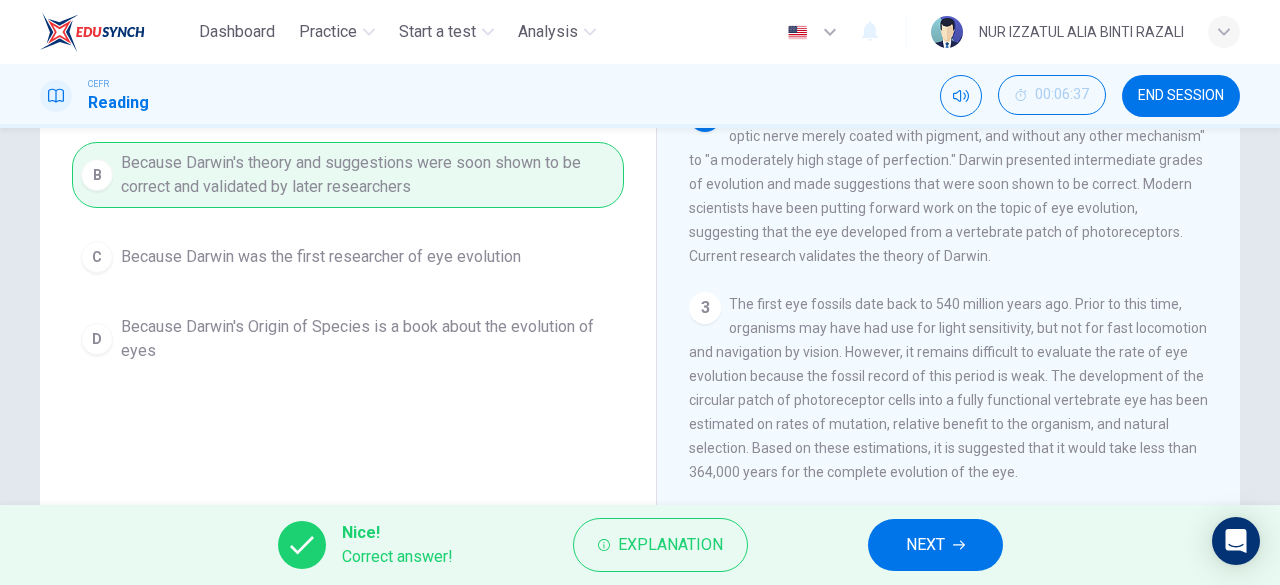 click on "NEXT" at bounding box center (925, 545) 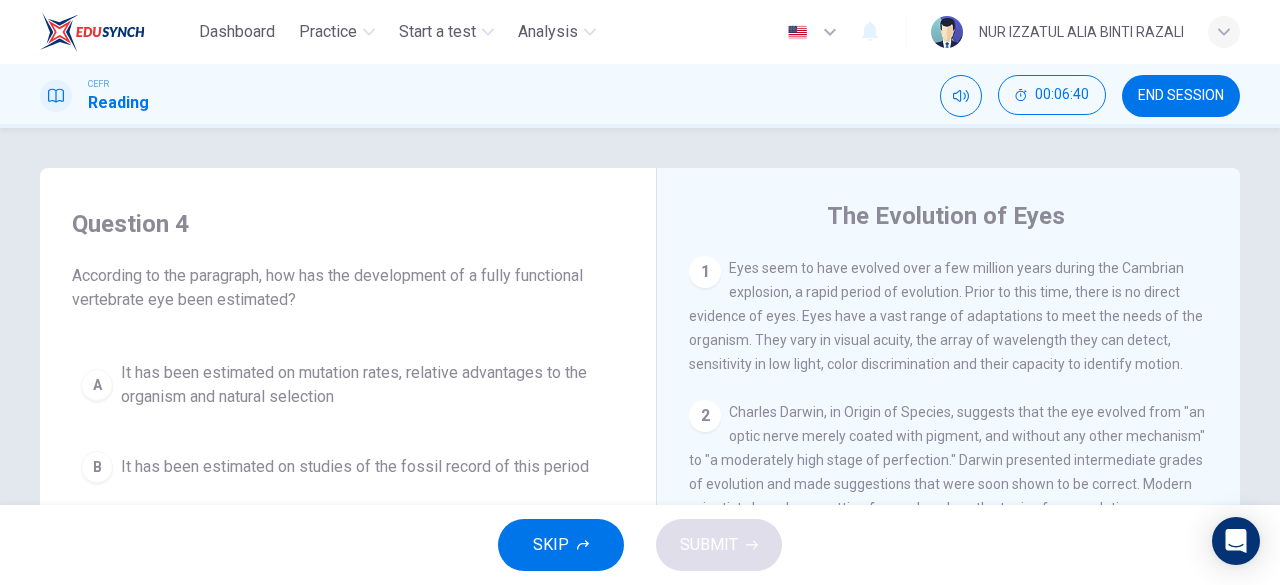 scroll, scrollTop: 100, scrollLeft: 0, axis: vertical 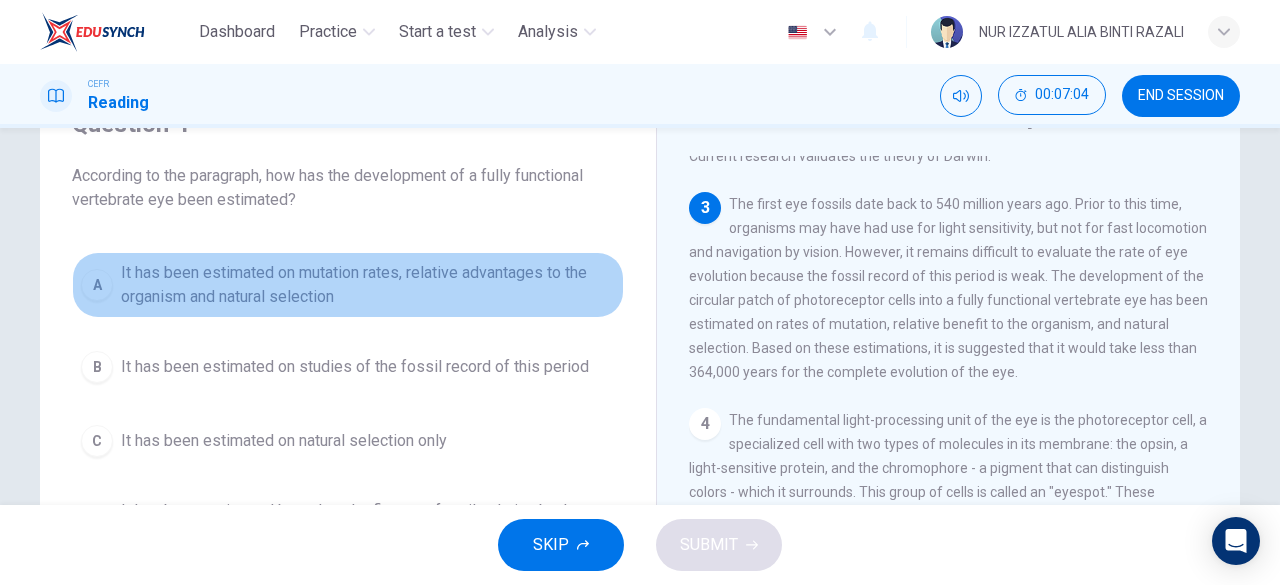 click on "It has been estimated on mutation rates, relative advantages to the organism and natural selection" at bounding box center [368, 285] 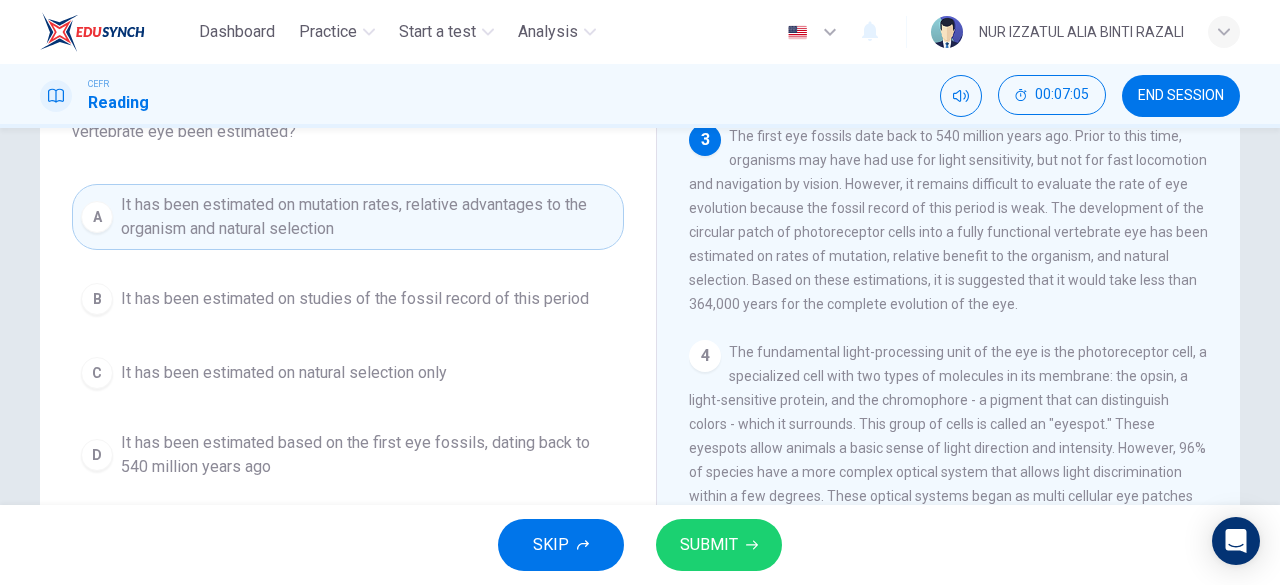 scroll, scrollTop: 200, scrollLeft: 0, axis: vertical 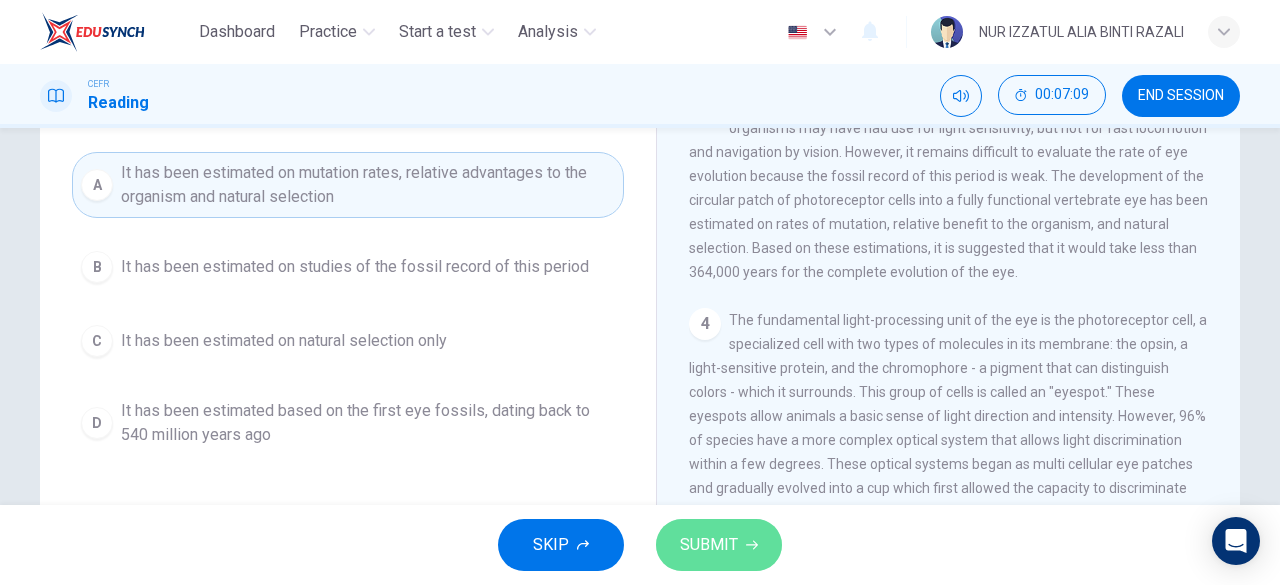 click on "SUBMIT" at bounding box center (709, 545) 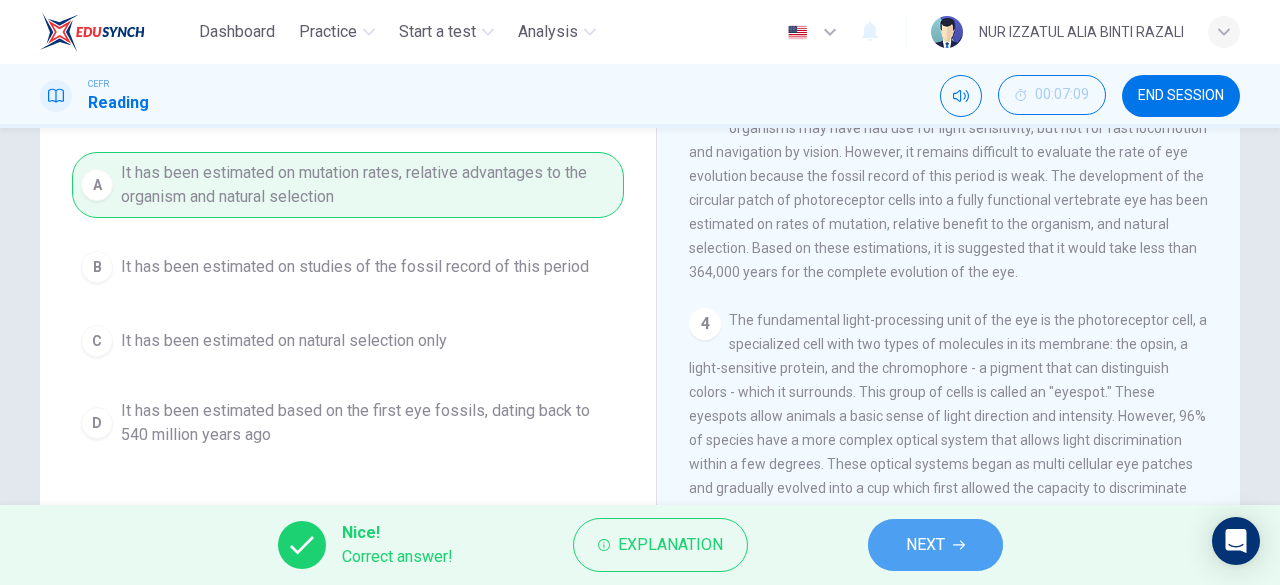 click on "NEXT" at bounding box center (925, 545) 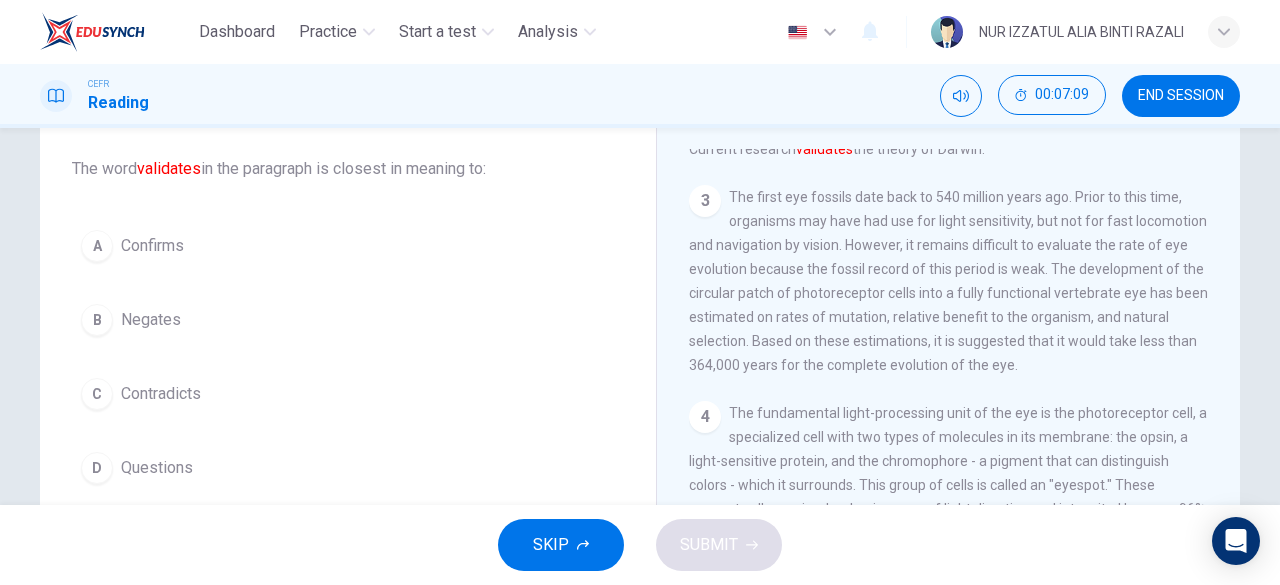 scroll, scrollTop: 76, scrollLeft: 0, axis: vertical 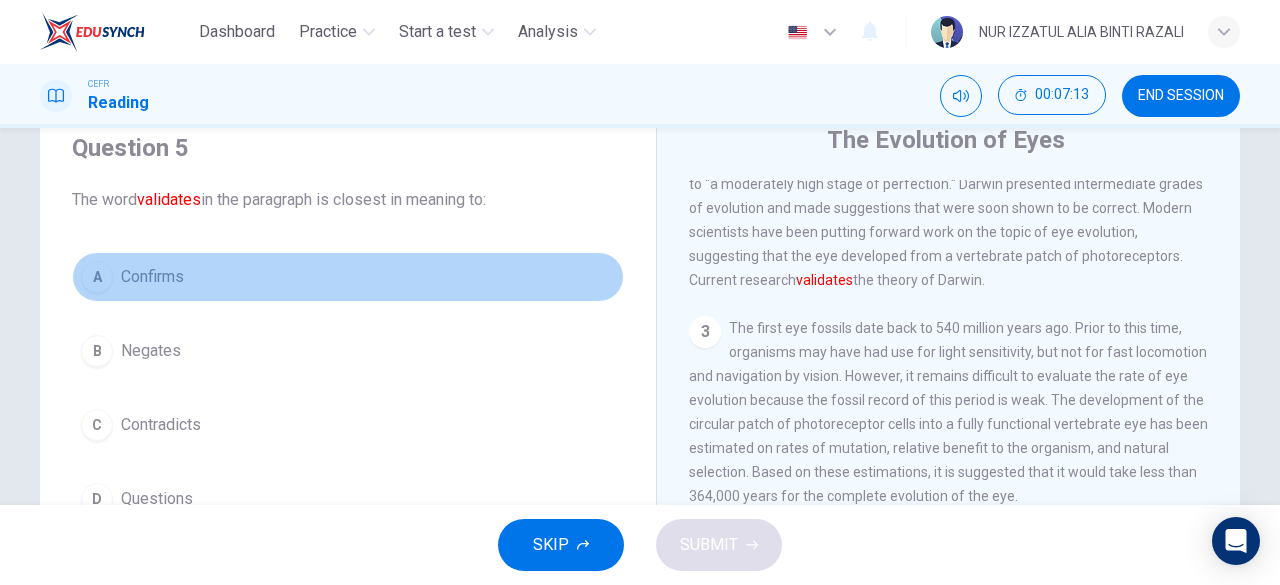 click on "A Confirms" at bounding box center [348, 277] 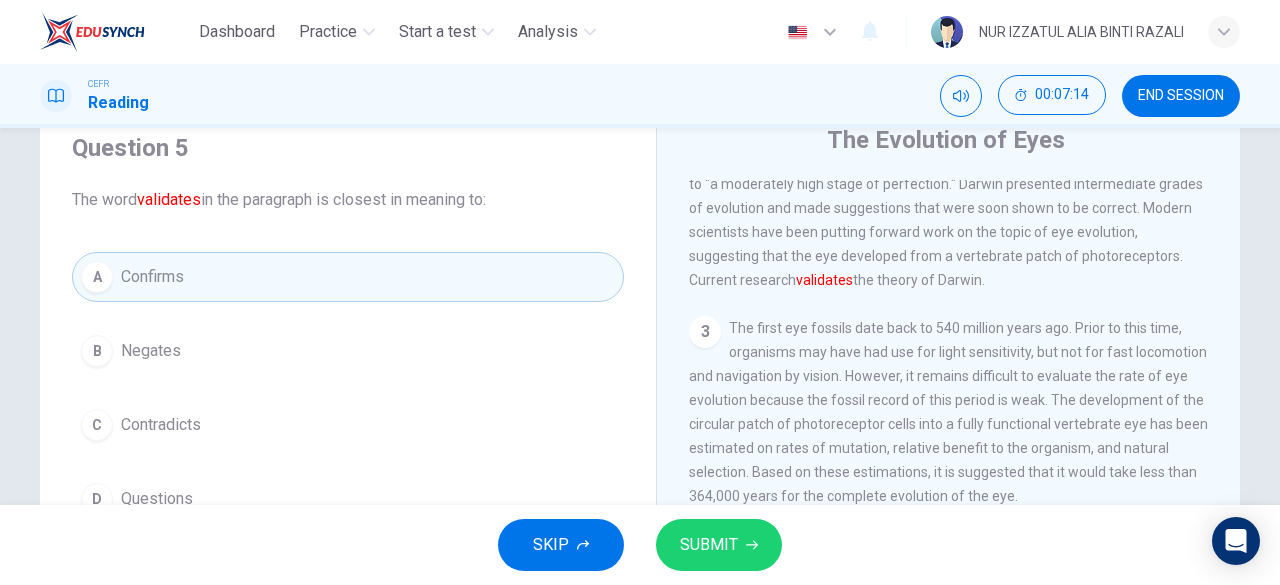 click at bounding box center (752, 545) 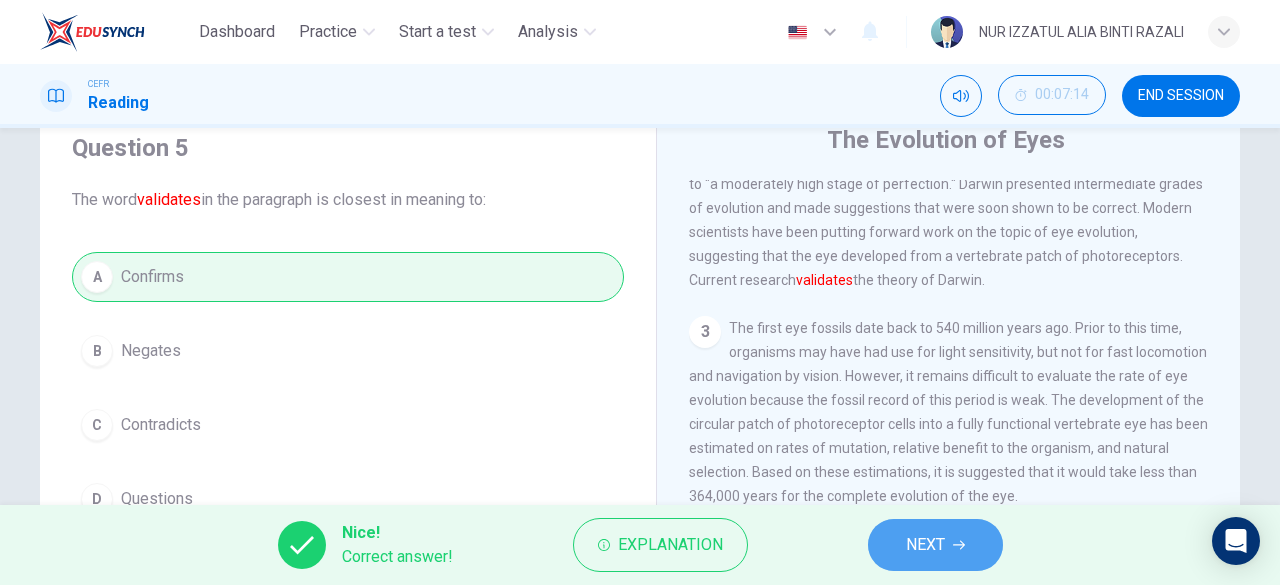 click on "NEXT" at bounding box center [935, 545] 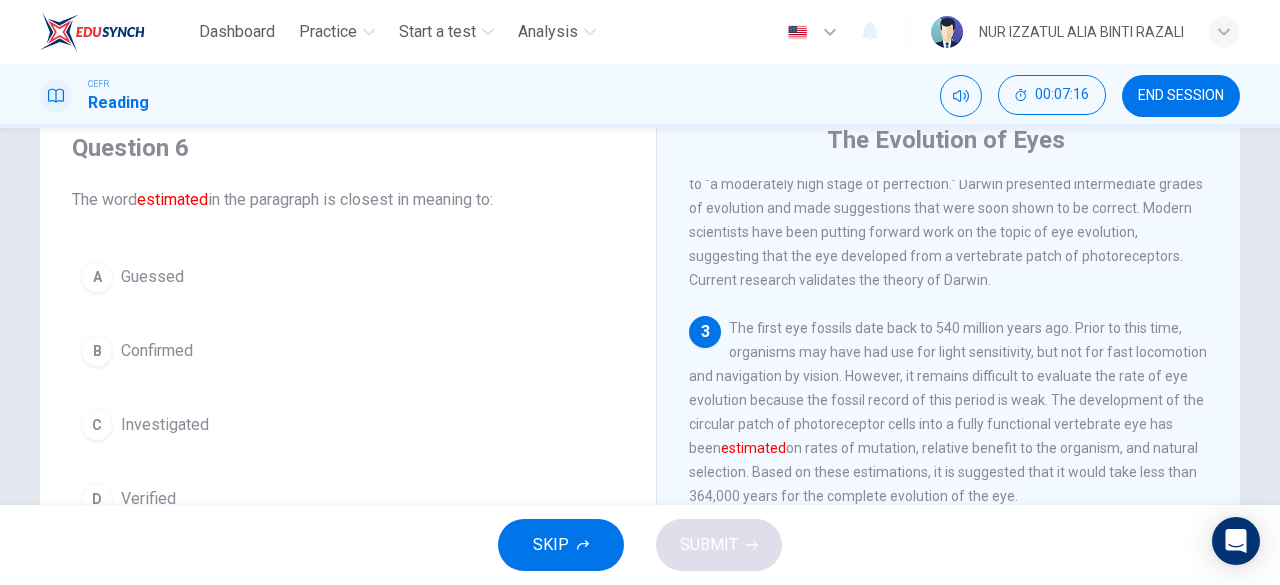 scroll, scrollTop: 300, scrollLeft: 0, axis: vertical 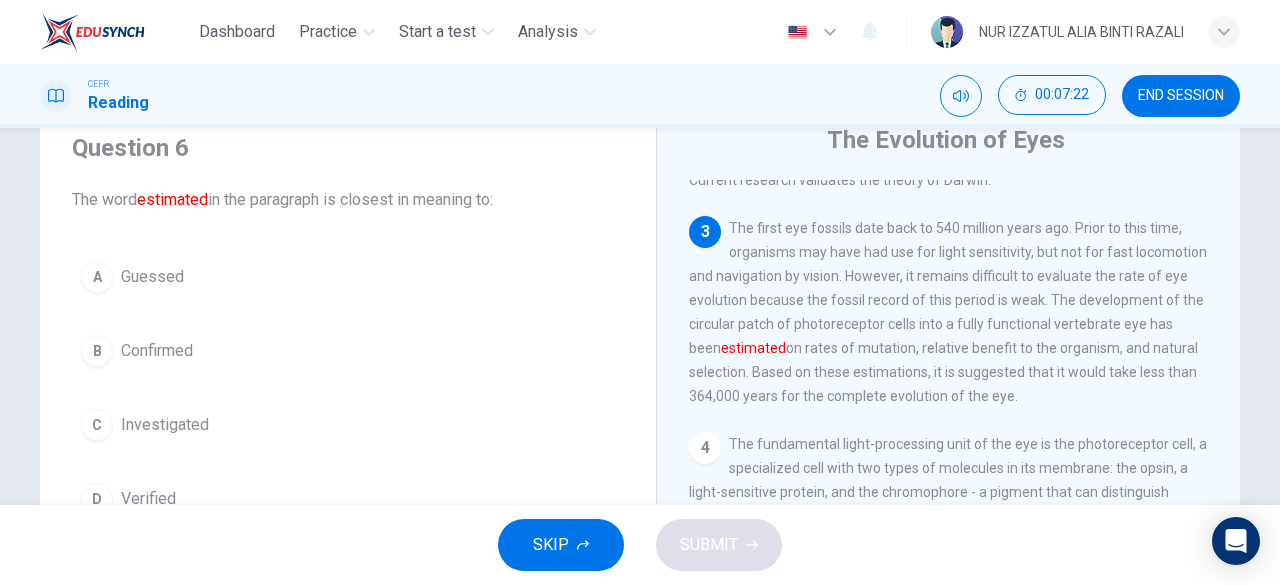 drag, startPoint x: 284, startPoint y: 273, endPoint x: 297, endPoint y: 285, distance: 17.691807 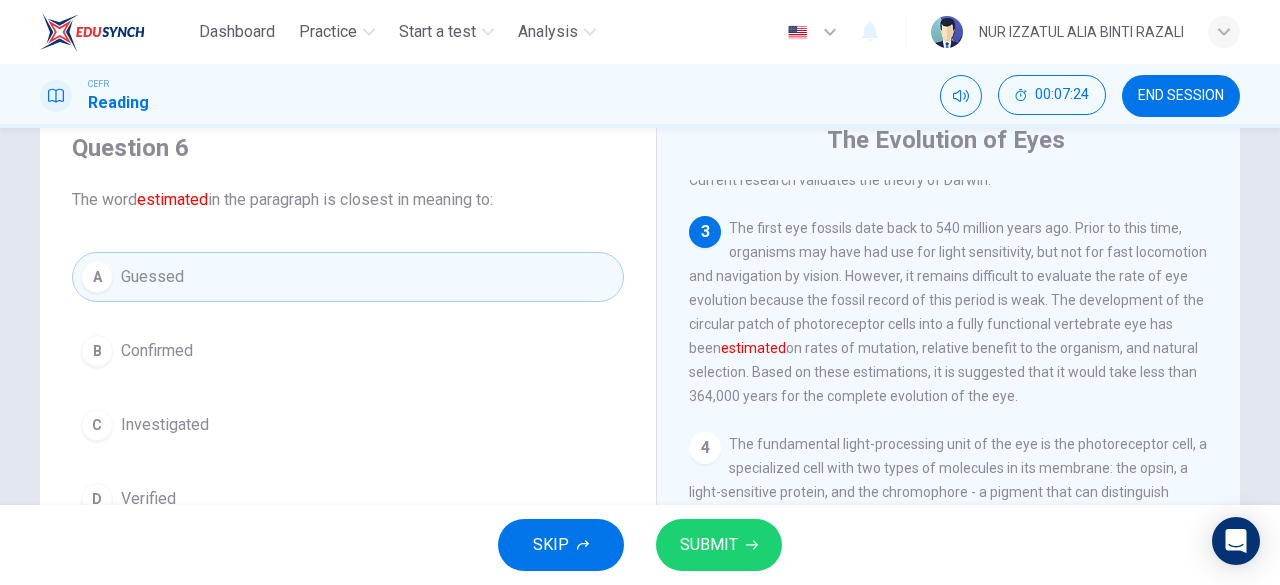 click on "SUBMIT" at bounding box center (709, 545) 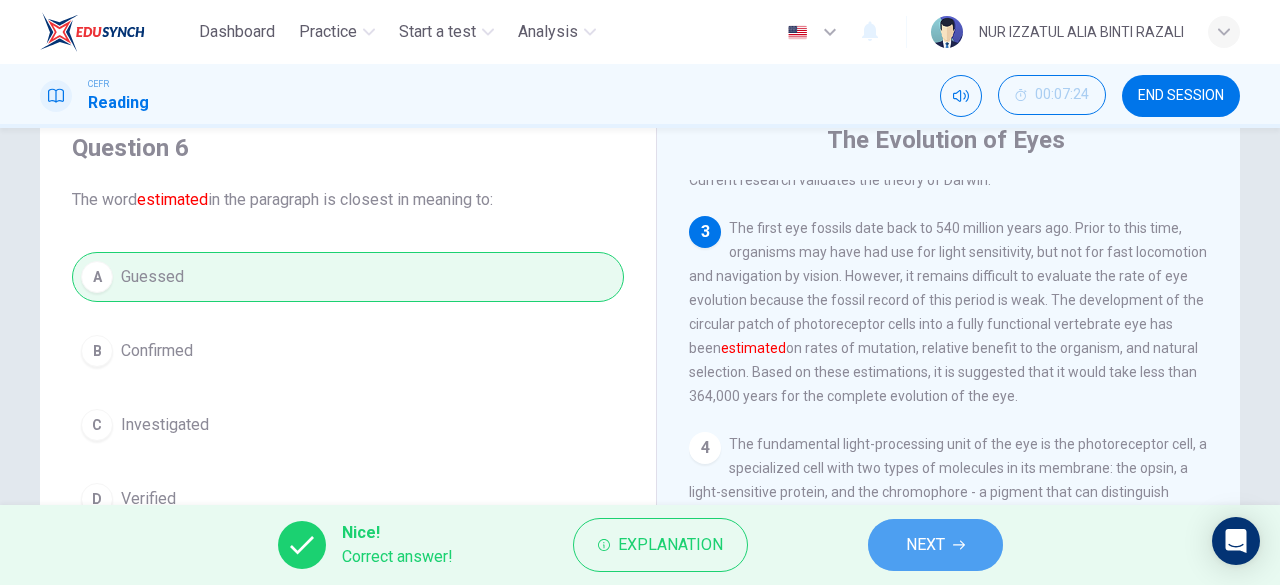 click on "NEXT" at bounding box center [935, 545] 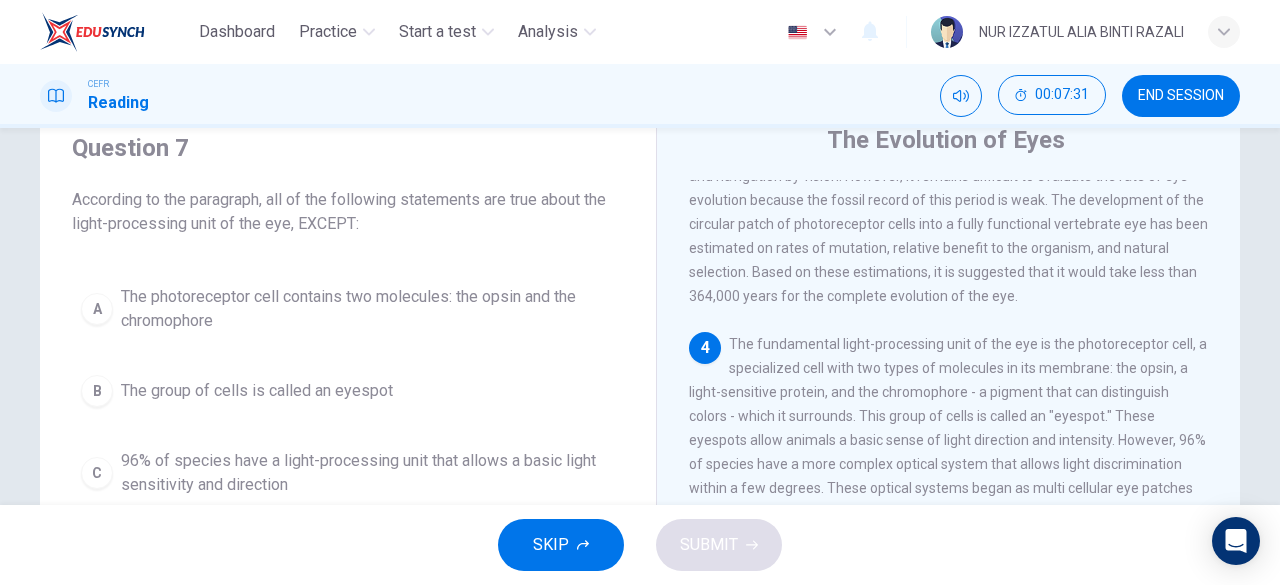 scroll, scrollTop: 500, scrollLeft: 0, axis: vertical 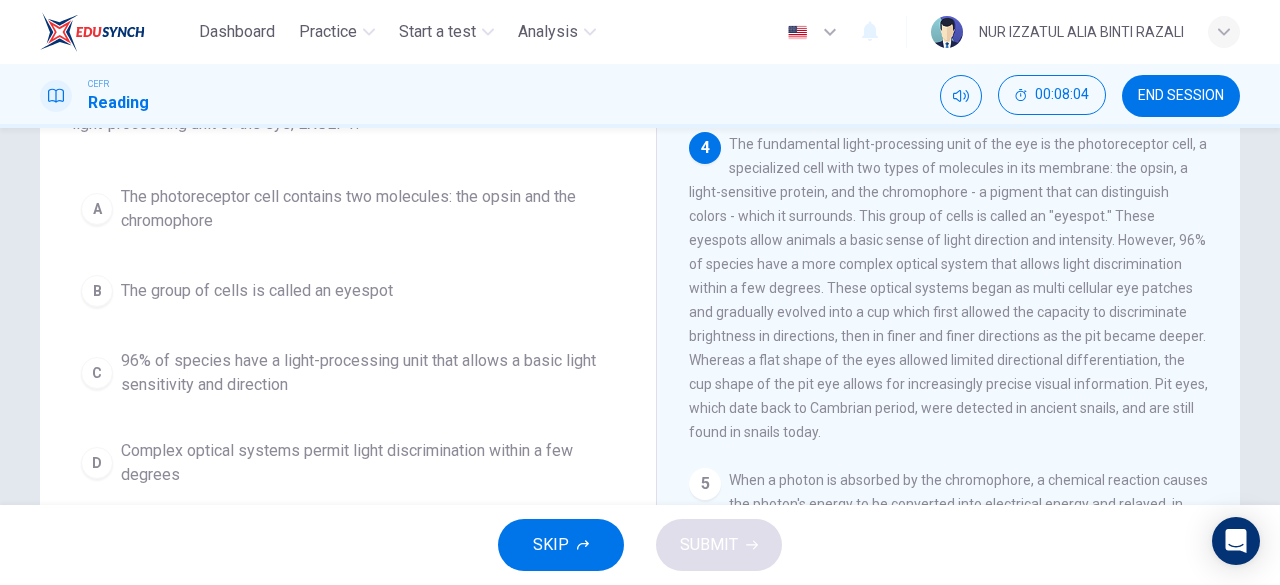 click on "96% of species have a light-processing unit that allows a basic light sensitivity and direction" at bounding box center [368, 209] 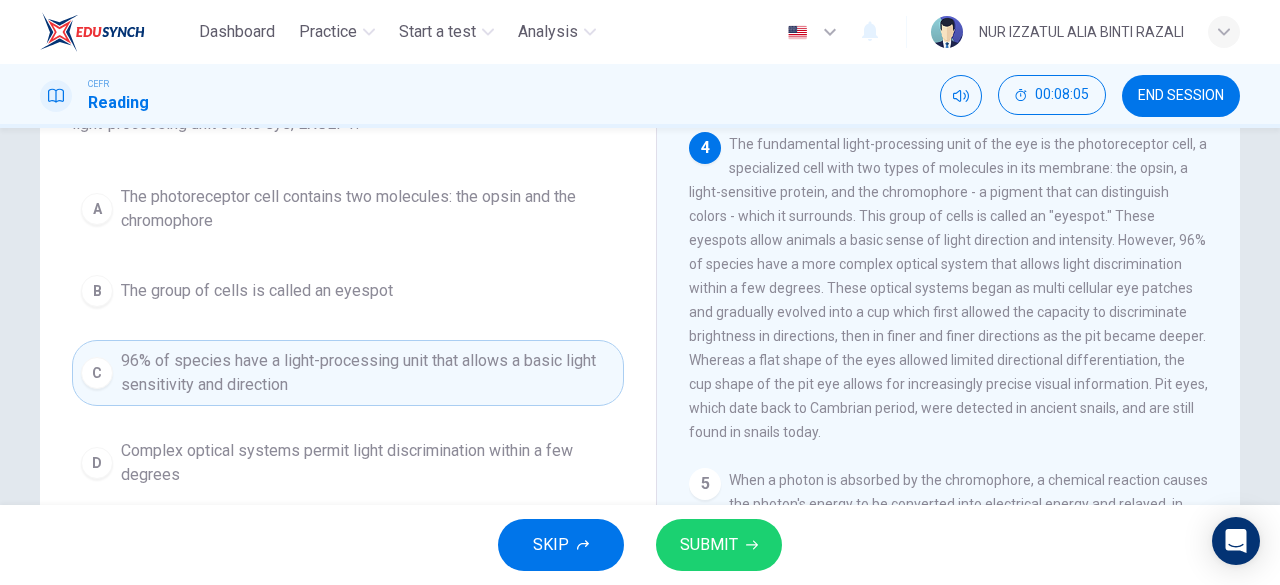 click on "SUBMIT" at bounding box center [709, 545] 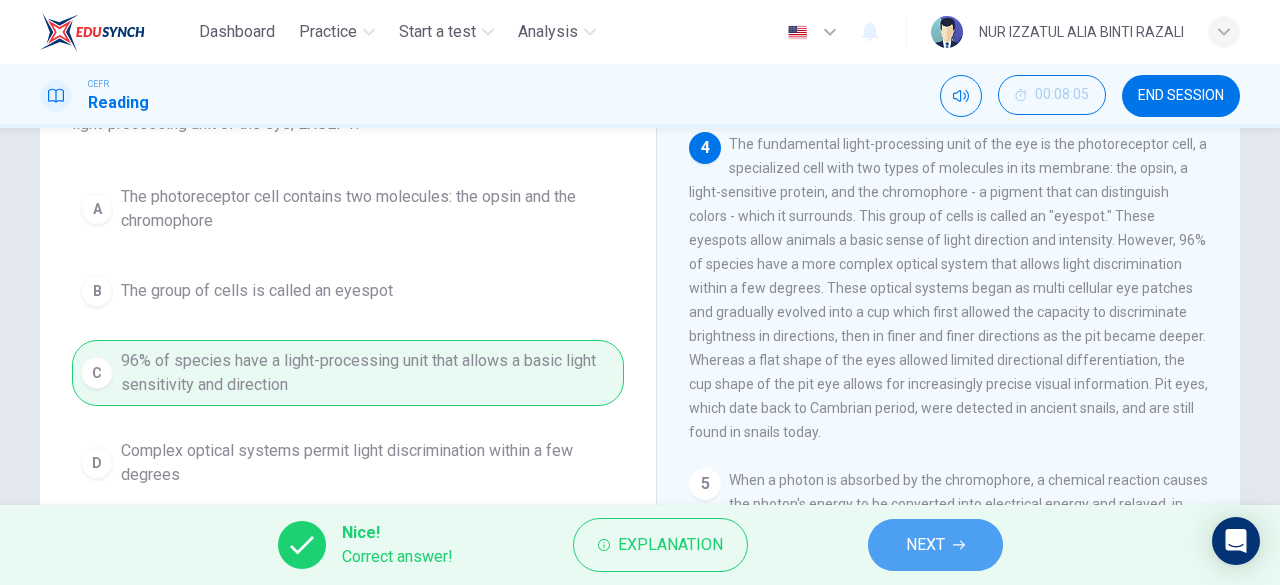 click on "NEXT" at bounding box center [925, 545] 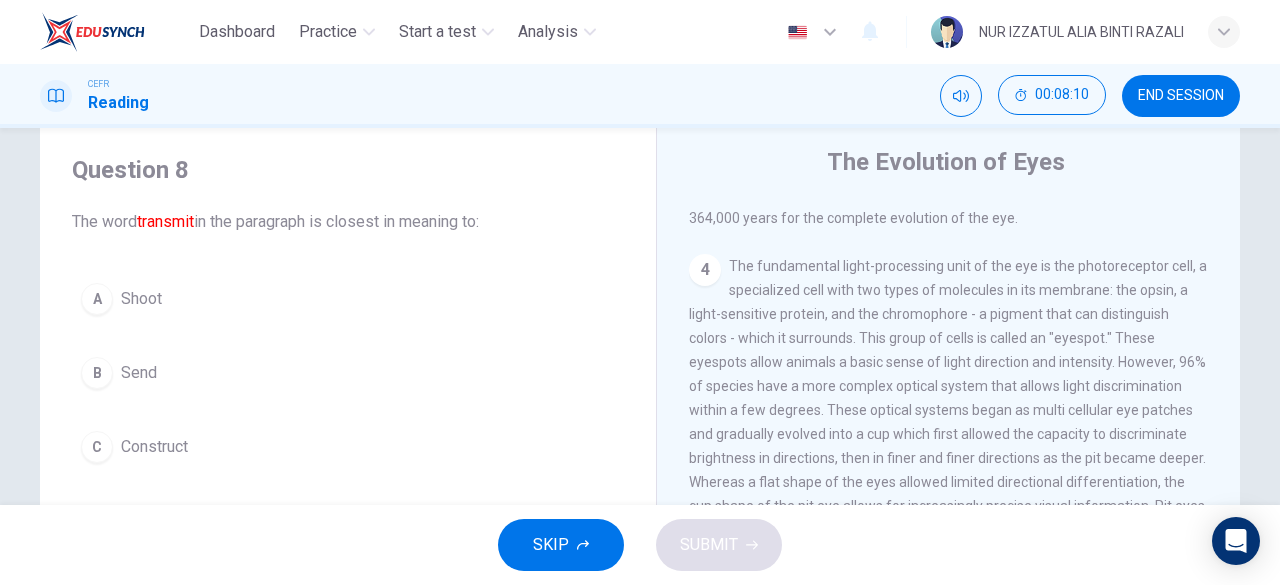 scroll, scrollTop: 100, scrollLeft: 0, axis: vertical 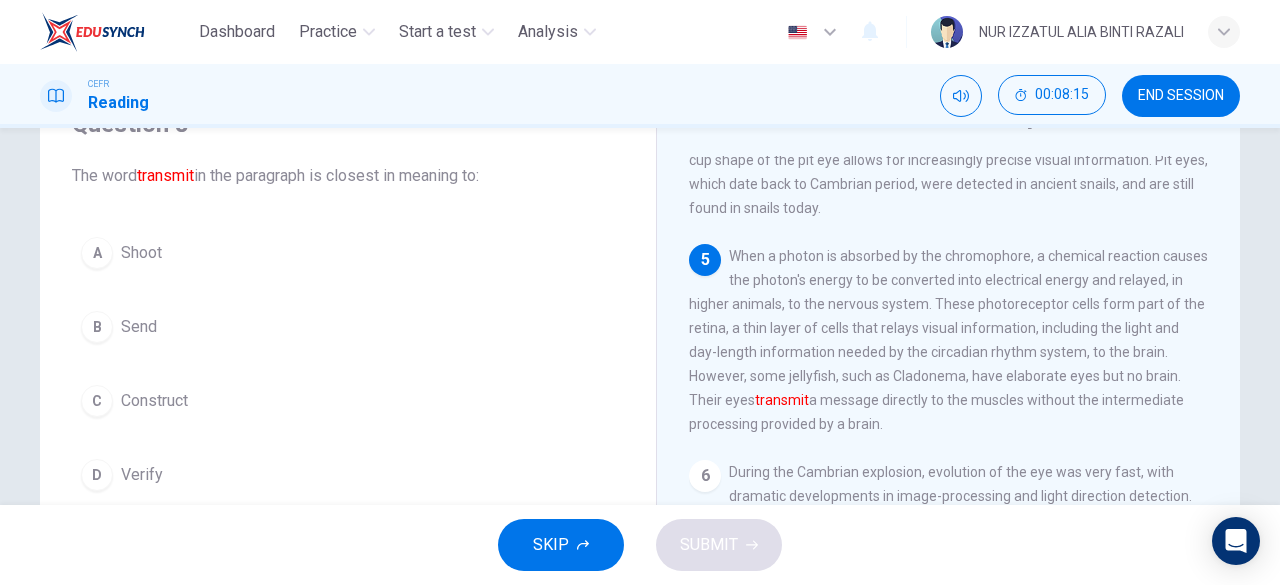 click on "Question 8 The word  transmit  in the paragraph is closest in meaning to: A Shoot B Send C Construct D Verify" at bounding box center (348, 304) 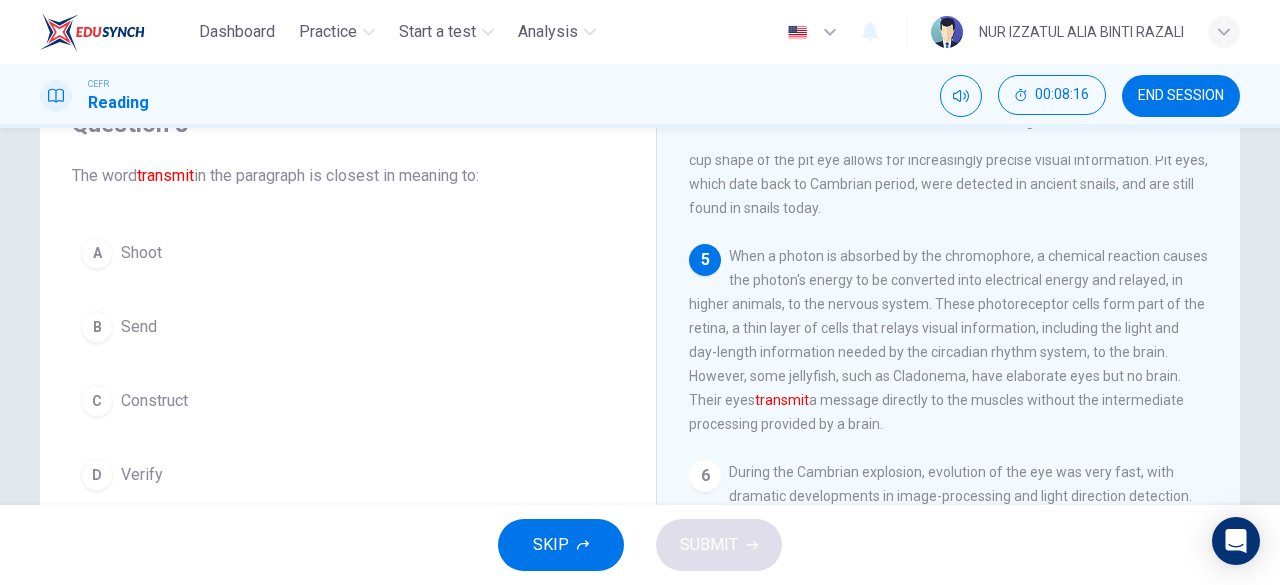 click on "B Send" at bounding box center (348, 327) 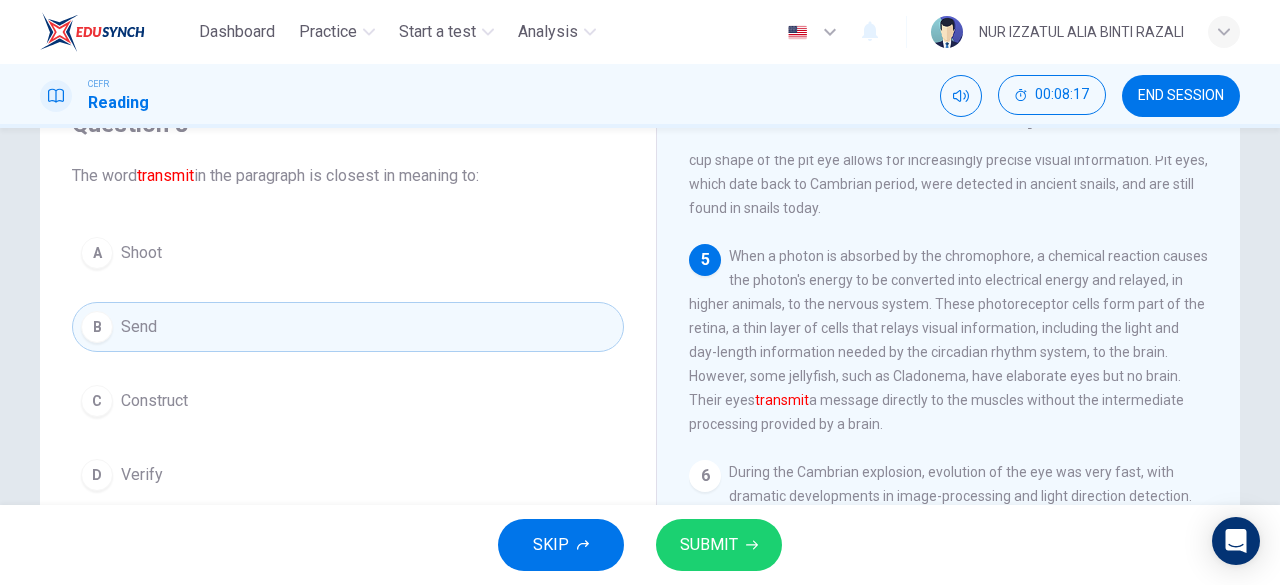click on "SUBMIT" at bounding box center (709, 545) 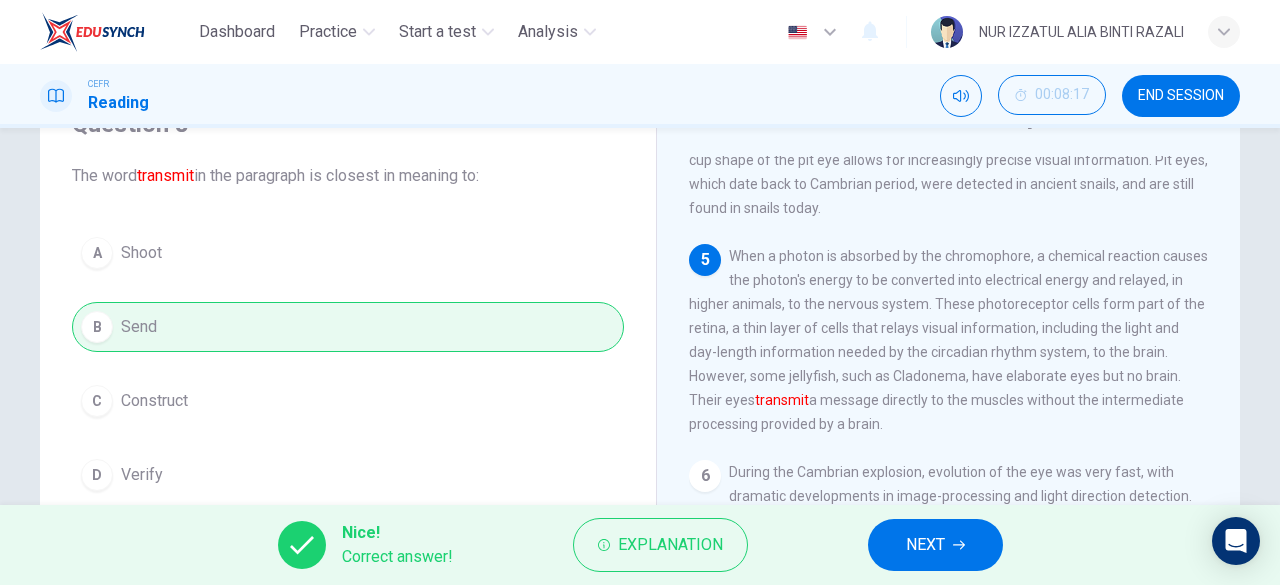 click on "NEXT" at bounding box center [925, 545] 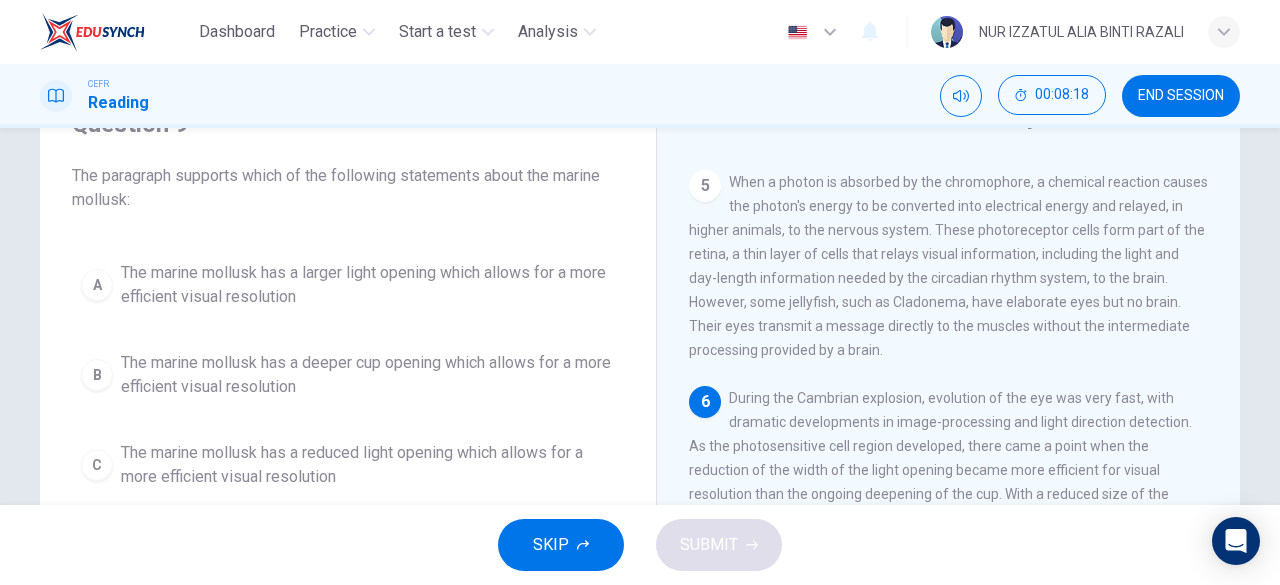 scroll, scrollTop: 966, scrollLeft: 0, axis: vertical 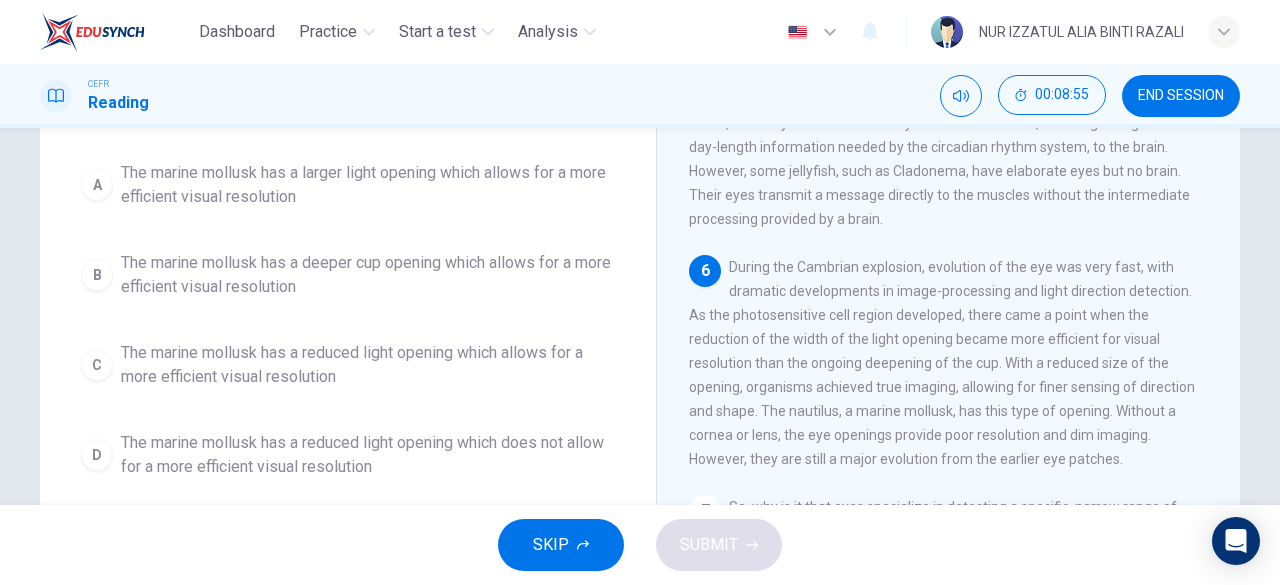 click on "The marine mollusk has a reduced light opening which allows for a more efficient visual resolution" at bounding box center (368, 185) 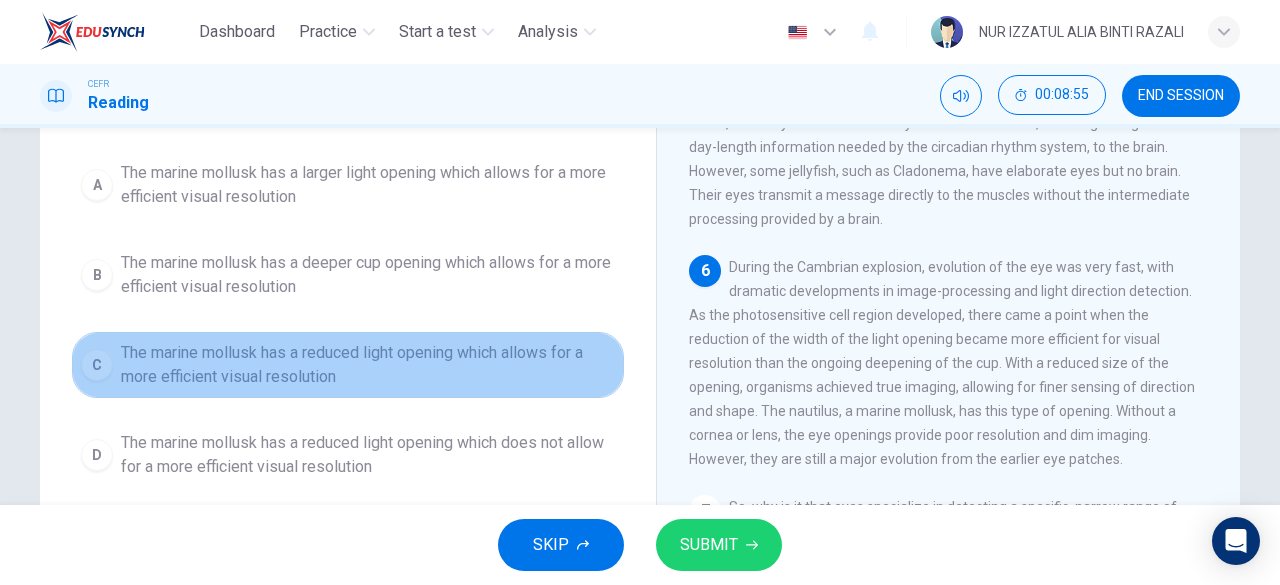 click on "The marine mollusk has a reduced light opening which allows for a more efficient visual resolution" at bounding box center [368, 365] 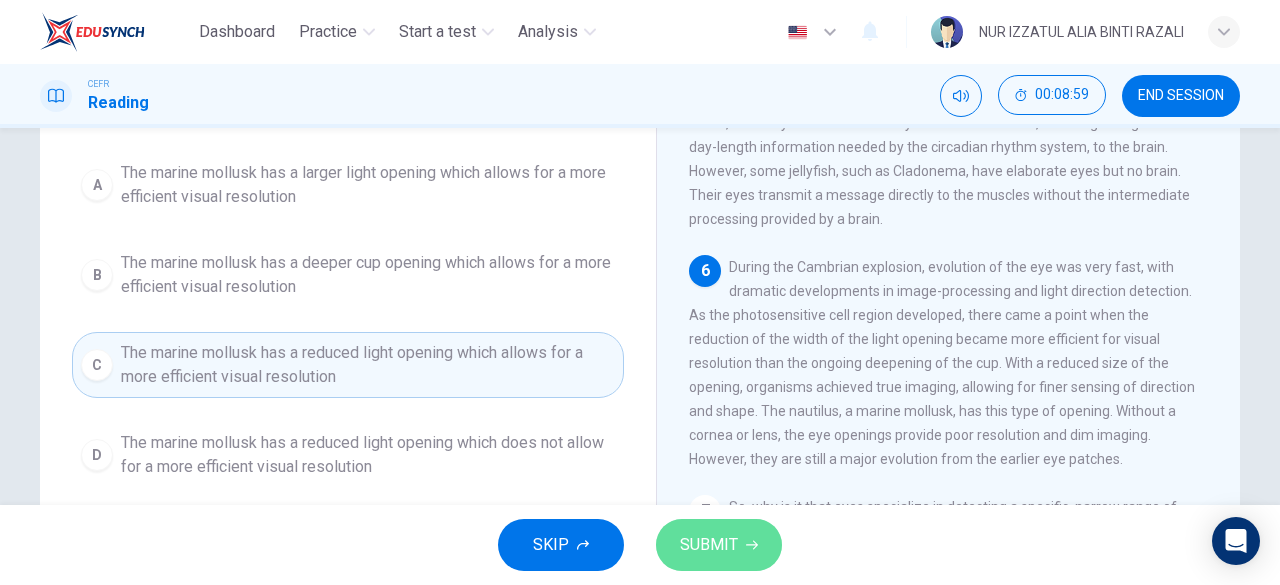 click on "SUBMIT" at bounding box center (719, 545) 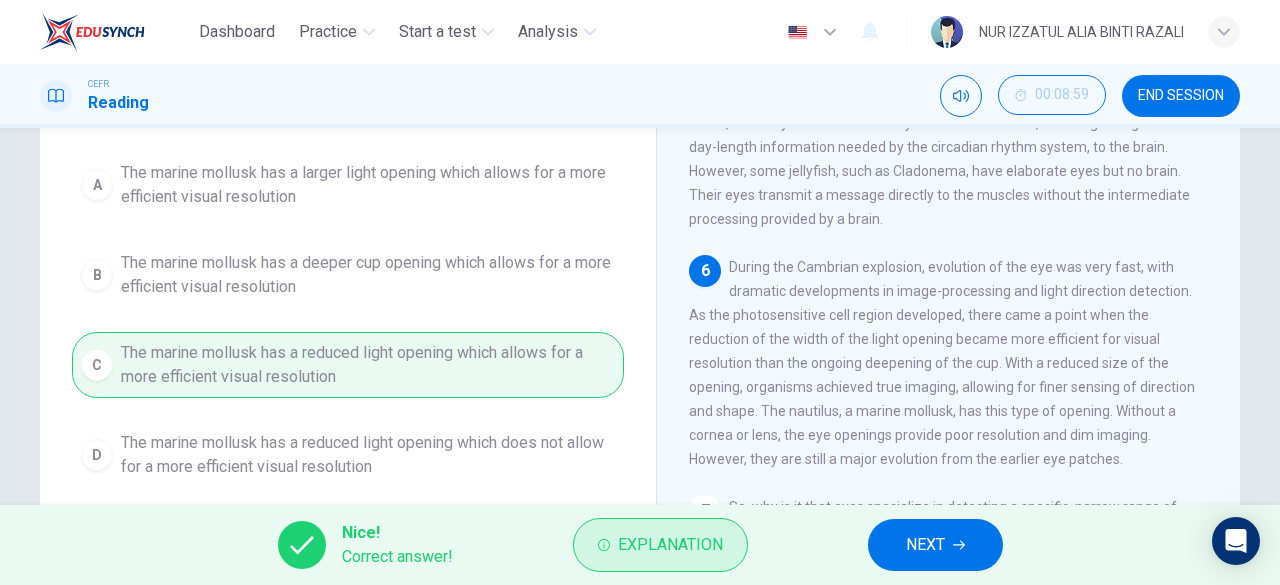 click on "Explanation" at bounding box center [670, 545] 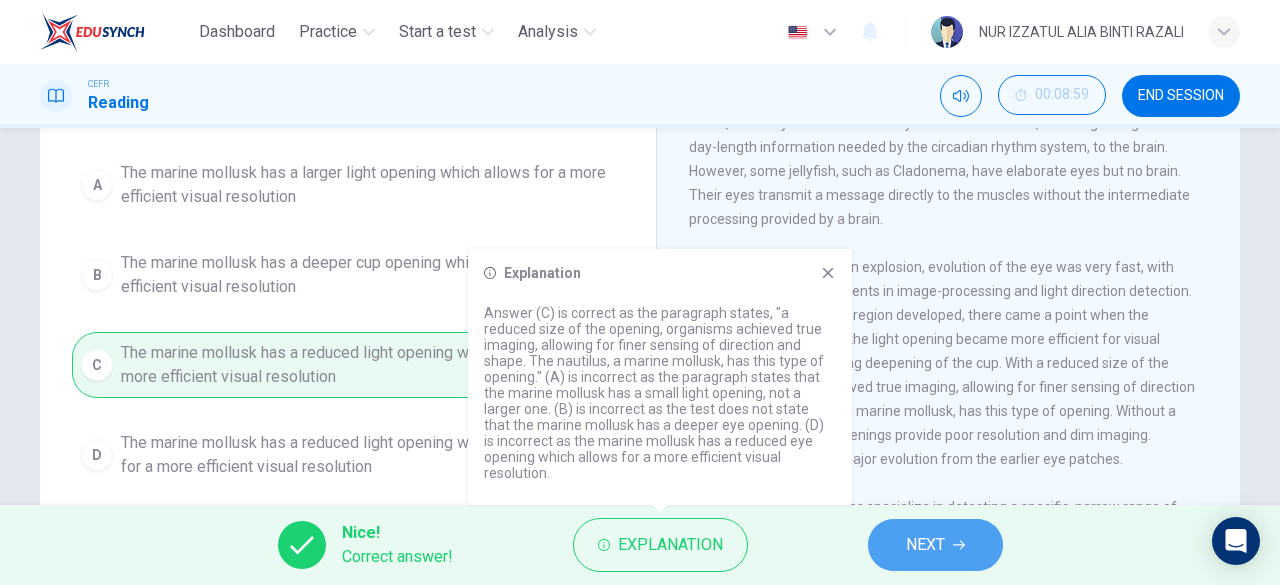 click on "NEXT" at bounding box center [935, 545] 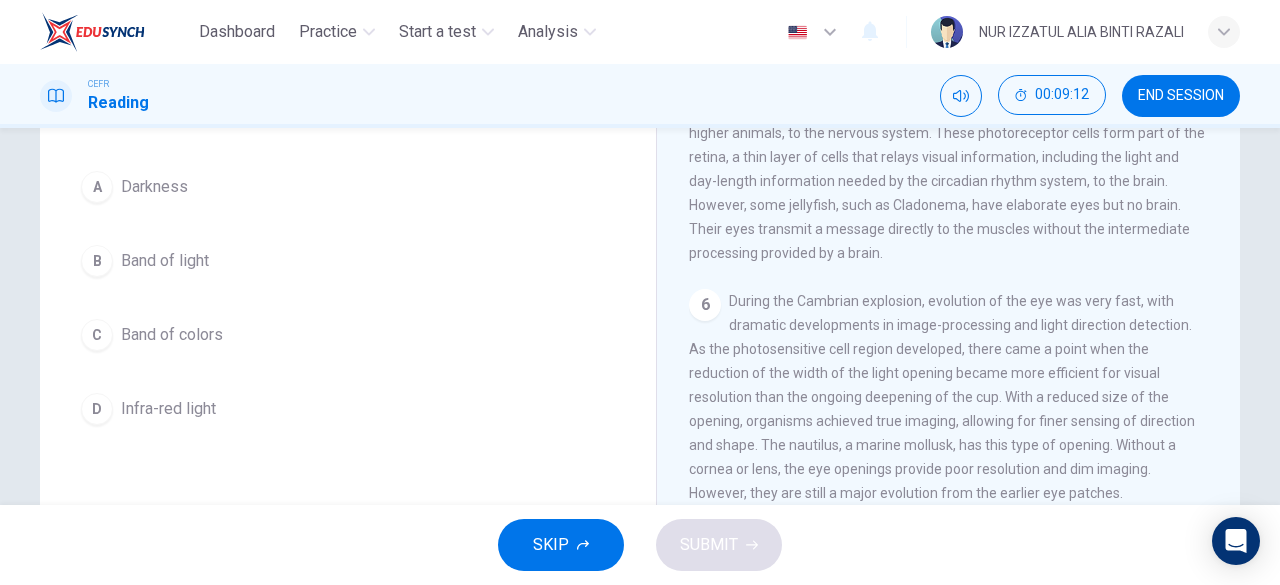 scroll, scrollTop: 198, scrollLeft: 0, axis: vertical 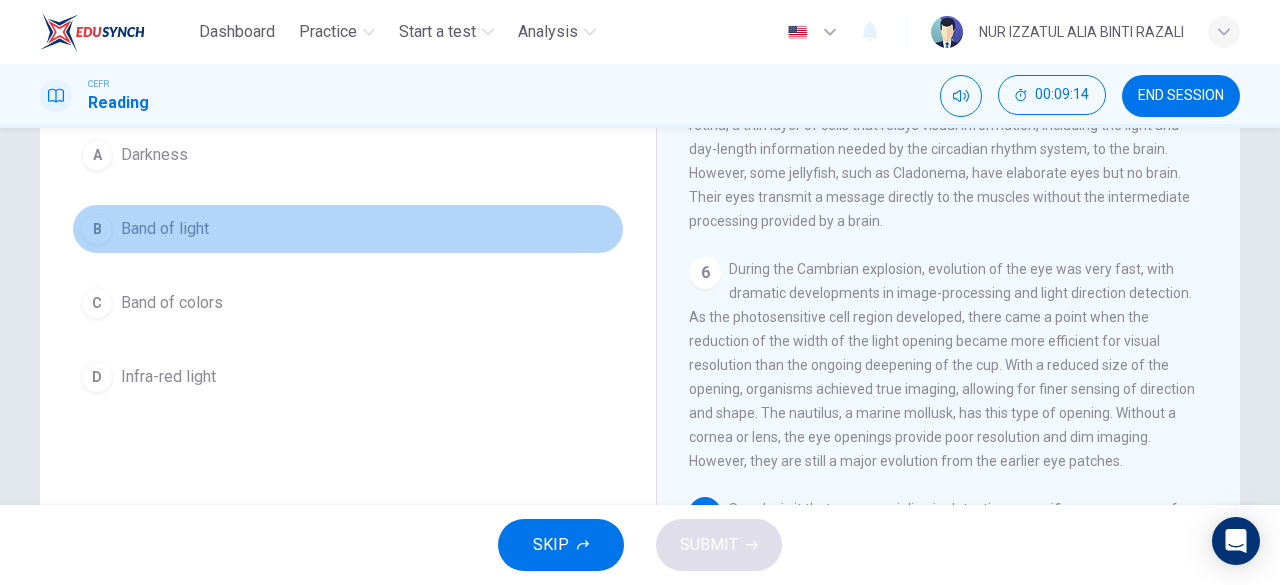 click on "B Band of light" at bounding box center (348, 229) 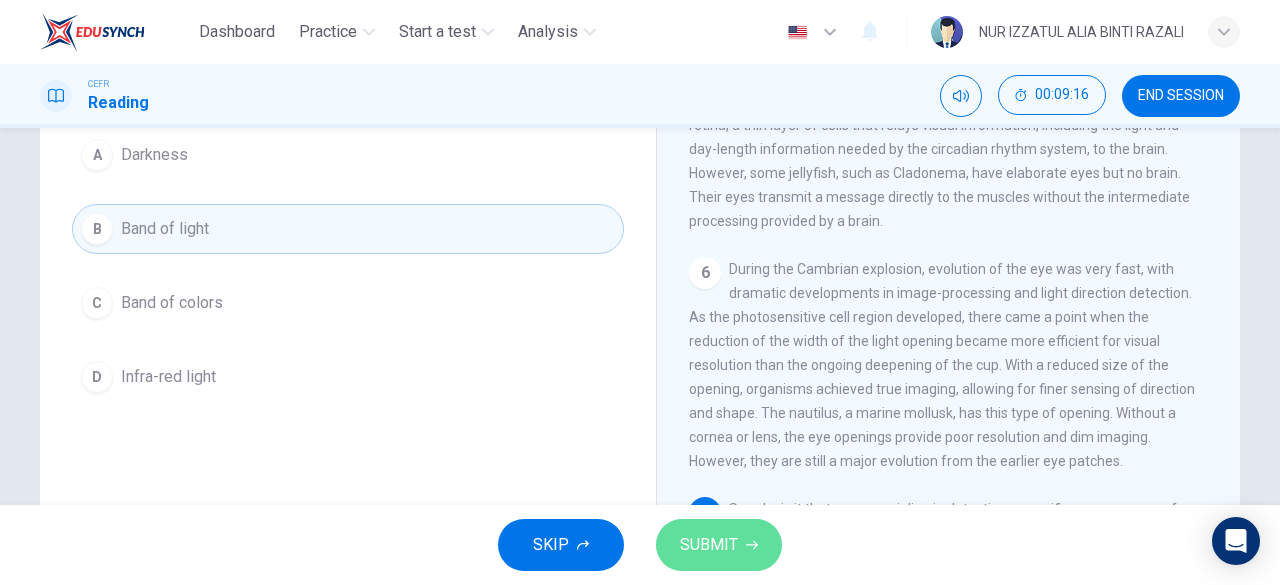 click on "SUBMIT" at bounding box center (709, 545) 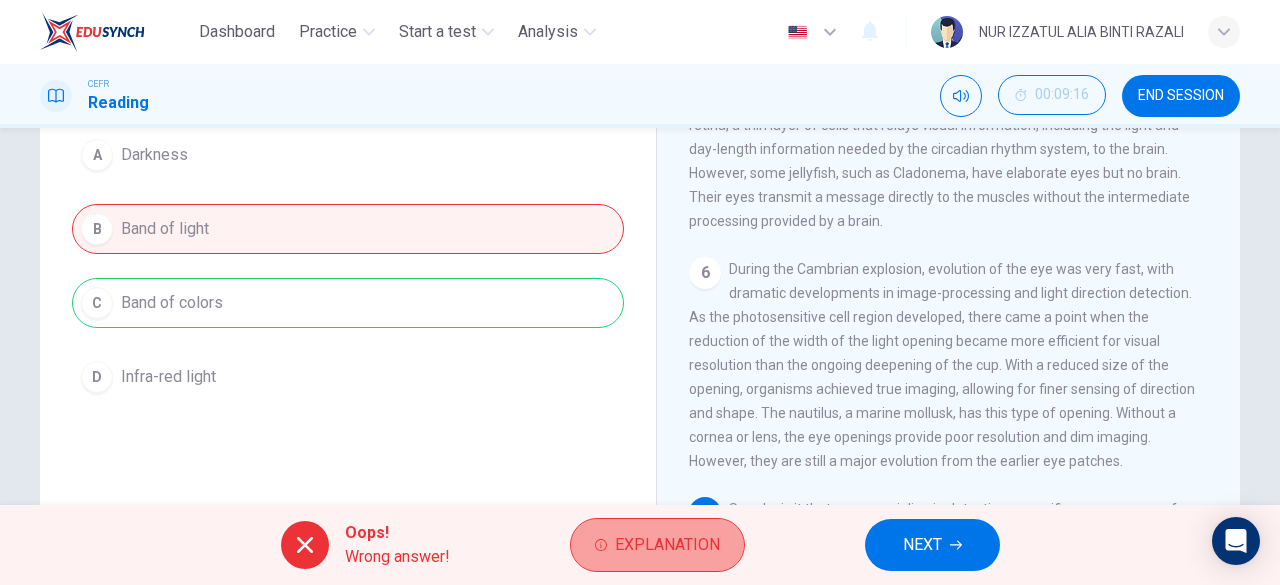 click on "Explanation" at bounding box center (657, 545) 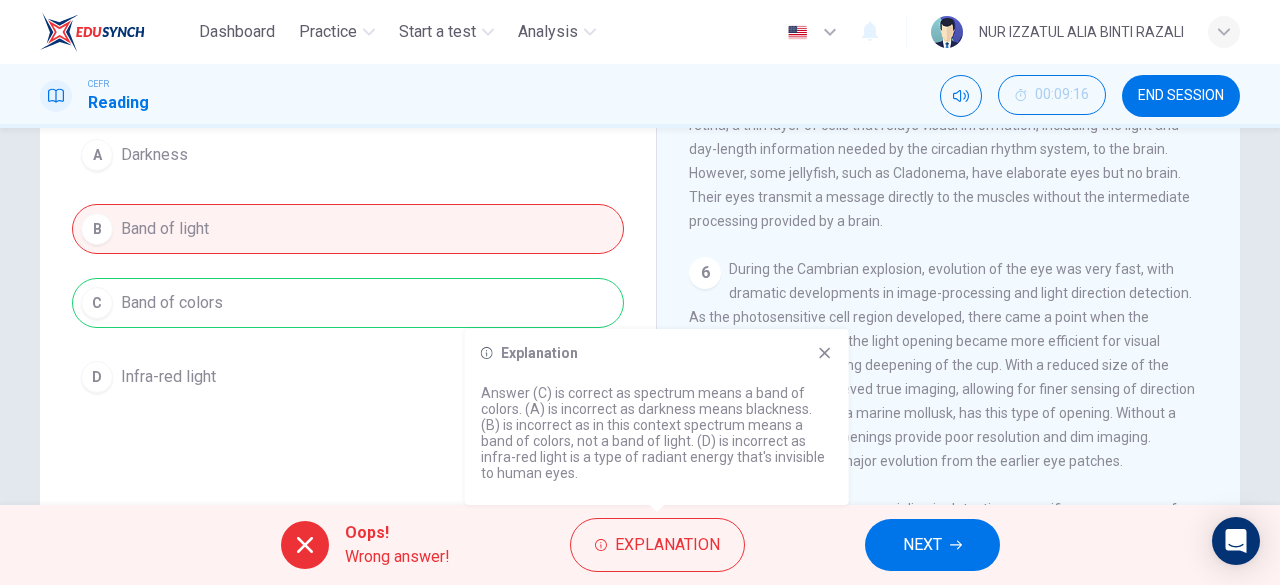 click on "NEXT" at bounding box center (932, 545) 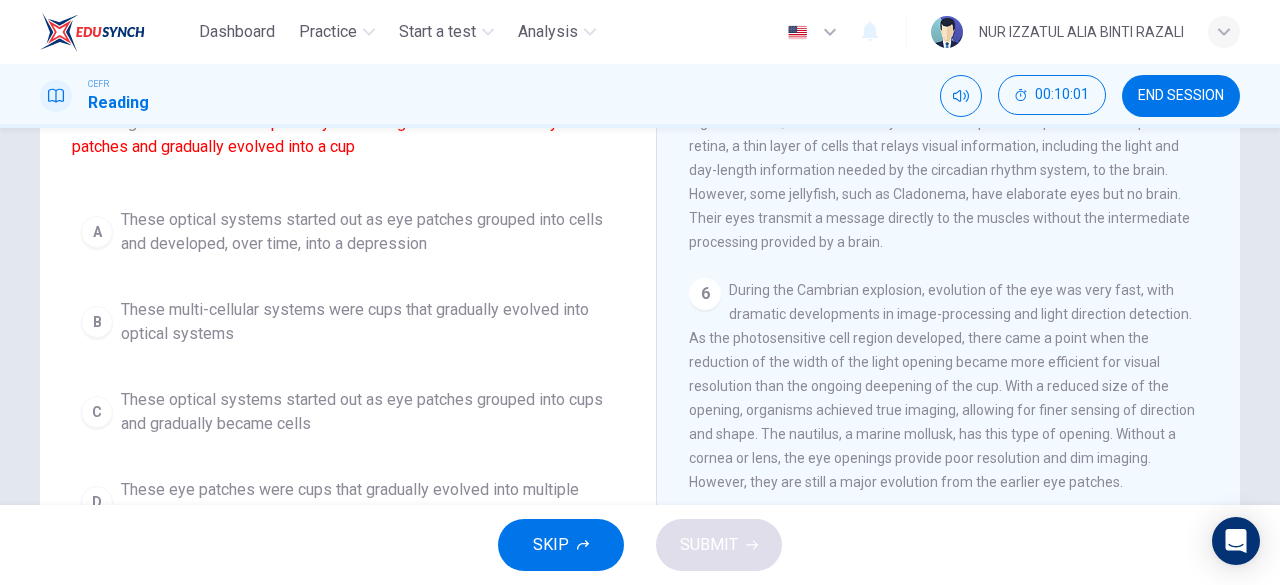 scroll, scrollTop: 146, scrollLeft: 0, axis: vertical 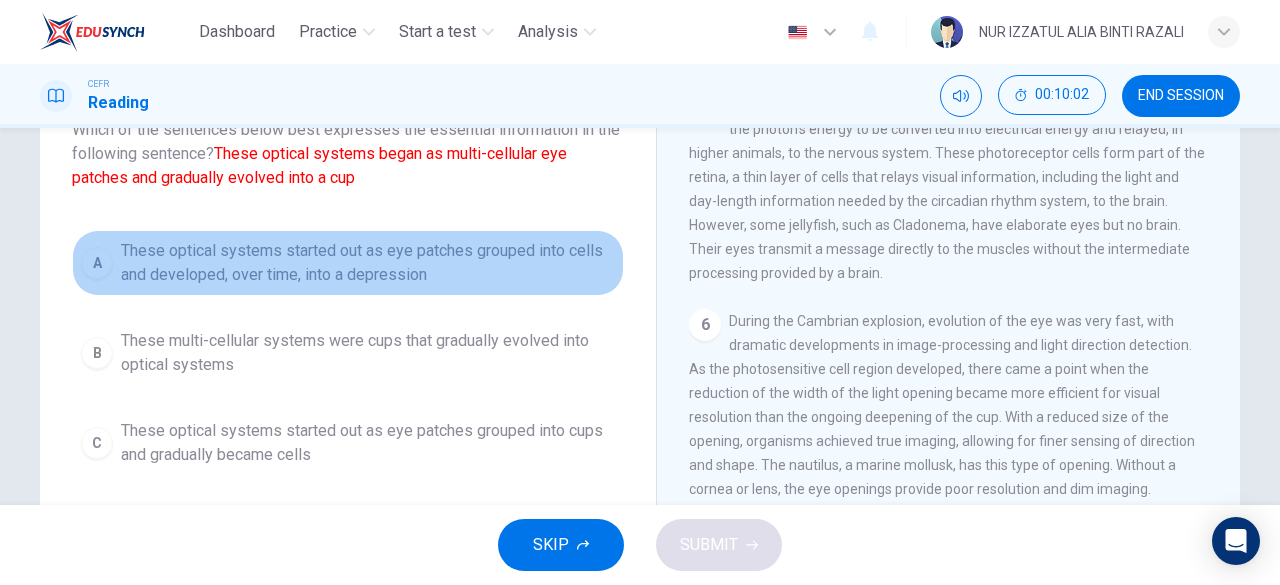 click on "These optical systems started out as eye patches grouped into cells and developed, over time, into a depression" at bounding box center (368, 263) 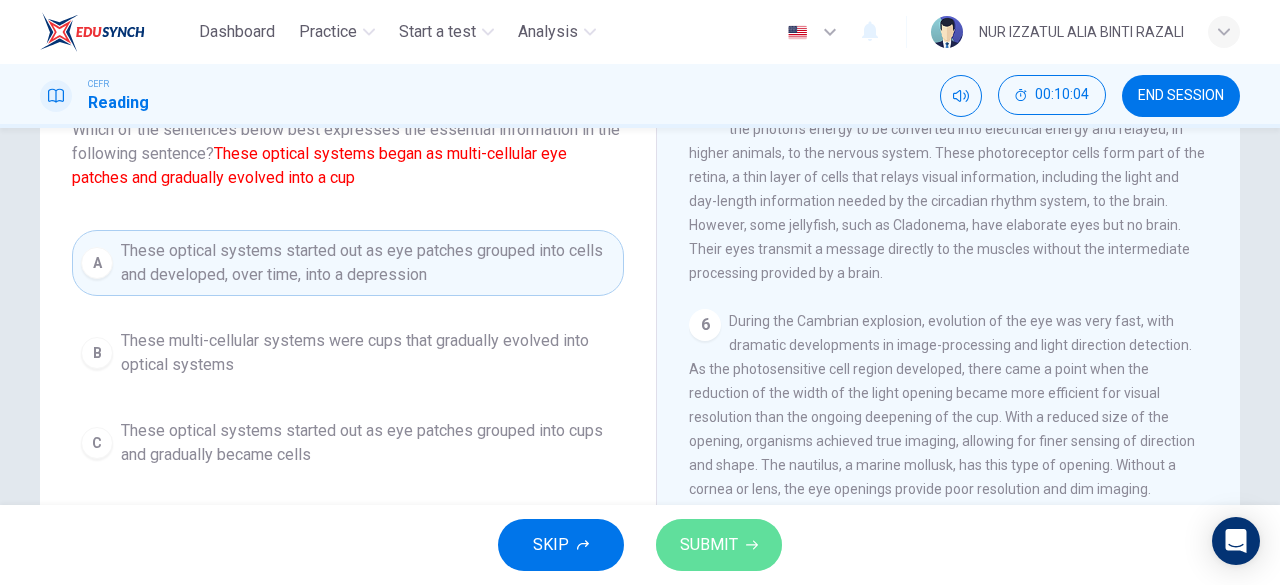 click on "SUBMIT" at bounding box center (719, 545) 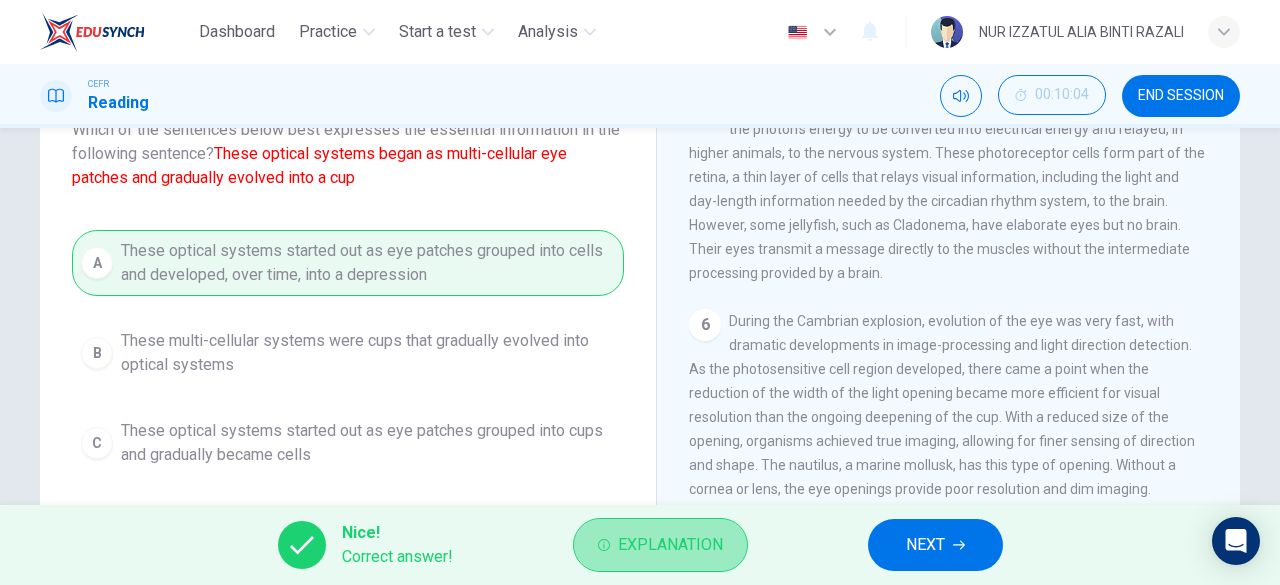 click on "Explanation" at bounding box center (670, 545) 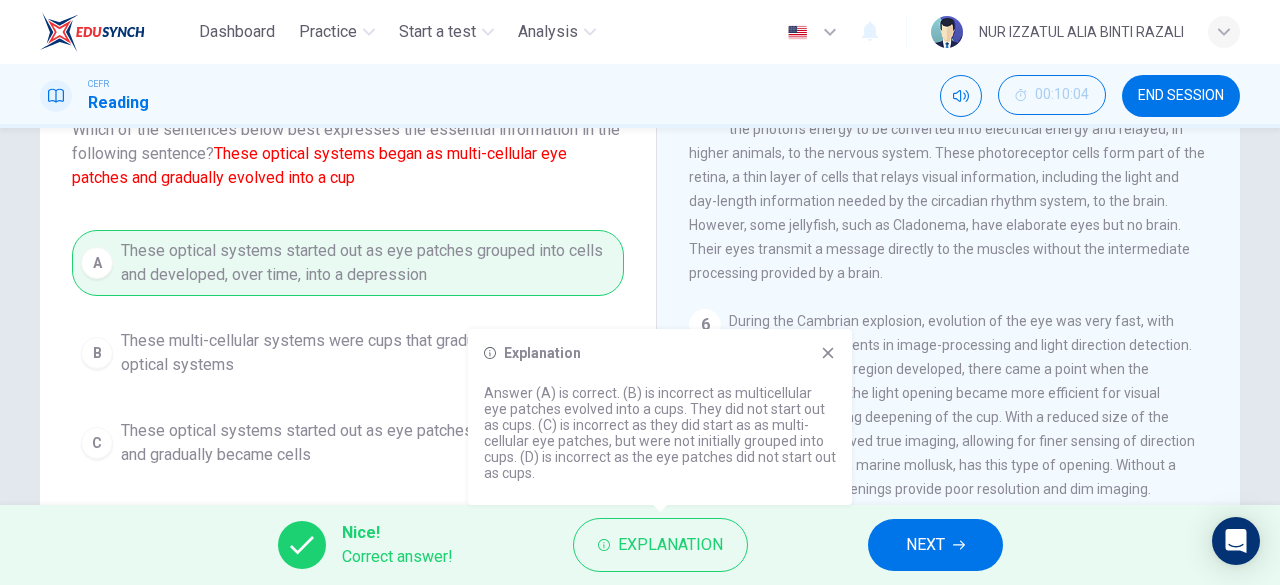 click at bounding box center [828, 353] 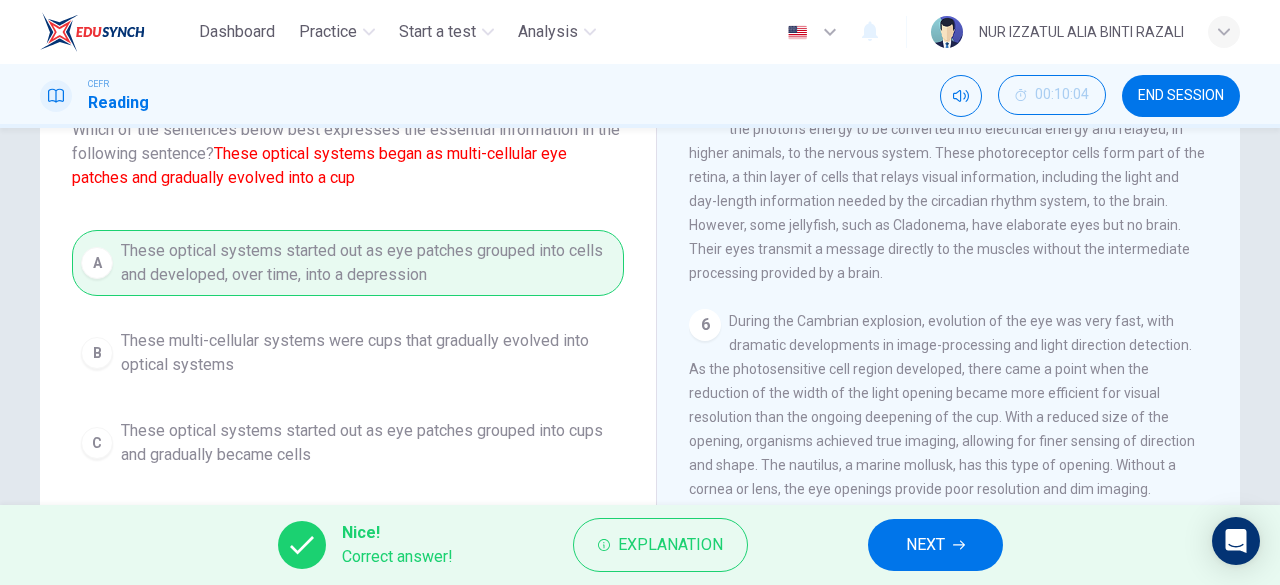 click on "NEXT" at bounding box center [925, 545] 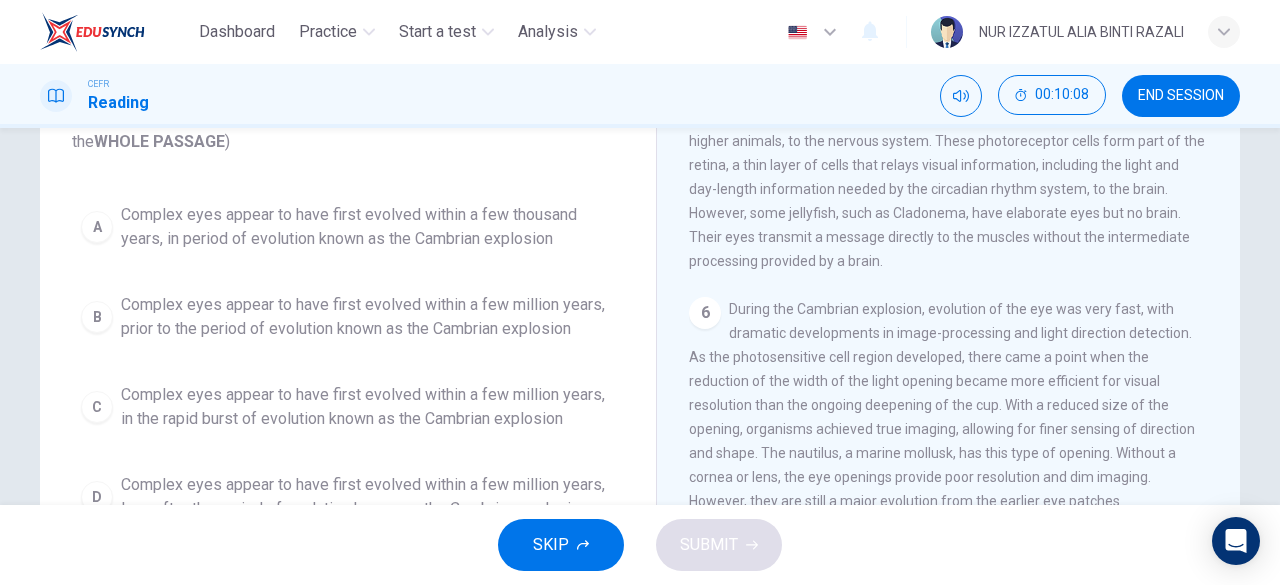 scroll, scrollTop: 0, scrollLeft: 0, axis: both 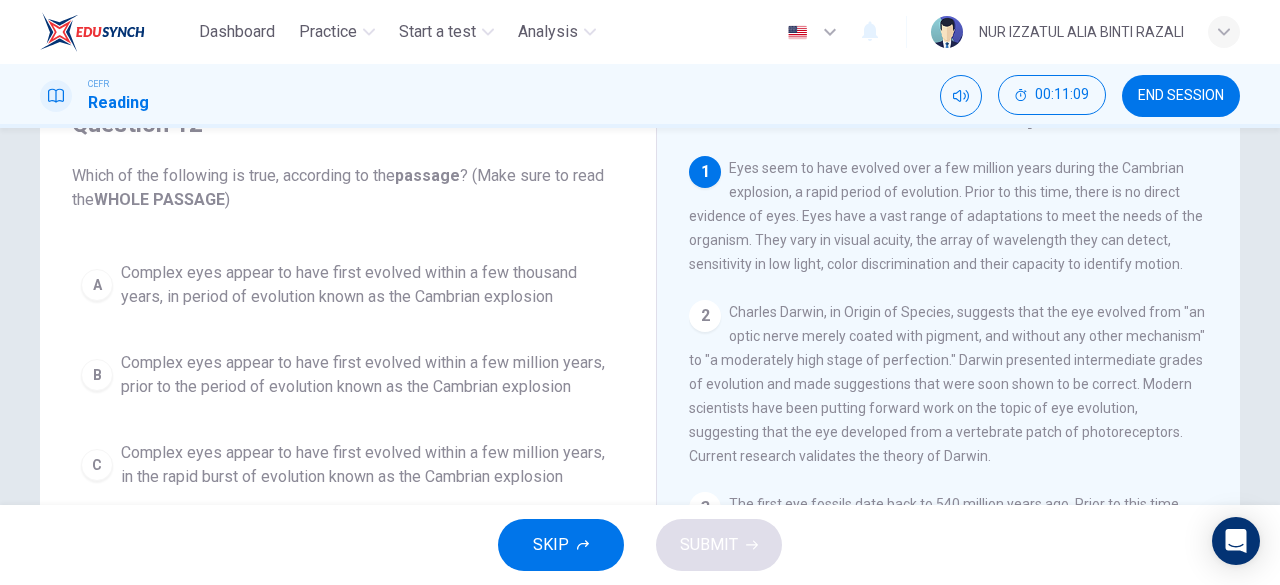 drag, startPoint x: 349, startPoint y: 361, endPoint x: 702, endPoint y: 422, distance: 358.23178 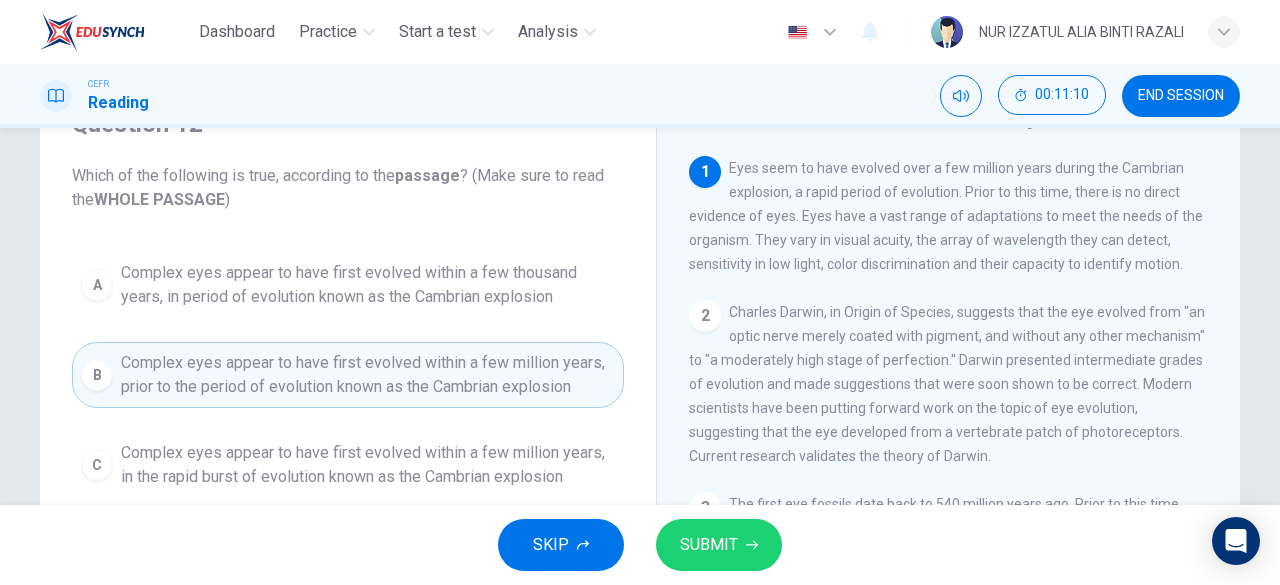 click at bounding box center (752, 545) 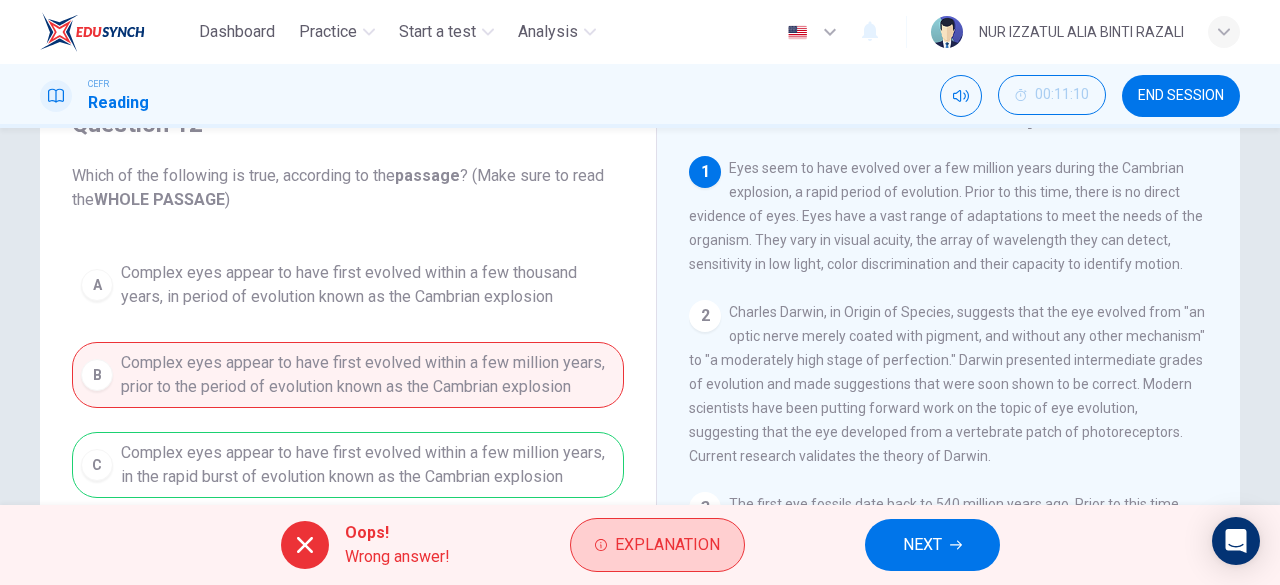 click on "Explanation" at bounding box center (667, 545) 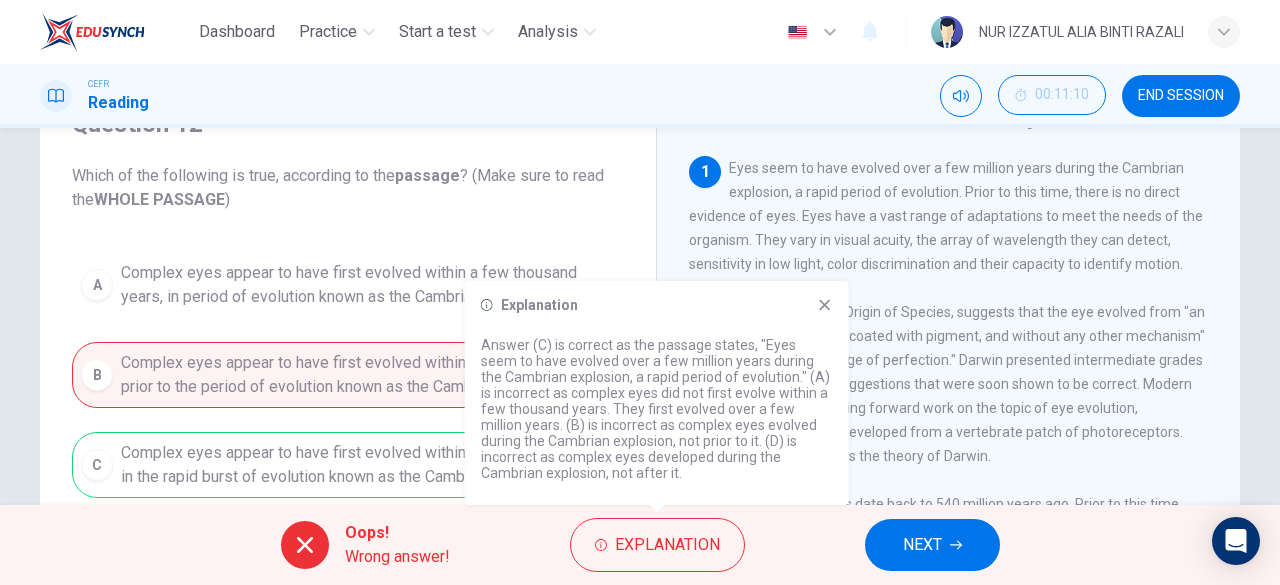 drag, startPoint x: 640, startPoint y: 538, endPoint x: 840, endPoint y: 559, distance: 201.09947 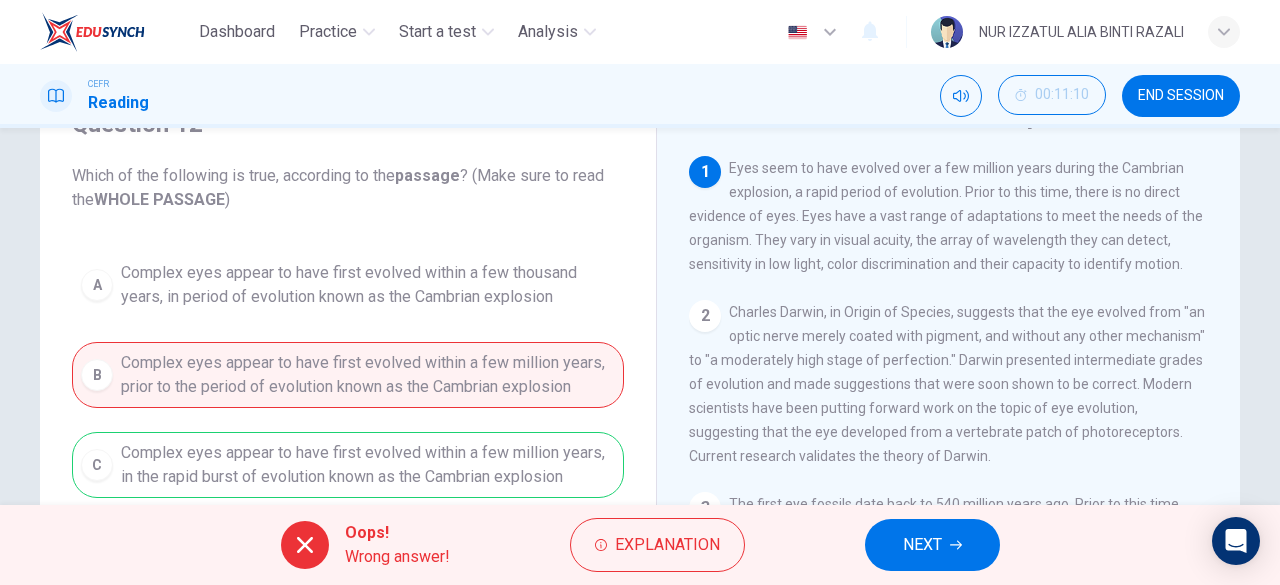 click on "NEXT" at bounding box center [932, 545] 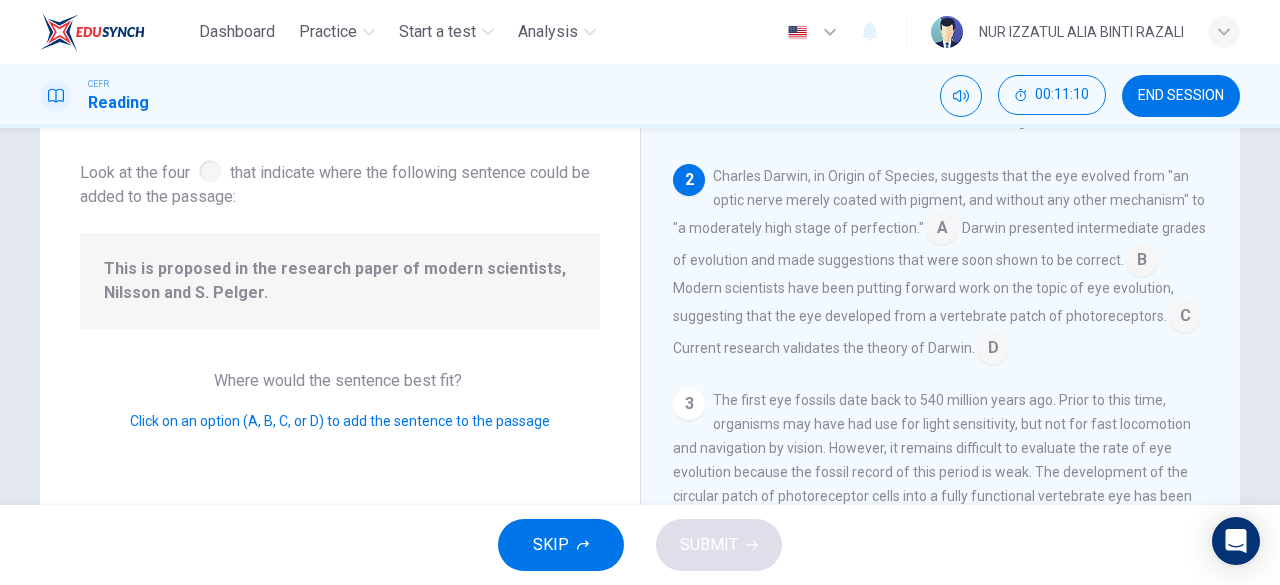 scroll, scrollTop: 147, scrollLeft: 0, axis: vertical 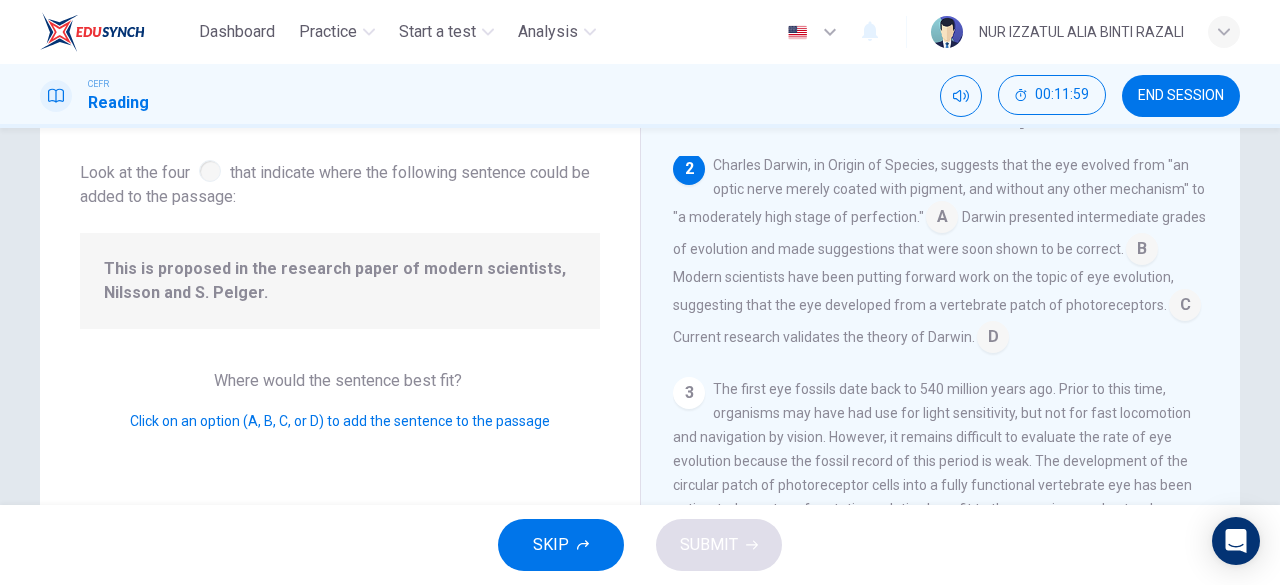 click at bounding box center (942, 219) 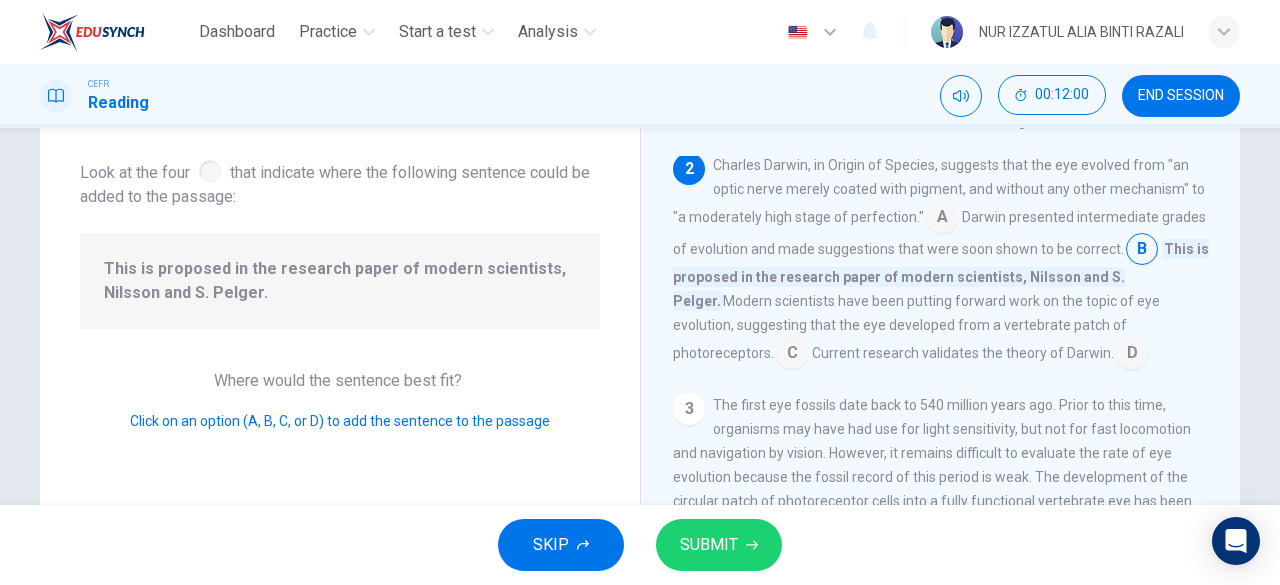 click on "SUBMIT" at bounding box center (709, 545) 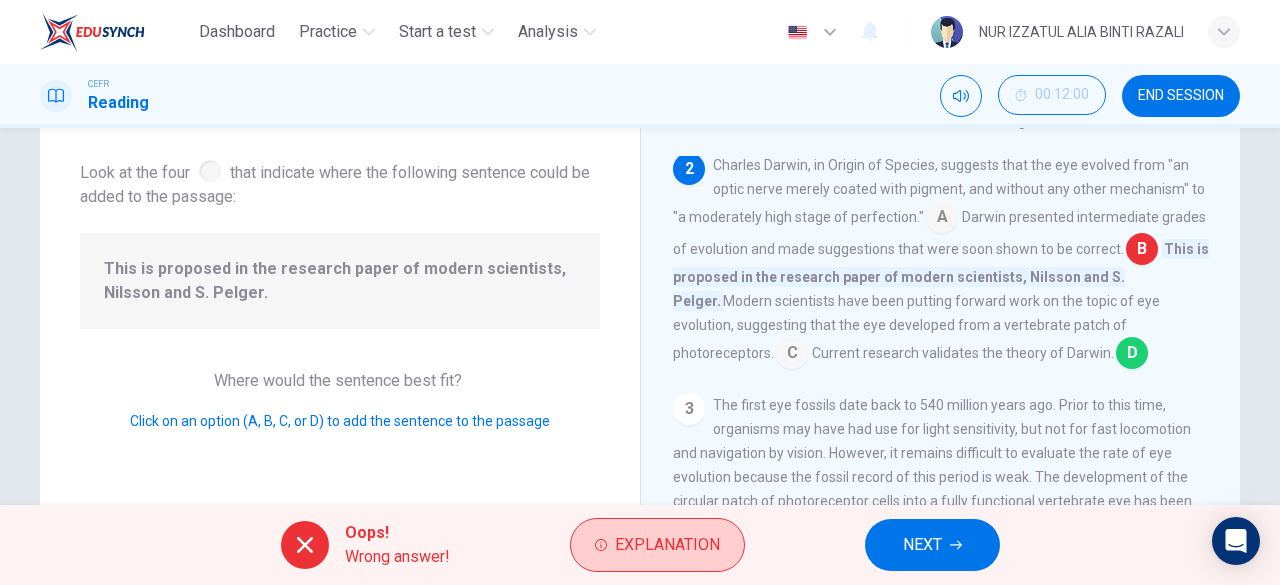 click on "Explanation" at bounding box center [667, 545] 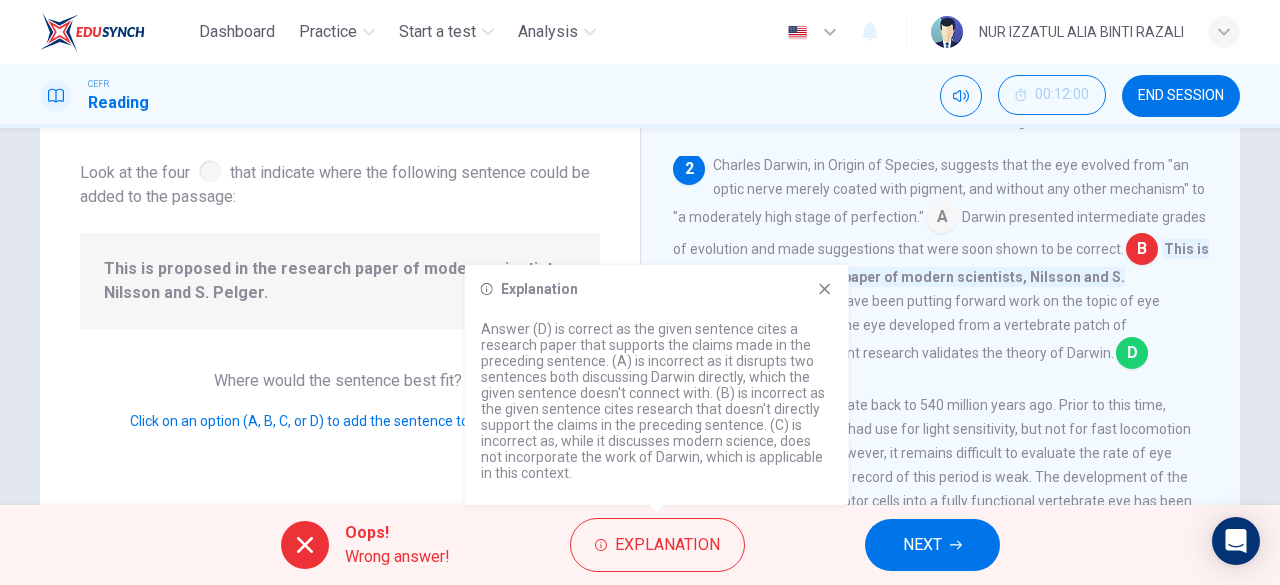 click on "NEXT" at bounding box center (932, 545) 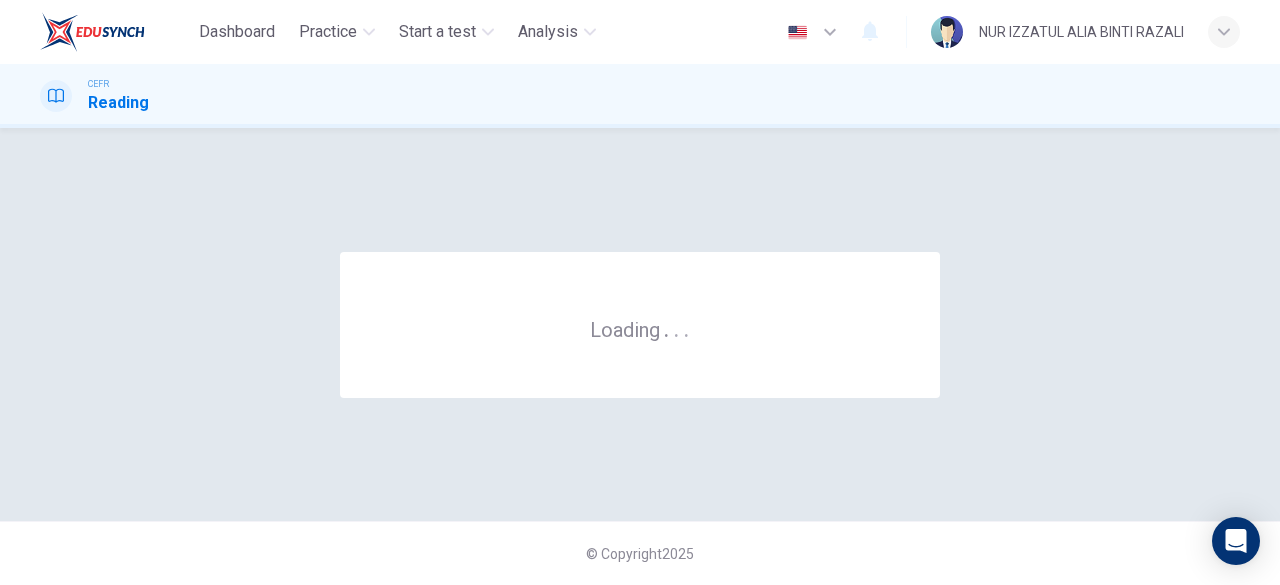 scroll, scrollTop: 0, scrollLeft: 0, axis: both 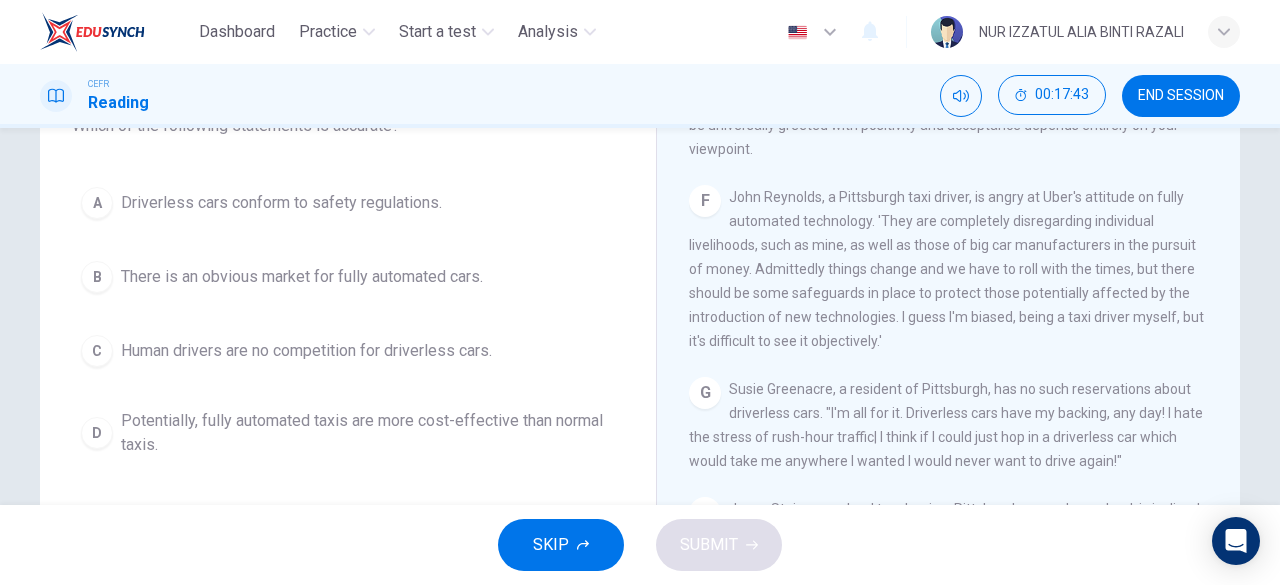 click on "Potentially, fully automated taxis are more cost-effective than normal taxis." at bounding box center [281, 203] 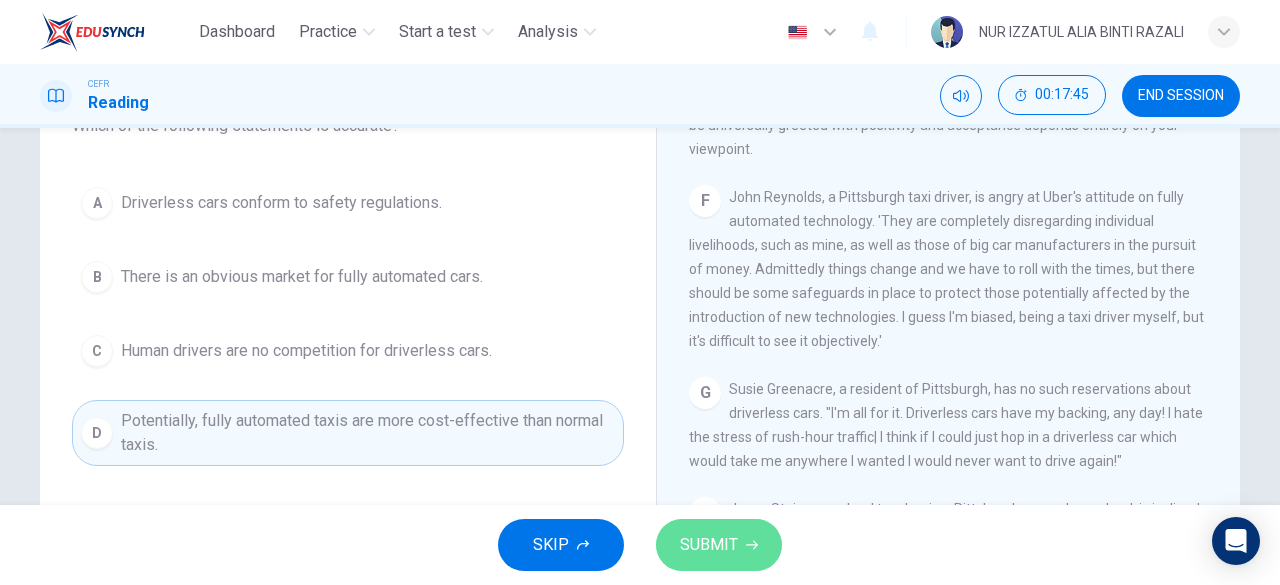 click on "SUBMIT" at bounding box center (709, 545) 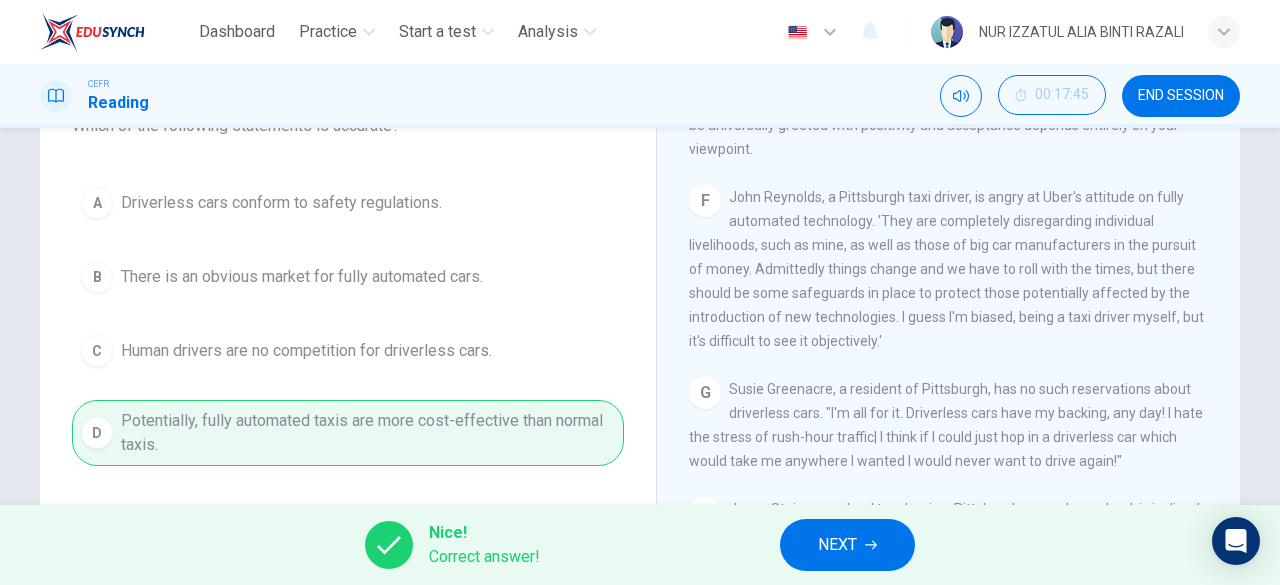 click at bounding box center (871, 545) 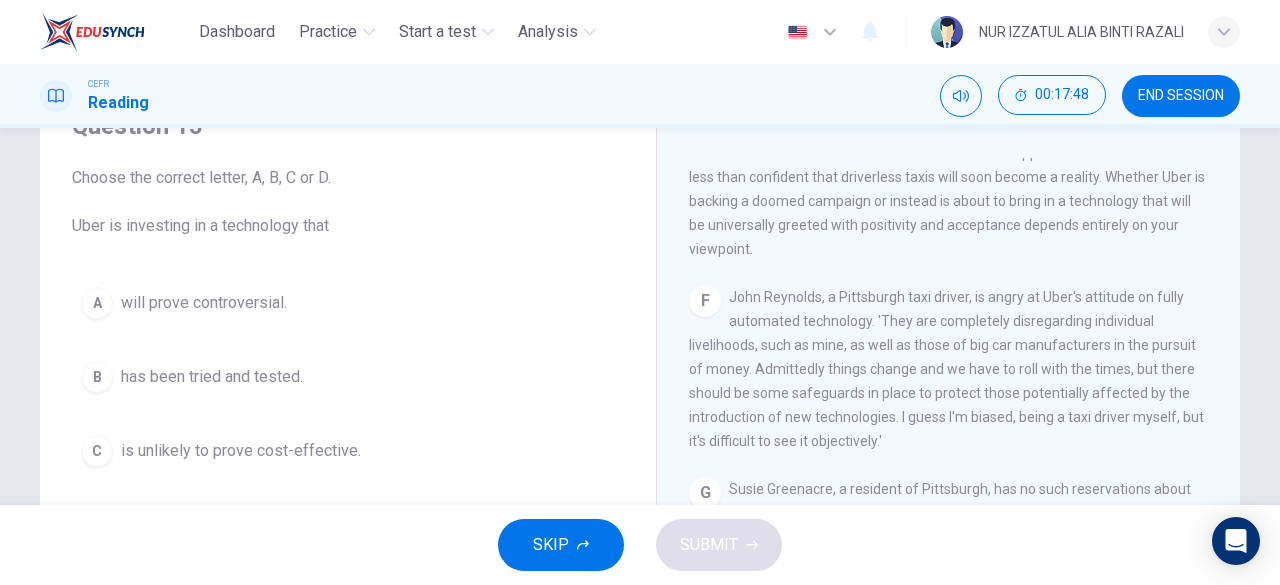 scroll, scrollTop: 198, scrollLeft: 0, axis: vertical 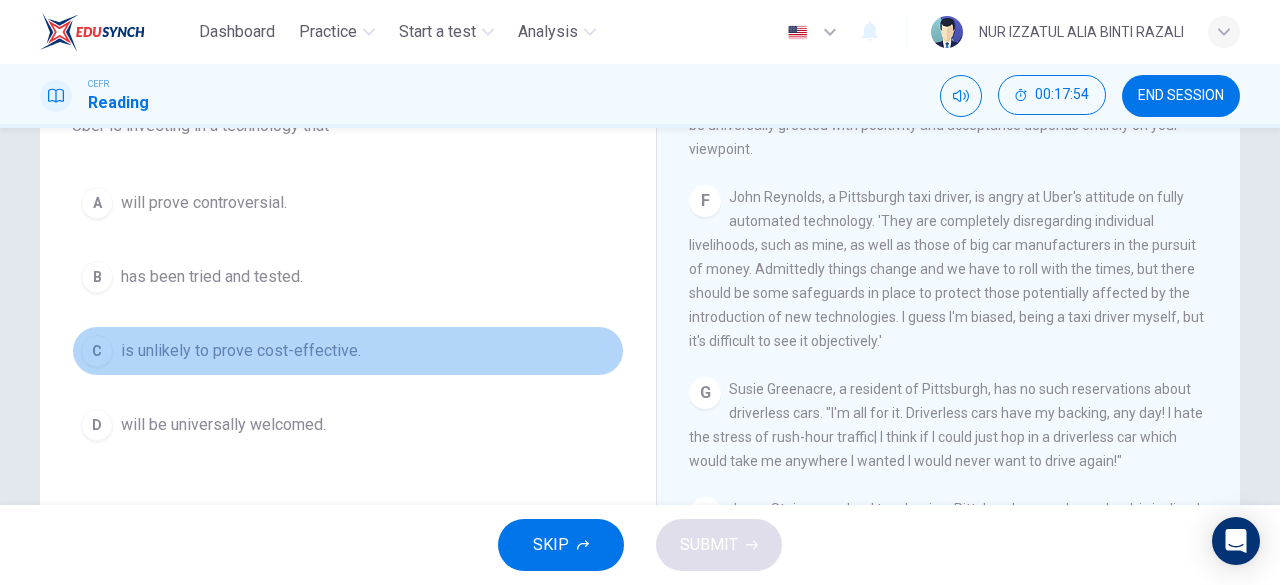 drag, startPoint x: 330, startPoint y: 354, endPoint x: 663, endPoint y: 486, distance: 358.20804 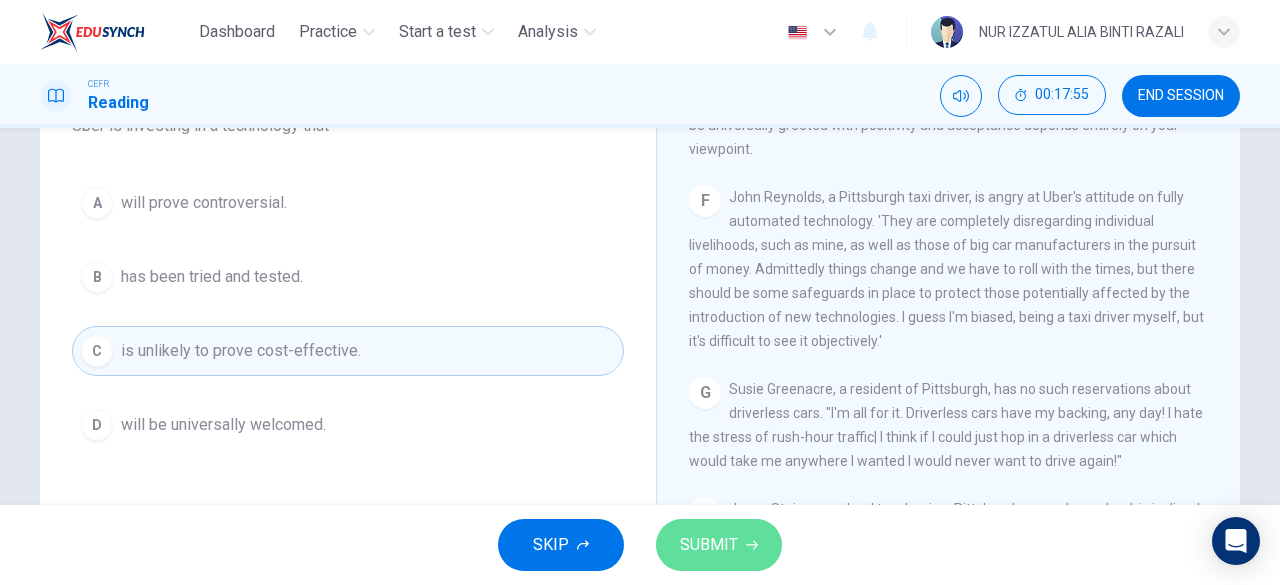 click on "SUBMIT" at bounding box center [709, 545] 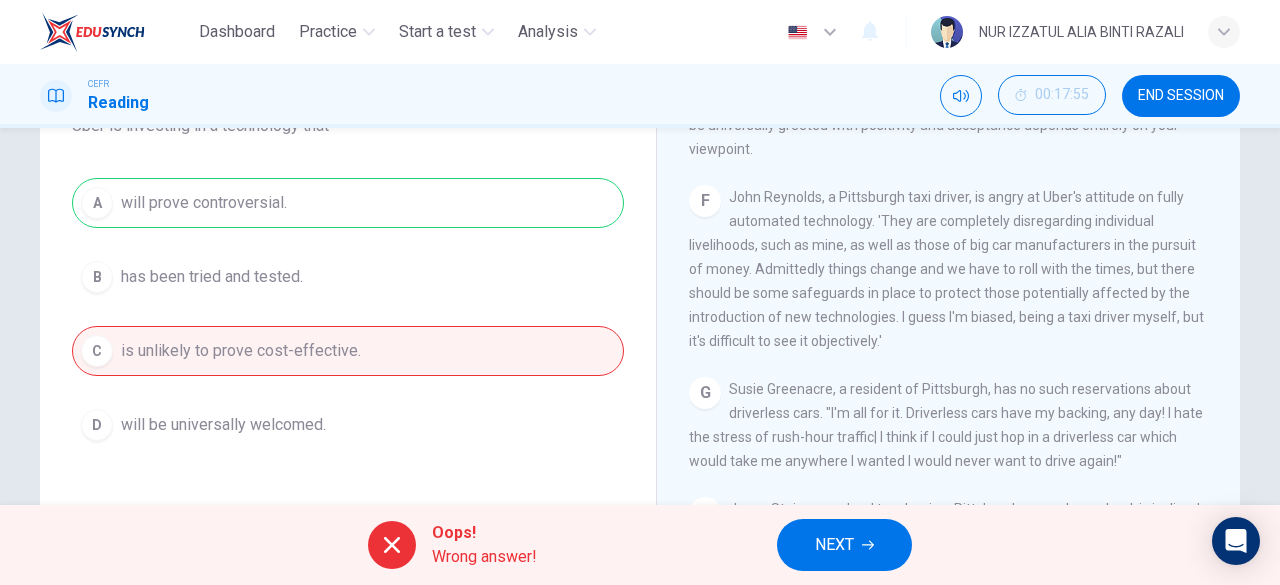 click on "NEXT" at bounding box center [844, 545] 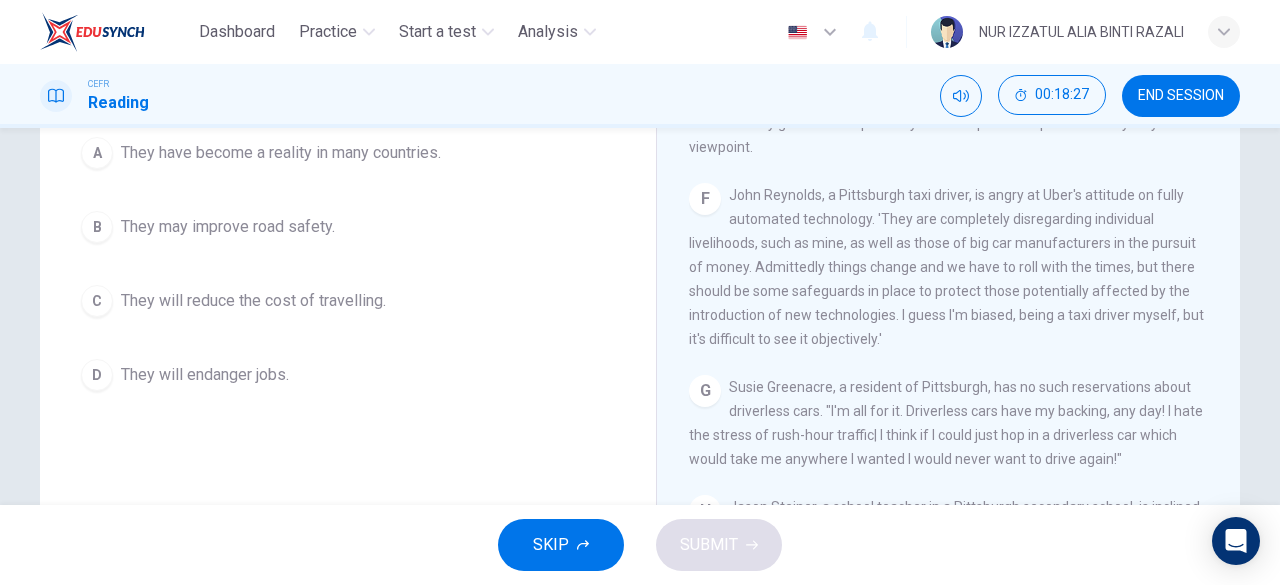 scroll, scrollTop: 100, scrollLeft: 0, axis: vertical 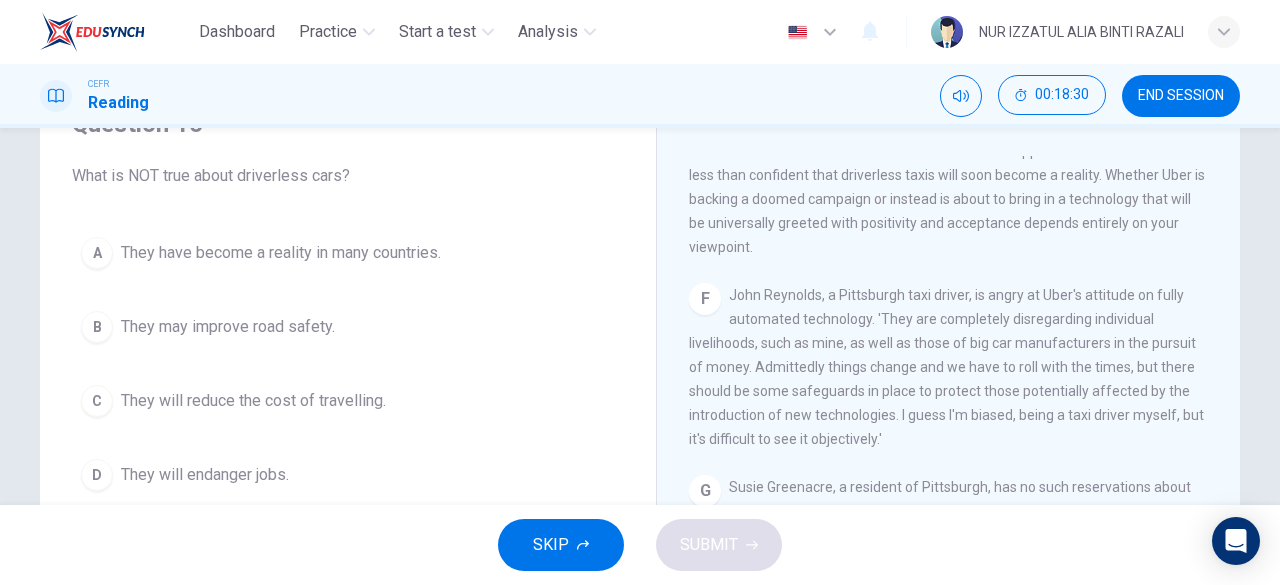 click on "They have become a reality in many countries." at bounding box center [281, 253] 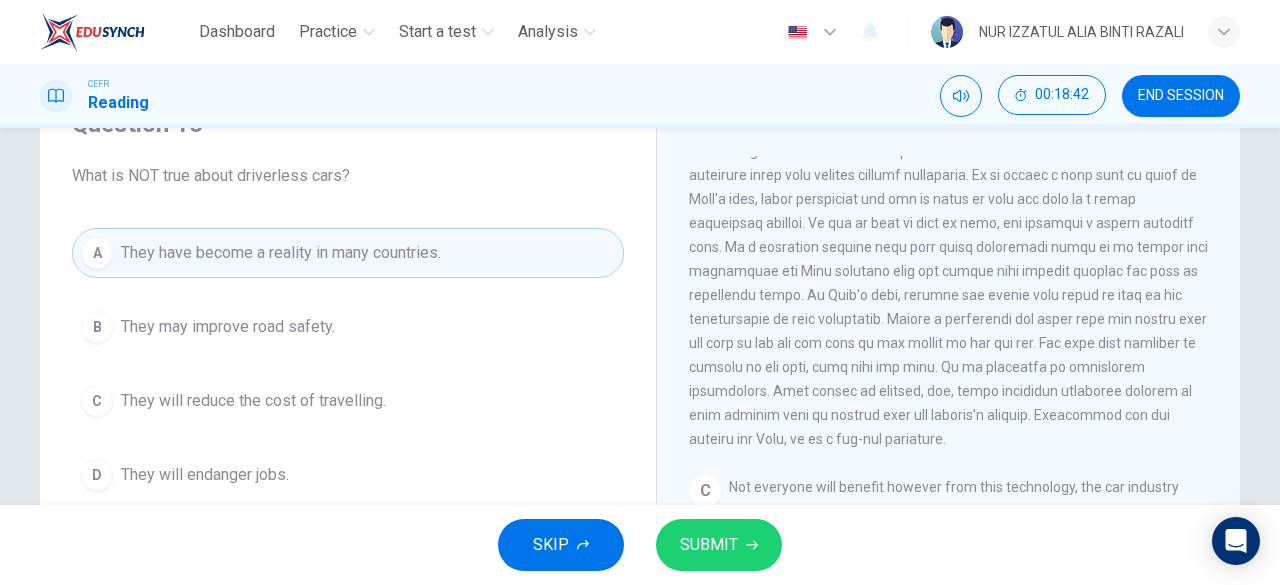 scroll, scrollTop: 661, scrollLeft: 0, axis: vertical 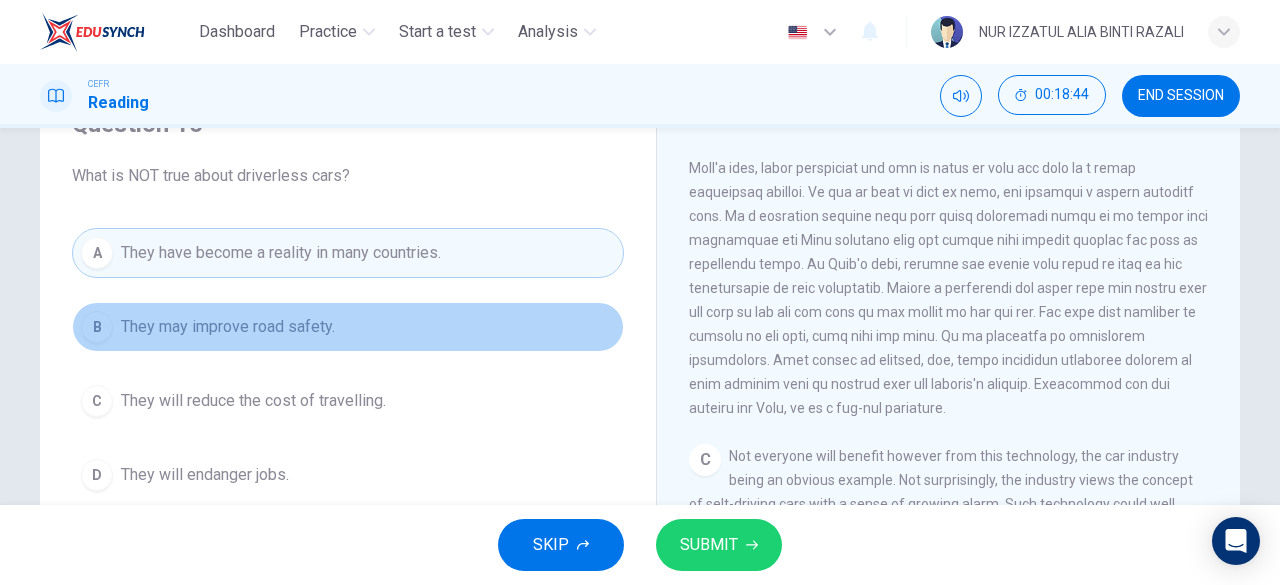 click on "They may improve road safety." at bounding box center (228, 327) 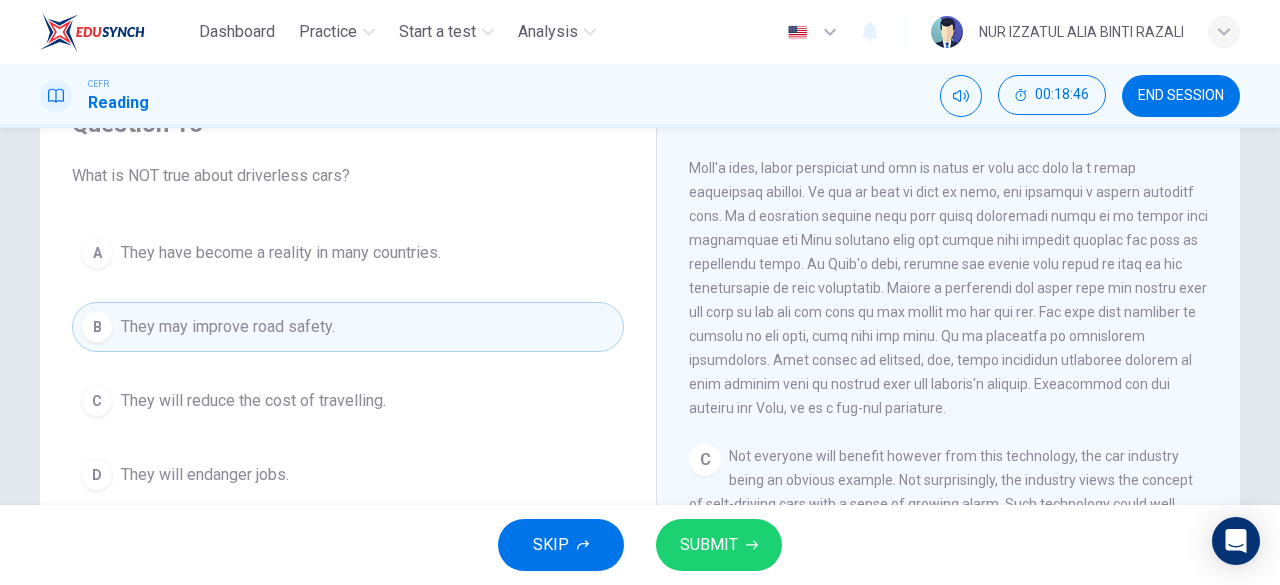 click on "SUBMIT" at bounding box center [709, 545] 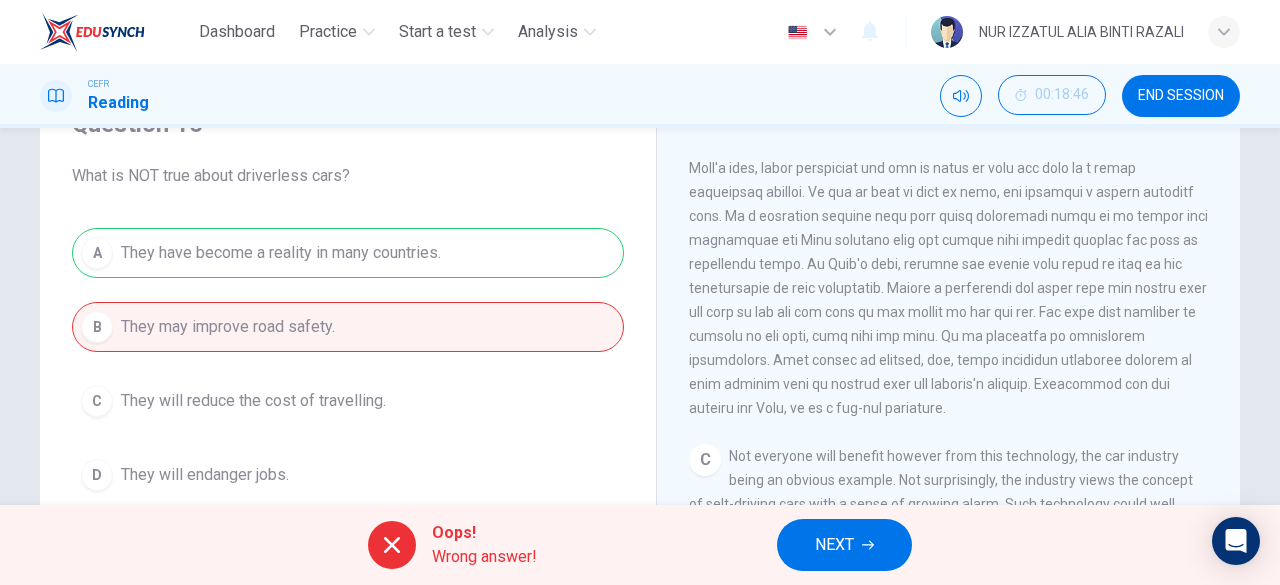 click on "NEXT" at bounding box center [844, 545] 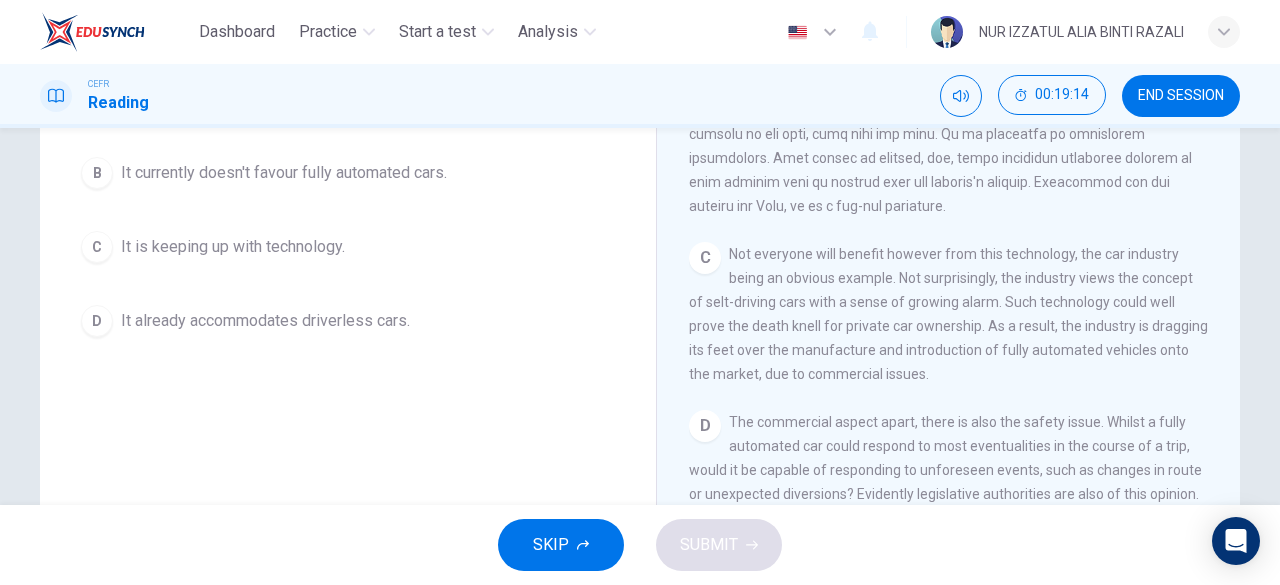 scroll, scrollTop: 98, scrollLeft: 0, axis: vertical 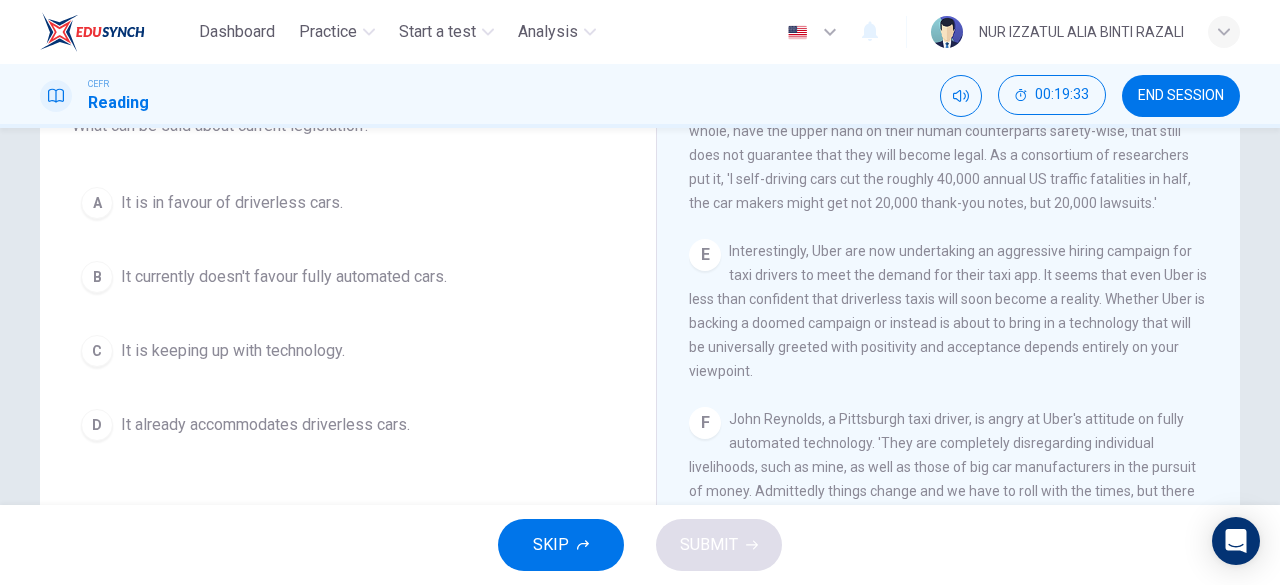 click on "B It currently doesn't favour fully automated cars." at bounding box center (348, 277) 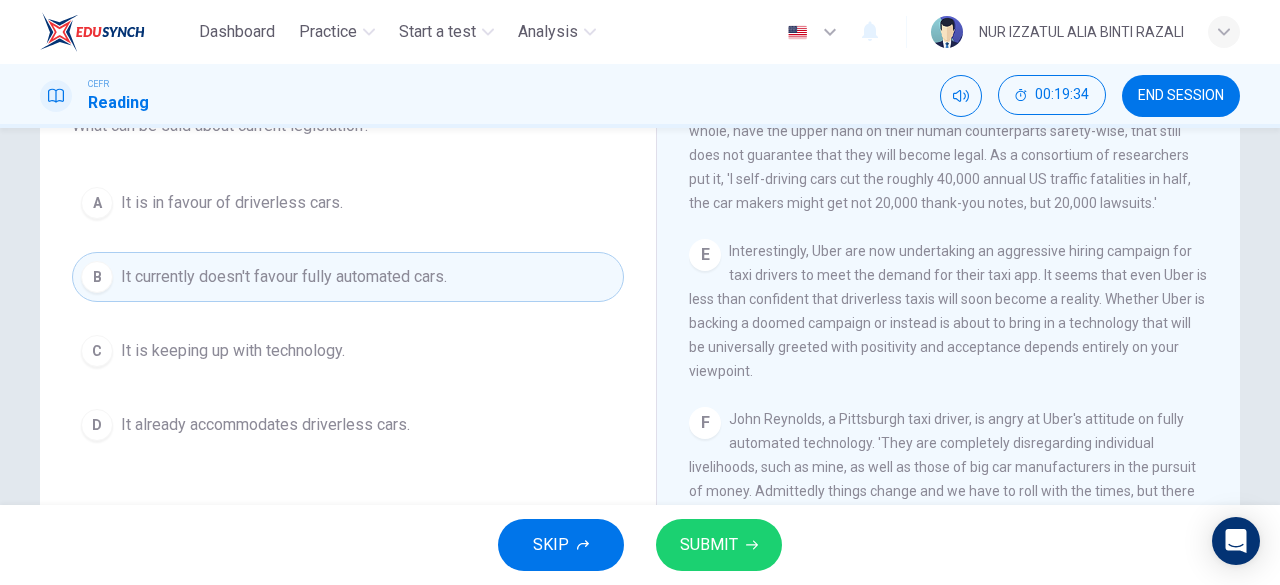 click on "SUBMIT" at bounding box center (709, 545) 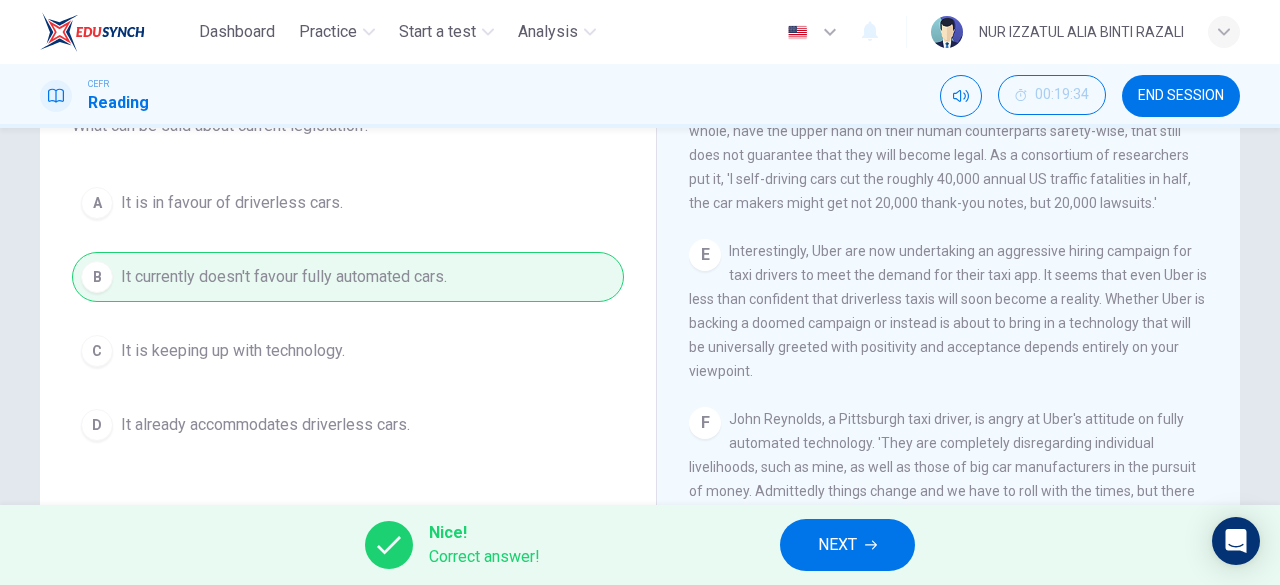 click on "NEXT" at bounding box center (837, 545) 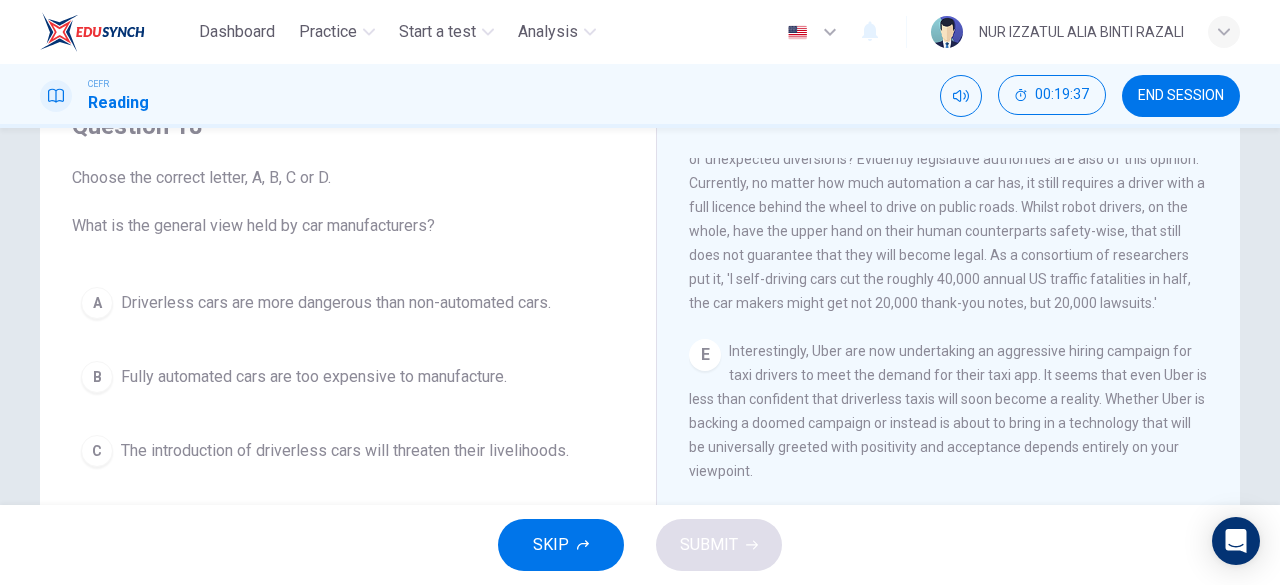 scroll, scrollTop: 198, scrollLeft: 0, axis: vertical 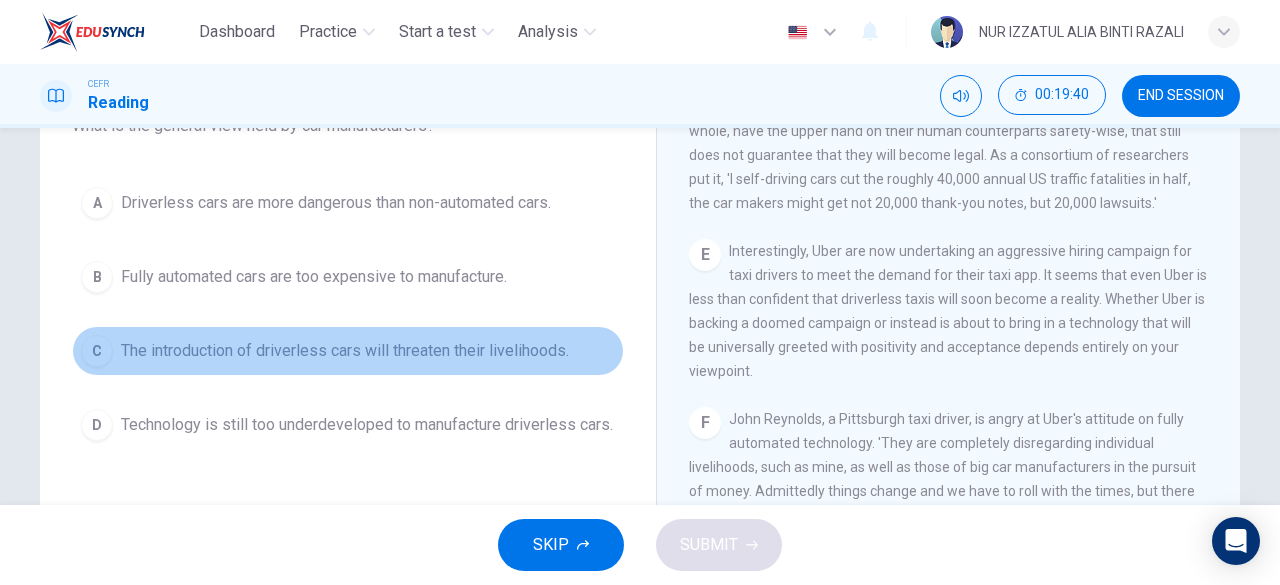 click on "The introduction of driverless cars will threaten their livelihoods." at bounding box center [336, 203] 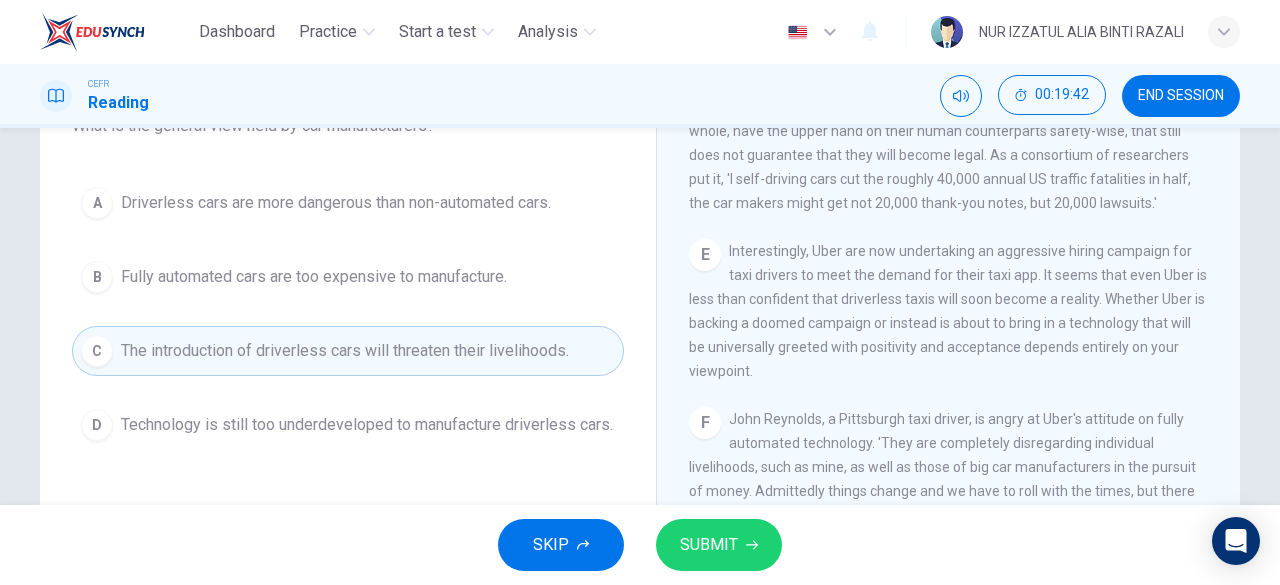 scroll, scrollTop: 98, scrollLeft: 0, axis: vertical 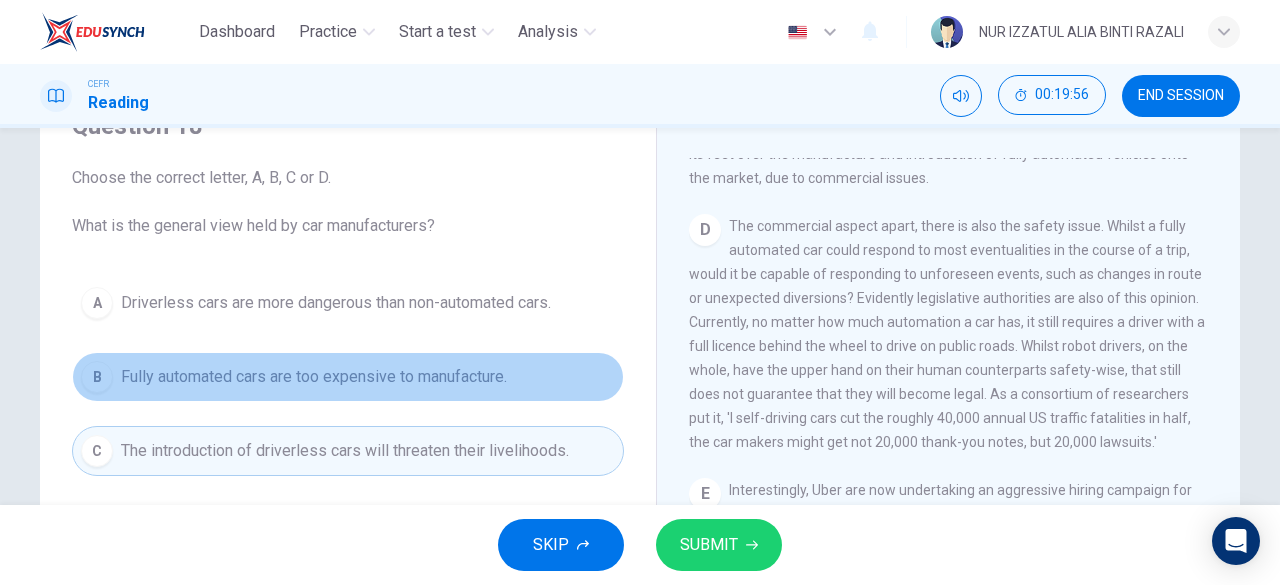 click on "B Fully automated cars are too expensive to manufacture." at bounding box center [348, 377] 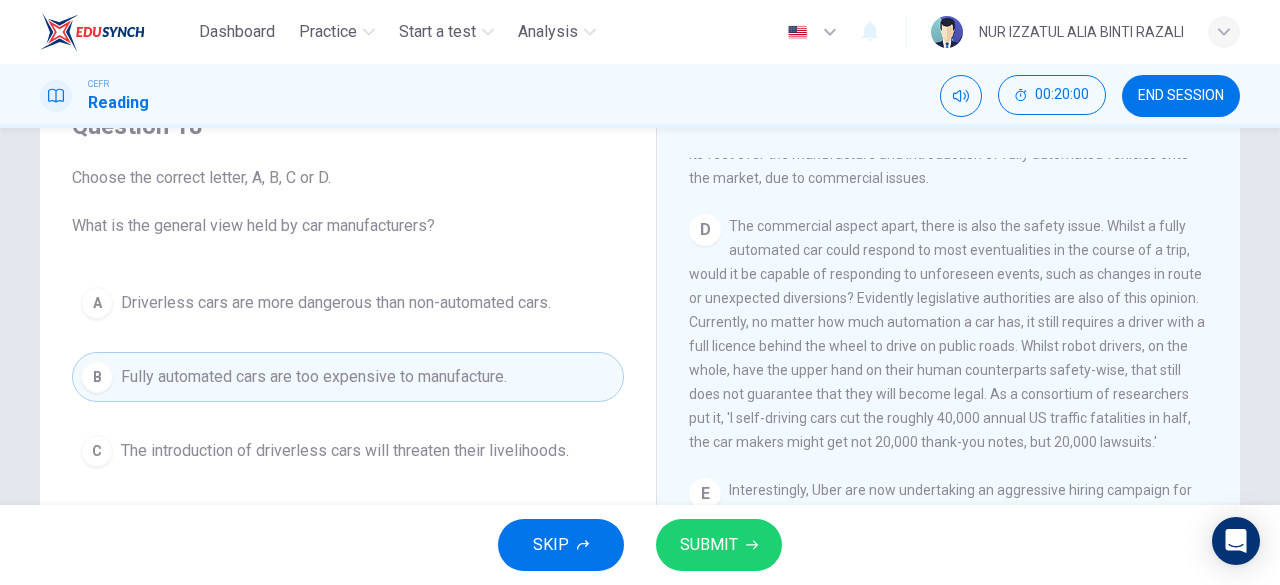 scroll, scrollTop: 961, scrollLeft: 0, axis: vertical 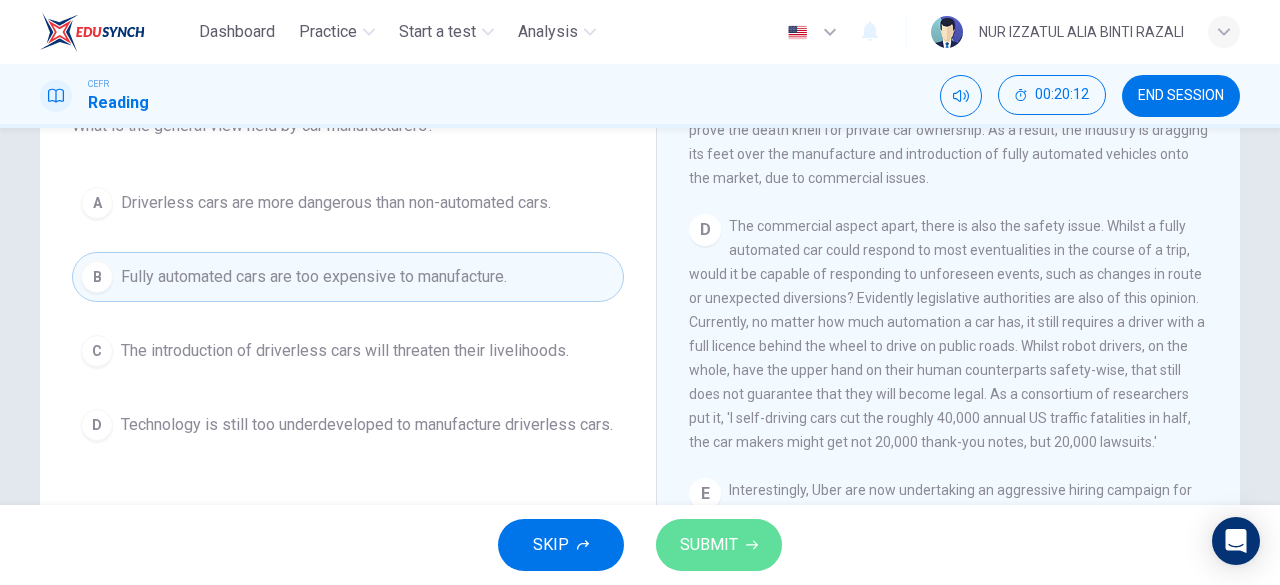 click on "SUBMIT" at bounding box center (709, 545) 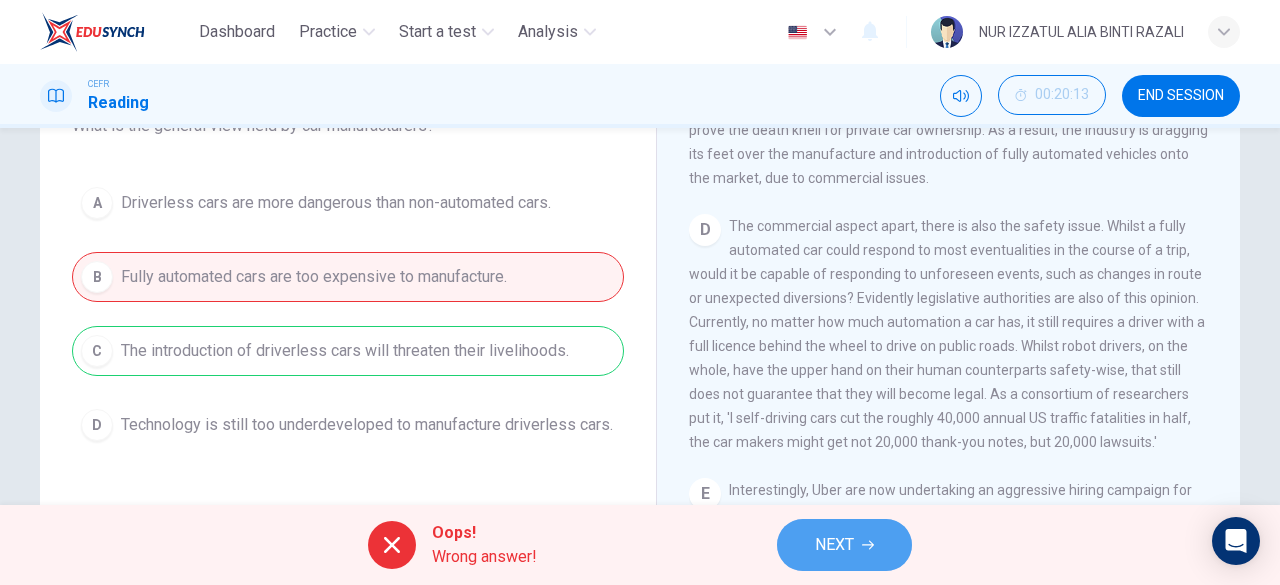 click on "NEXT" at bounding box center [844, 545] 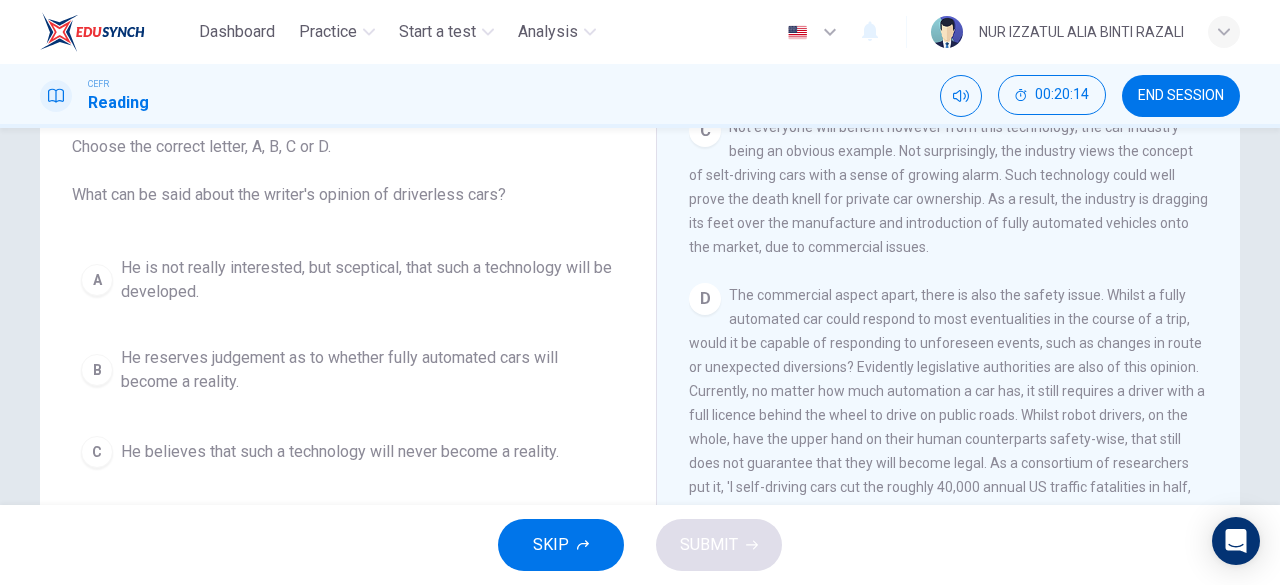scroll, scrollTop: 98, scrollLeft: 0, axis: vertical 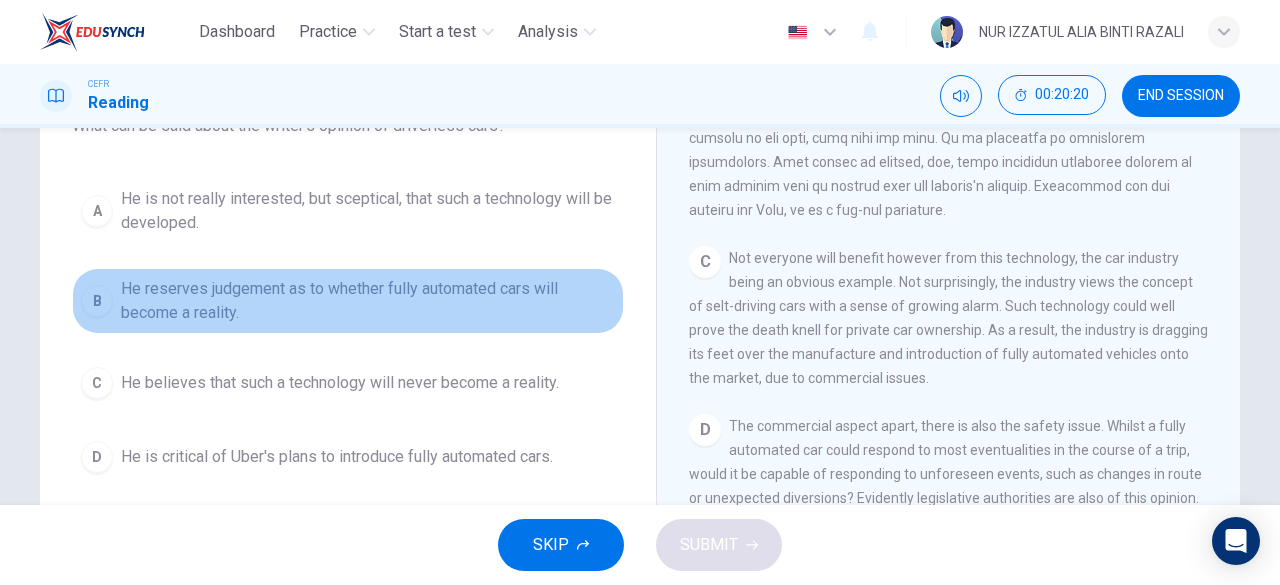click on "He reserves judgement as to whether fully automated cars will become a reality." at bounding box center (368, 211) 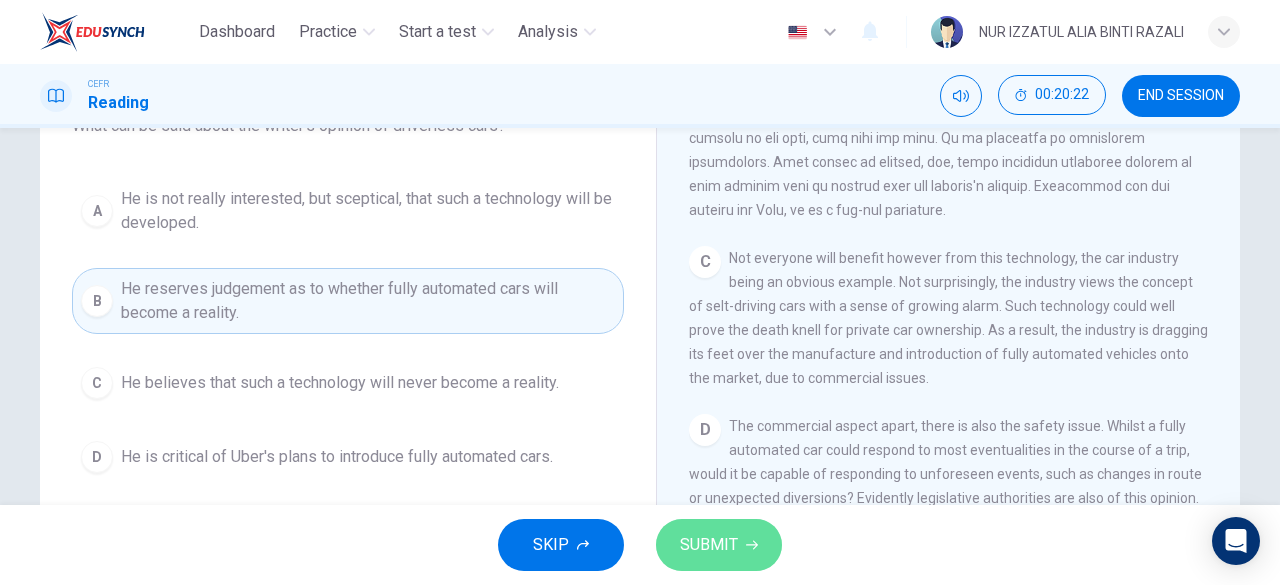 click on "SUBMIT" at bounding box center [709, 545] 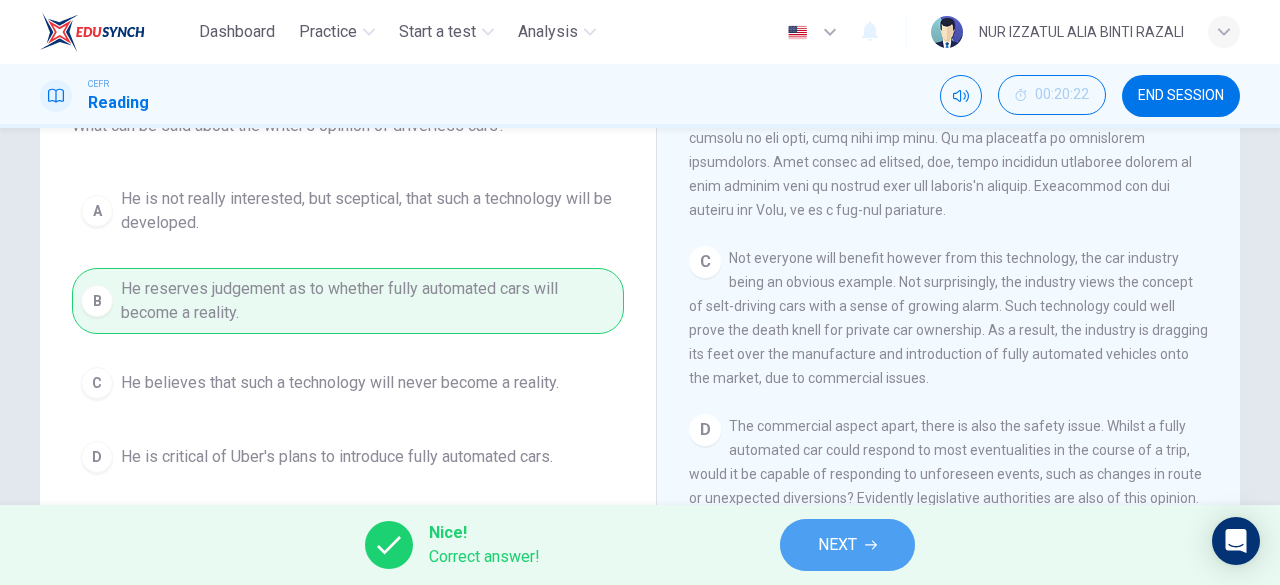 click on "NEXT" at bounding box center [837, 545] 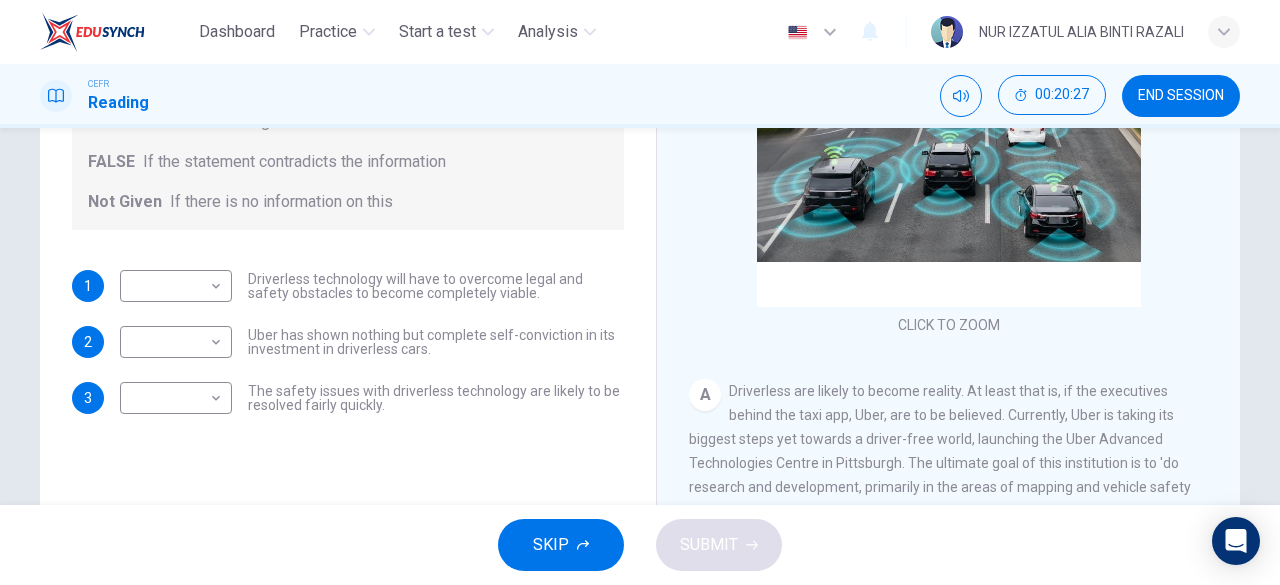 scroll, scrollTop: 198, scrollLeft: 0, axis: vertical 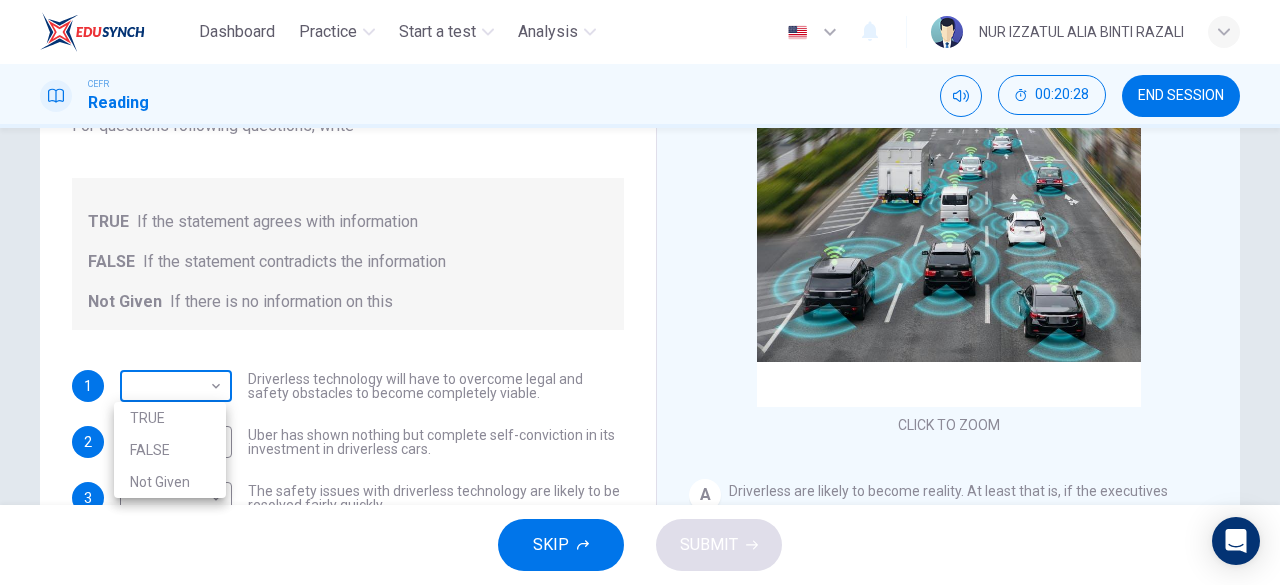 click on "Dashboard Practice Start a test Analysis English en ​ NUR IZZATUL ALIA BINTI RAZALI CEFR Reading 00:20:28 END SESSION Question 20 Do the following statements agree with the information given in the text? For questions following questions, write TRUE If the statement agrees with information FALSE If the statement contradicts the information Not Given If there is no information on this 1 ​ ​ Driverless technology will have to overcome legal and safety obstacles to become completely viable. 2 ​ ​ Uber has shown nothing but complete self-conviction in its investment in driverless cars. 3 ​ ​ The safety issues with driverless technology are likely to be resolved fairly quickly. Driverless cars CLICK TO ZOOM Click to Zoom A B C D E F G H SKIP SUBMIT Highlight an image Highlight Ask AI Turn off Delete Important Important Important Important Important Important Change a color Write a memo Go to Liner Ask AI EduSynch - Online Language Proficiency Testing
Dashboard Practice Start a test Analysis" at bounding box center (640, 292) 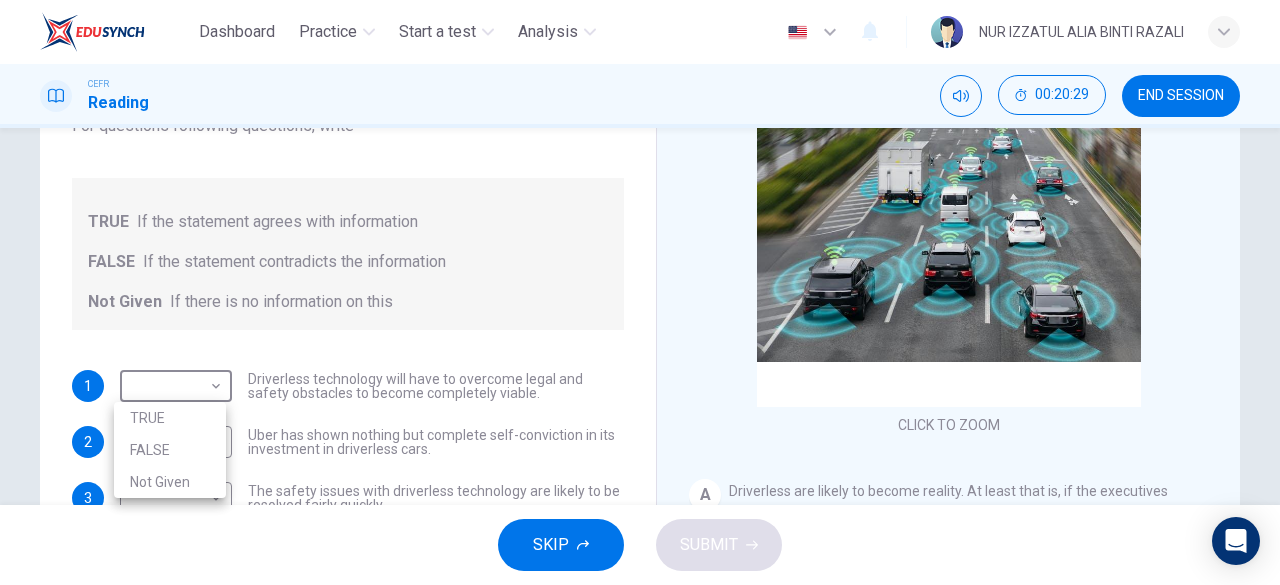 click on "TRUE" at bounding box center (170, 418) 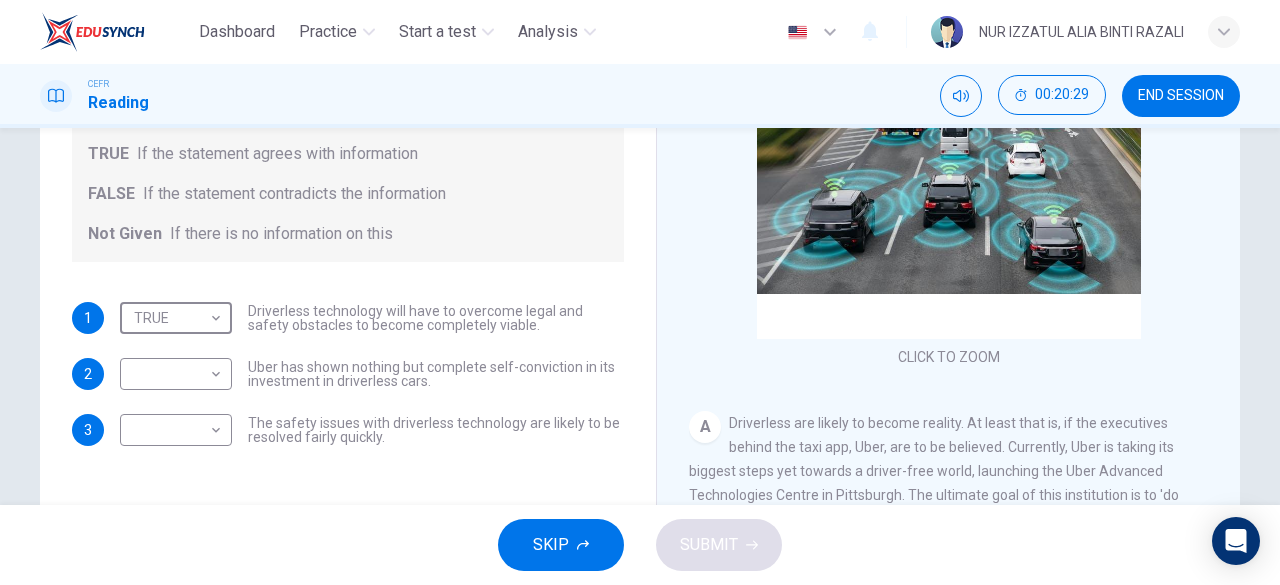 scroll, scrollTop: 298, scrollLeft: 0, axis: vertical 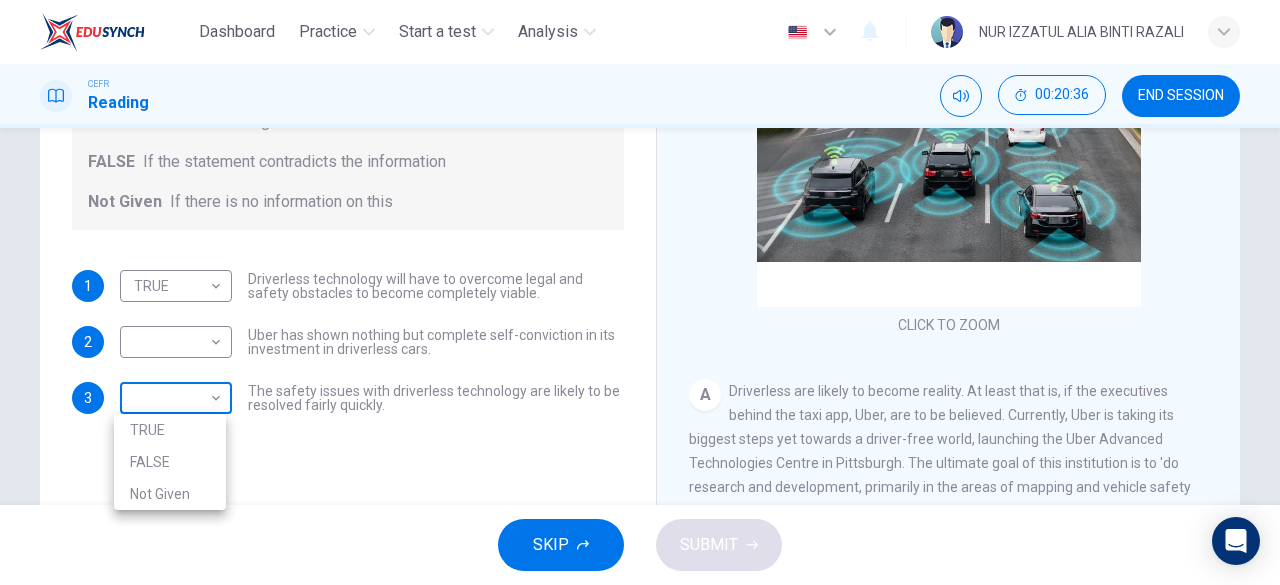 click on "Dashboard Practice Start a test Analysis English en ​ [FIRST] [LAST] CEFR Reading 00:20:36 END SESSION Question 20 Do the following statements agree with the information given in the text? For questions following questions, write TRUE If the statement agrees with information FALSE If the statement contradicts the information Not Given If there is no information on this 1 TRUE TRUE ​ Driverless technology will have to overcome legal and safety obstacles to become completely viable. 2 ​ ​ Uber has shown nothing but complete self-conviction in its investment in driverless cars. 3 ​ ​ The safety issues with driverless technology are likely to be resolved fairly quickly. Driverless cars CLICK TO ZOOM Click to Zoom A B C D E F G H SKIP SUBMIT Highlight an image Highlight Ask AI Turn off Delete Important Important Important Important Important Important Change a color Write a memo Go to Liner Ask AI EduSynch - Online Language Proficiency Testing
Dashboard Practice Start a test 2025" at bounding box center [640, 292] 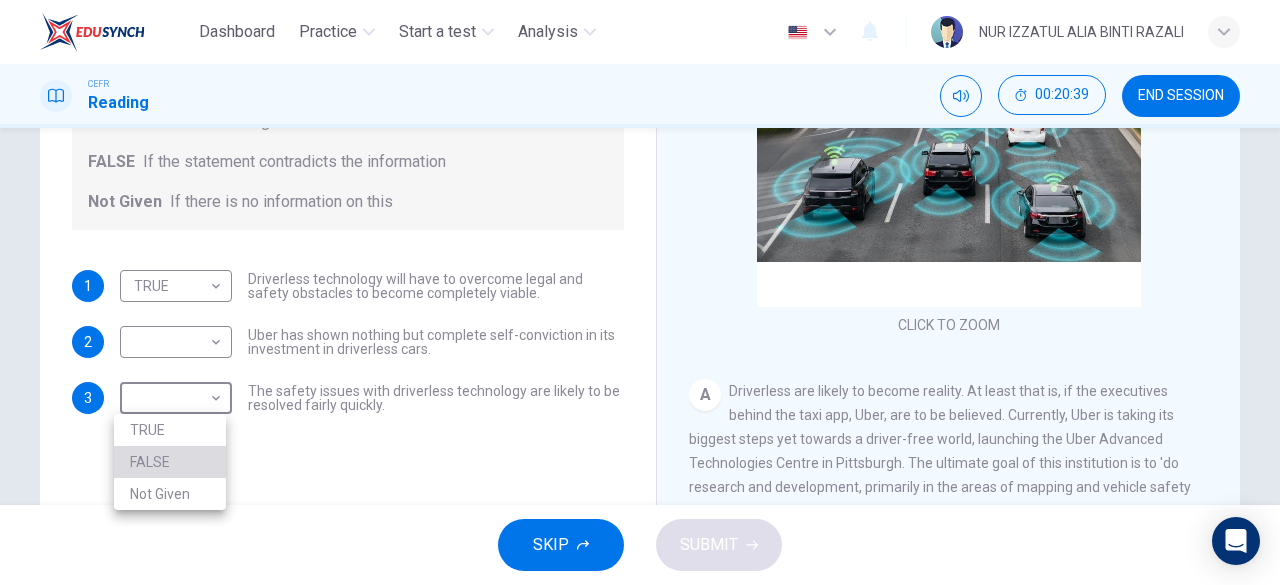 click on "FALSE" at bounding box center [170, 462] 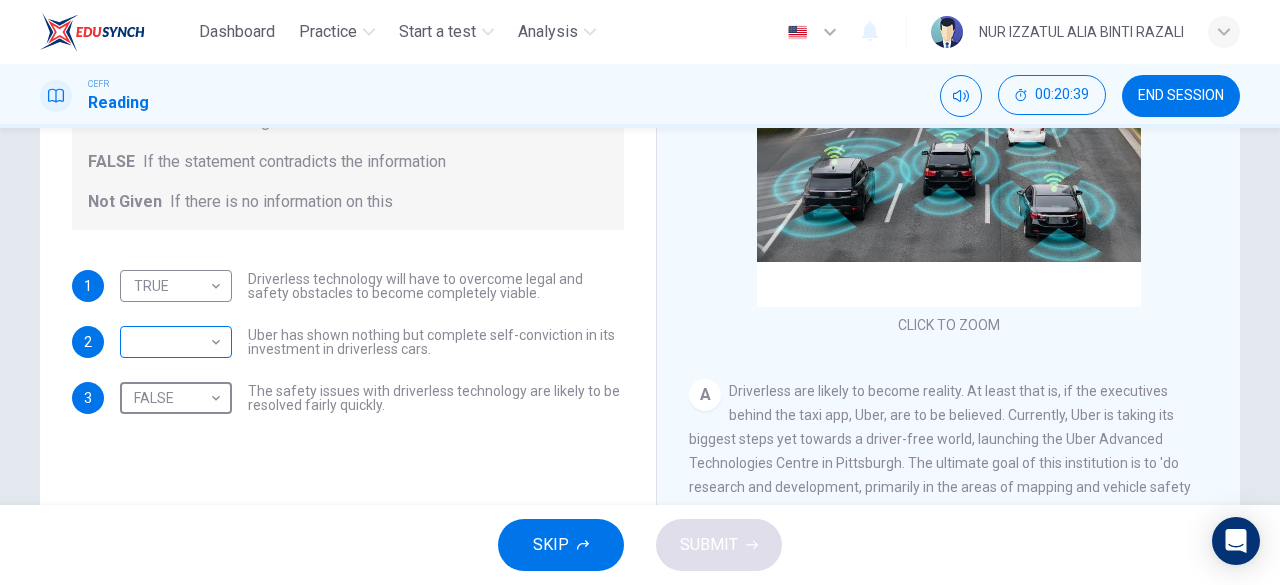 click on "Dashboard Practice Start a test Analysis English en ​ [FIRST] [LAST] CEFR Reading 00:20:39 END SESSION Question 20 Do the following statements agree with the information given in the text? For questions following questions, write TRUE If the statement agrees with information FALSE If the statement contradicts the information Not Given If there is no information on this 1 TRUE TRUE ​ Driverless technology will have to overcome legal and safety obstacles to become completely viable. 2 ​ ​ Uber has shown nothing but complete self-conviction in its investment in driverless cars. 3 FALSE FALSE ​ The safety issues with driverless technology are likely to be resolved fairly quickly. Driverless cars CLICK TO ZOOM Click to Zoom A B C D E F G H SKIP SUBMIT Highlight an image Highlight Ask AI Turn off Delete Important Important Important Important Important Important Change a color Write a memo Go to Liner Ask AI EduSynch - Online Language Proficiency Testing
Dashboard Practice Analysis" at bounding box center [640, 292] 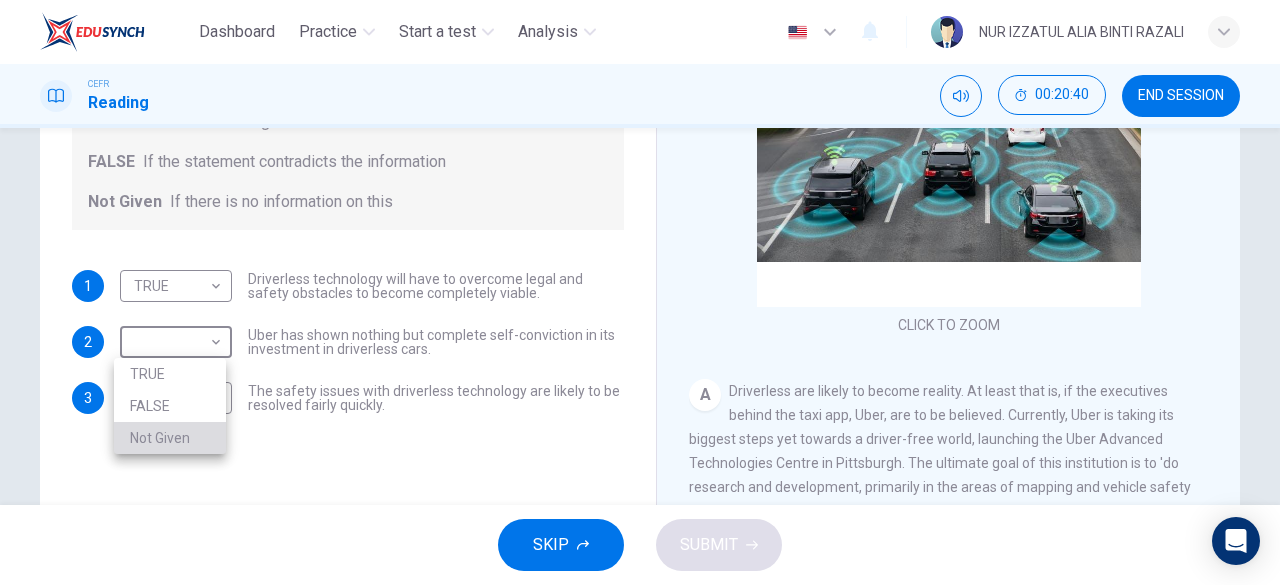 click on "Not Given" at bounding box center [170, 438] 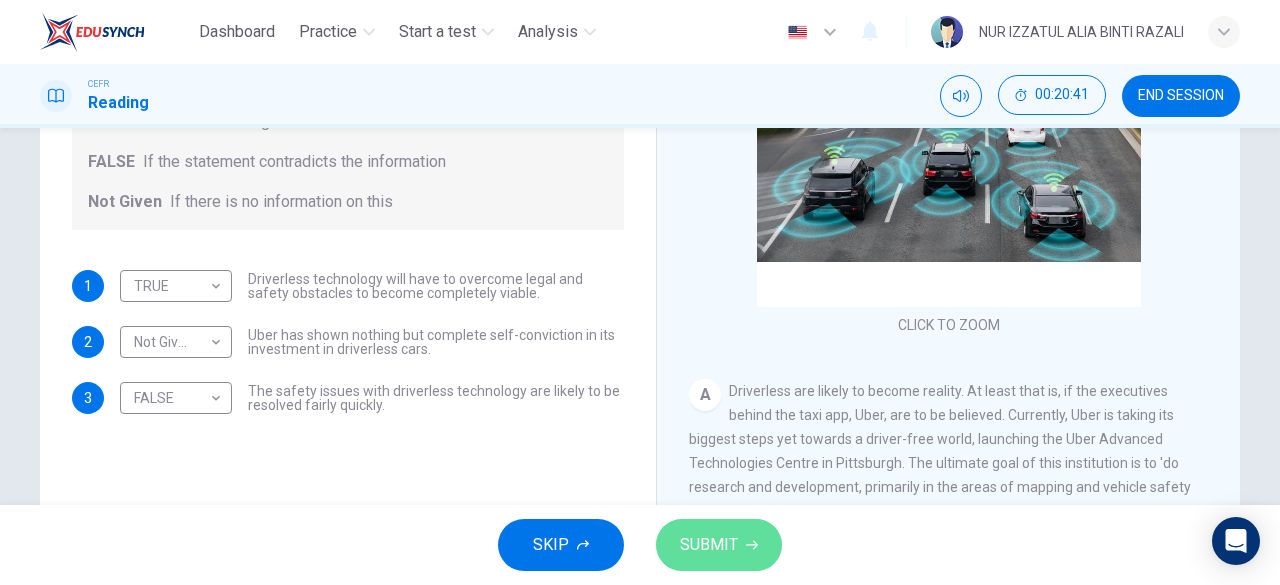 click on "SUBMIT" at bounding box center (709, 545) 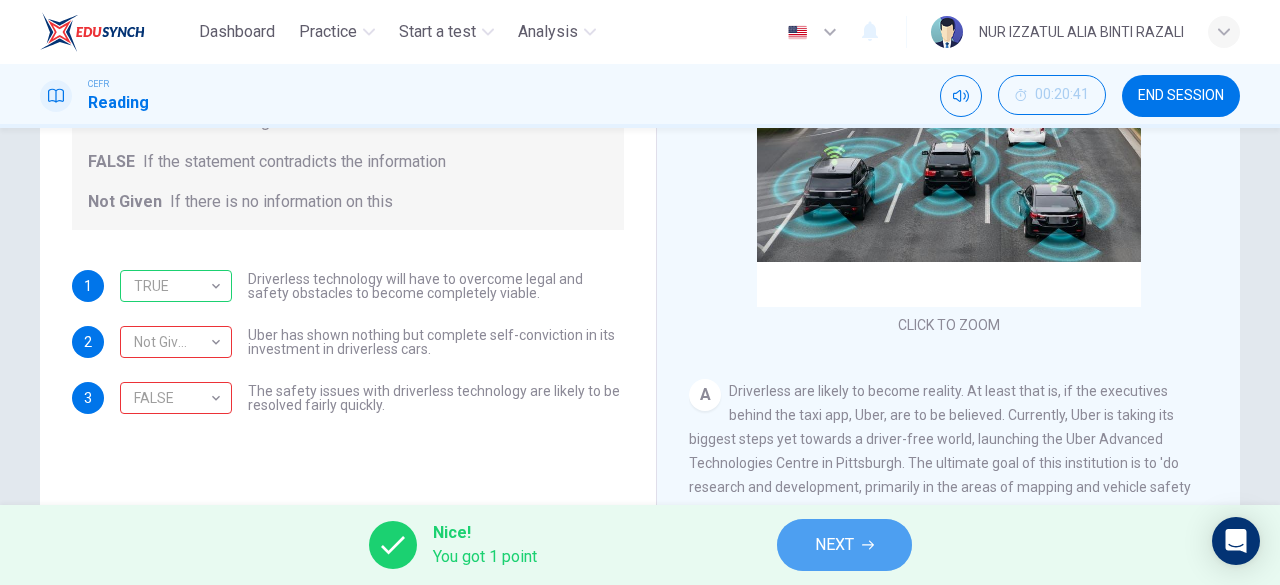 click on "NEXT" at bounding box center (834, 545) 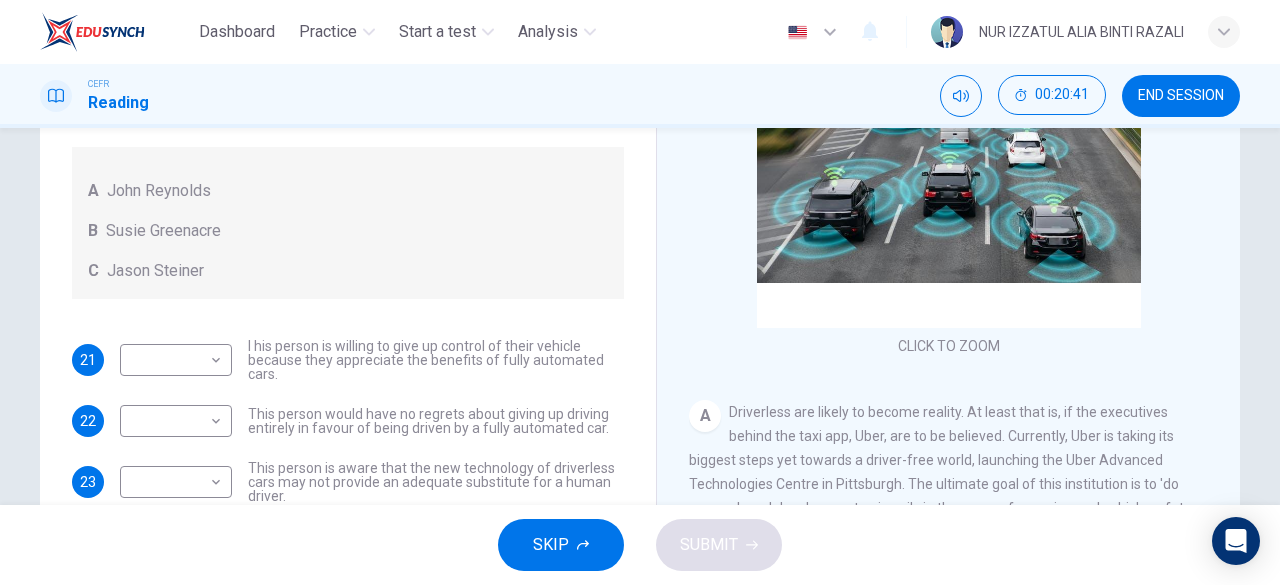 scroll, scrollTop: 246, scrollLeft: 0, axis: vertical 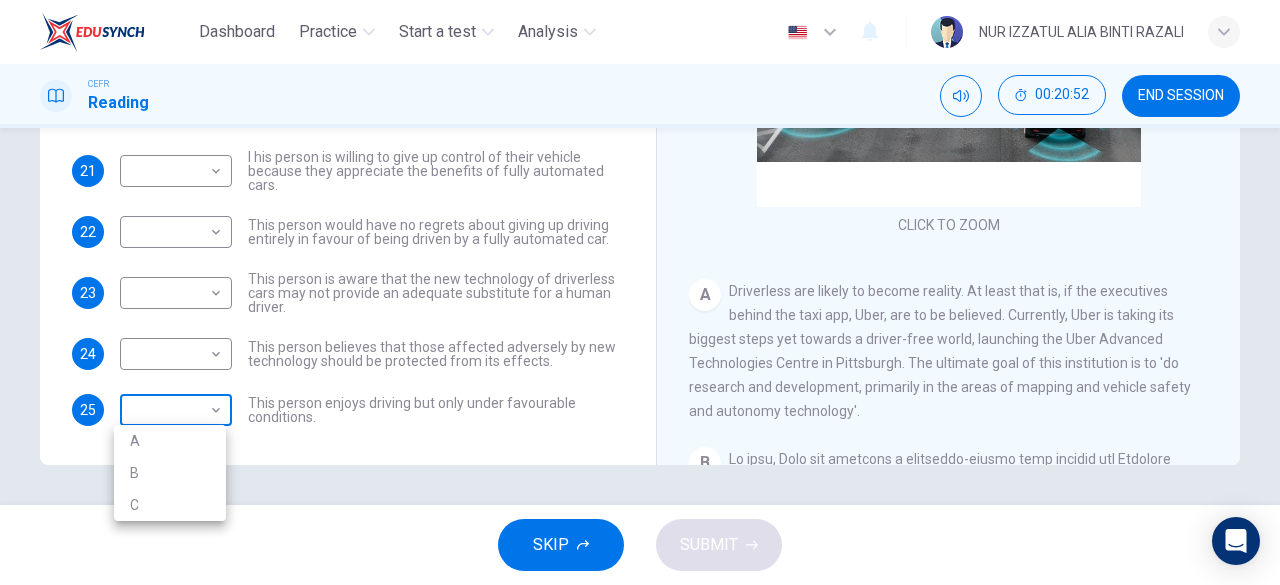 click on "Dashboard Practice Start a test Analysis English en ​ NUR IZZATUL ALIA BINTI RAZALI CEFR Reading 00:20:52 END SESSION Questions 21 - 25 Look at the following statements, and the list of people. Match each statement to the correct person, A-C. You may use any letter more than once.
A [FIRST] [LAST] B [FIRST] [LAST] C [FIRST] [LAST] 21 ​ ​ I his person is willing to give up control of their vehicle because they appreciate the benefits of fully automated cars. 22 ​ ​ This person would have no regrets about giving up driving entirely in favour of being driven by a fully automated car. 23 ​ ​ This person is aware that the new technology of driverless cars may not provide an adequate substitute for a human driver. 24 ​ ​ This person believes that those affected adversely by new technology should be protected from its effects. 25 ​ ​ This person enjoys driving but only under favourable conditions. Driverless cars CLICK TO ZOOM Click to Zoom A B C D E F G H SKIP SUBMIT Highlight an image Ask AI" at bounding box center (640, 292) 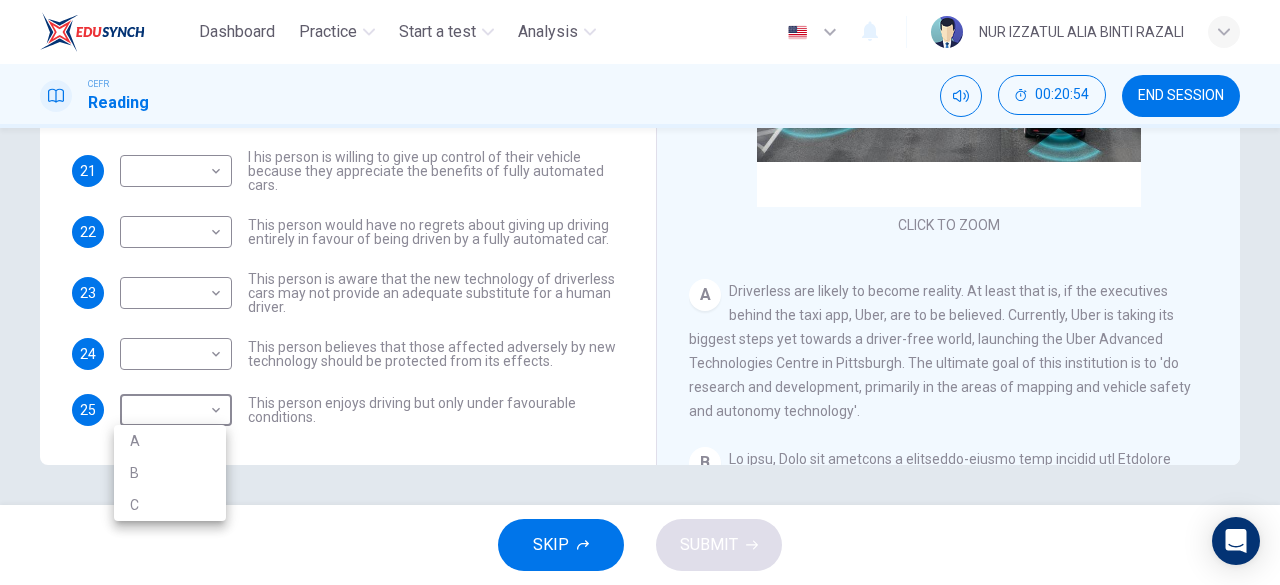 click at bounding box center (640, 292) 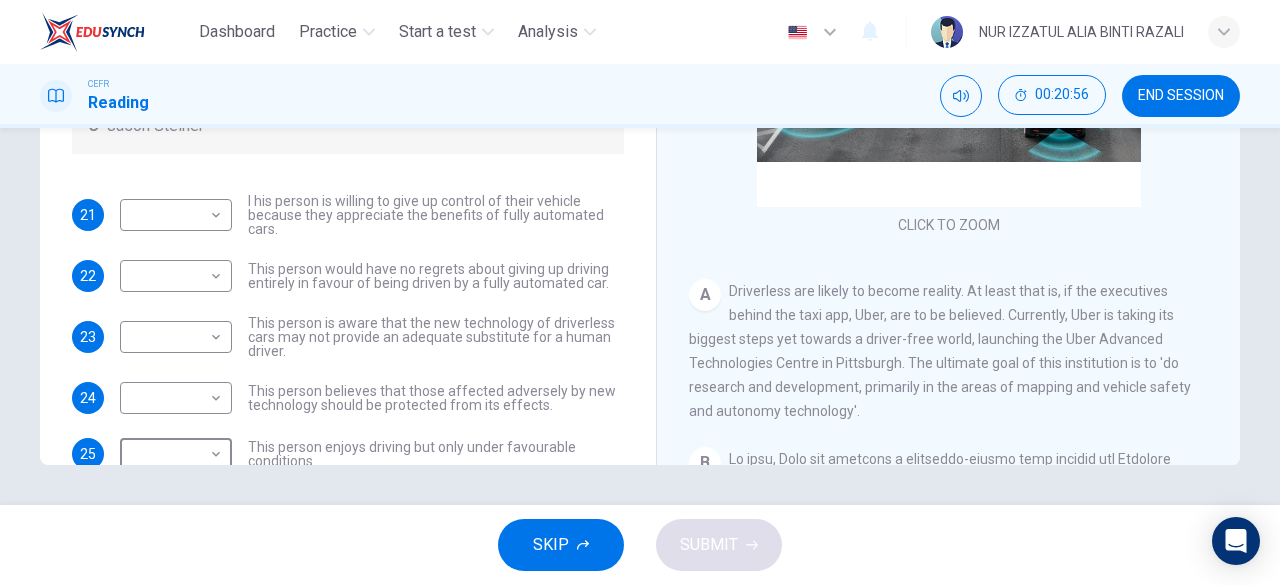 scroll, scrollTop: 0, scrollLeft: 0, axis: both 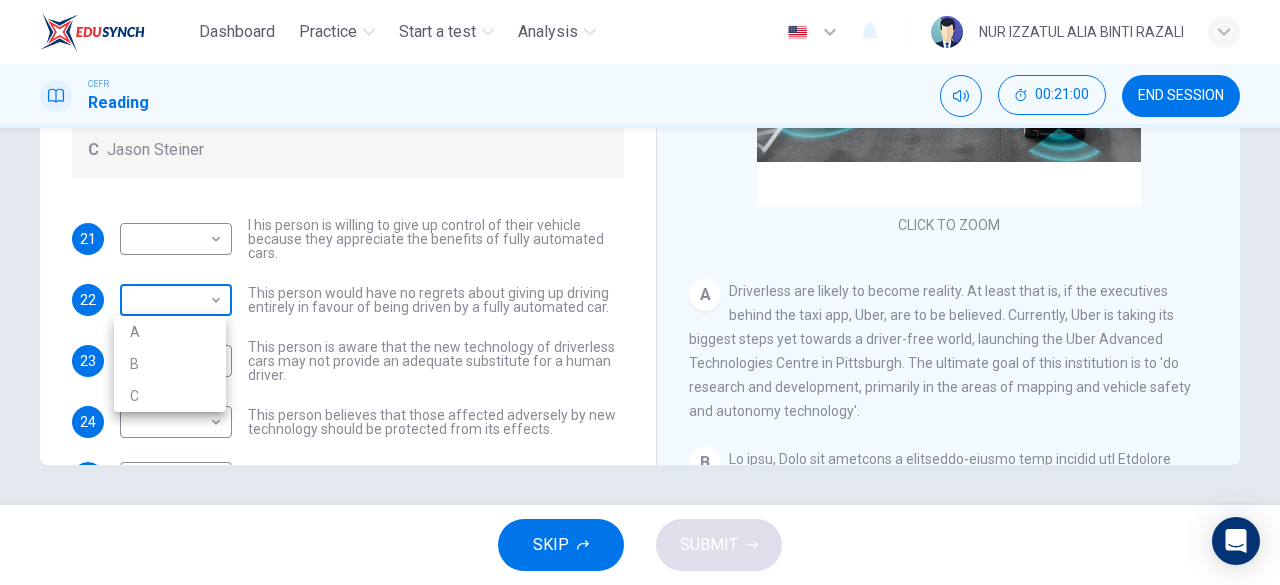 click on "Dashboard Practice Start a test Analysis English en ​ NUR IZZATUL ALIA BINTI RAZALI CEFR Reading 00:21:00 END SESSION Questions 21 - 25 Look at the following statements, and the list of people. Match each statement to the correct person, A-C. You may use any letter more than once.
A [FIRST] [LAST] B [FIRST] [LAST] C [FIRST] [LAST] 21 ​ ​ I his person is willing to give up control of their vehicle because they appreciate the benefits of fully automated cars. 22 ​ ​ This person would have no regrets about giving up driving entirely in favour of being driven by a fully automated car. 23 ​ ​ This person is aware that the new technology of driverless cars may not provide an adequate substitute for a human driver. 24 ​ ​ This person believes that those affected adversely by new technology should be protected from its effects. 25 ​ ​ This person enjoys driving but only under favourable conditions. Driverless cars CLICK TO ZOOM Click to Zoom A B C D E F G H SKIP SUBMIT Highlight an image Ask AI" at bounding box center (640, 292) 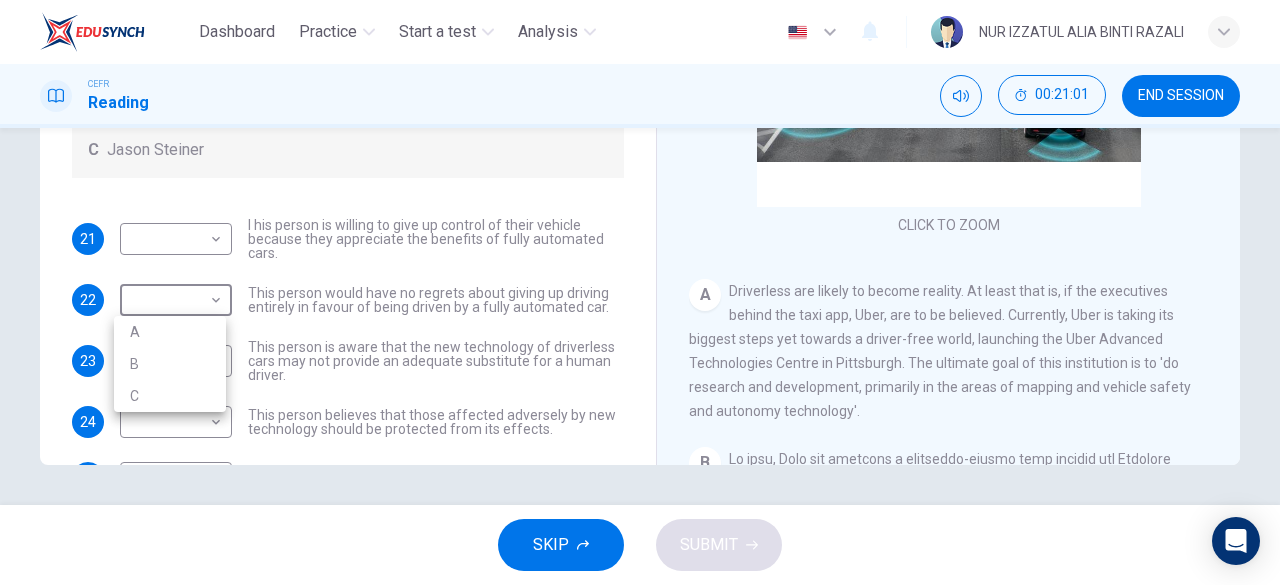 click at bounding box center (640, 292) 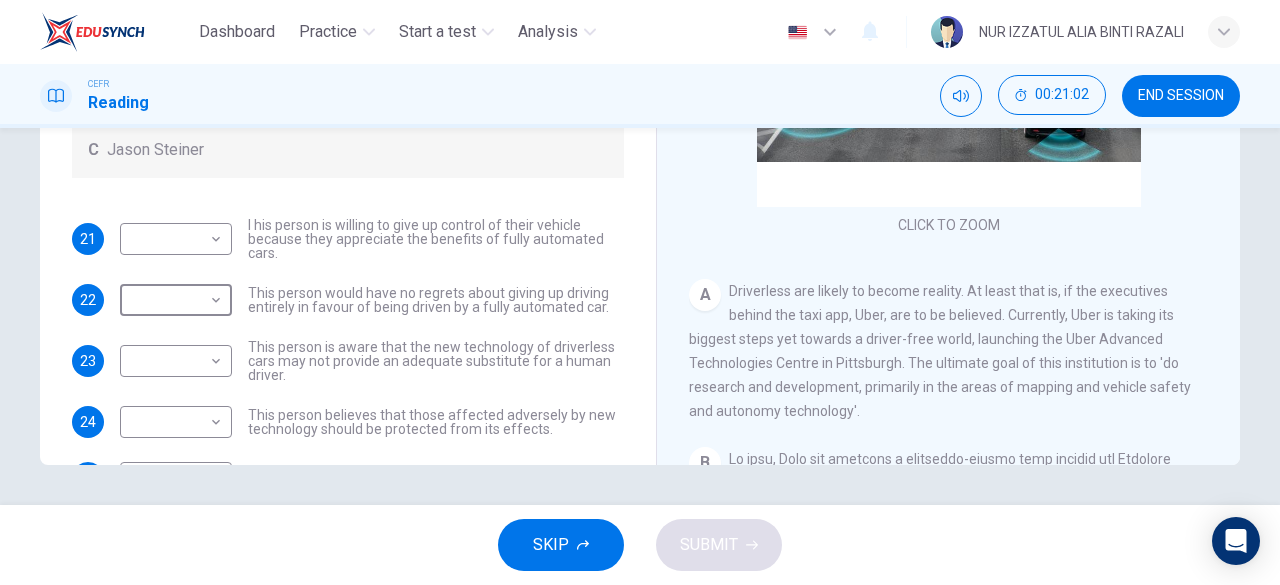 scroll, scrollTop: 298, scrollLeft: 0, axis: vertical 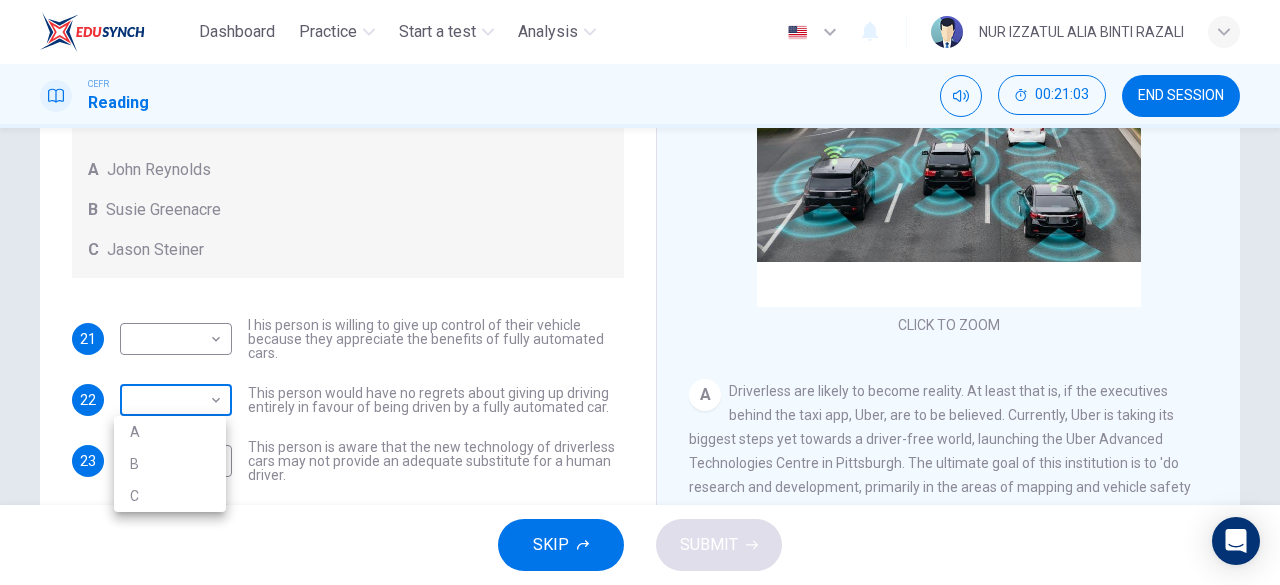 click on "Dashboard Practice Start a test Analysis English en ​ NUR IZZATUL ALIA BINTI RAZALI CEFR Reading 00:21:03 END SESSION Questions 21 - 25 Look at the following statements, and the list of people. Match each statement to the correct person, A-C. You may use any letter more than once.
A [FIRST] [LAST] B [FIRST] [LAST] C [FIRST] [LAST] 21 ​ ​ I his person is willing to give up control of their vehicle because they appreciate the benefits of fully automated cars. 22 ​ ​ This person would have no regrets about giving up driving entirely in favour of being driven by a fully automated car. 23 ​ ​ This person is aware that the new technology of driverless cars may not provide an adequate substitute for a human driver. 24 ​ ​ This person believes that those affected adversely by new technology should be protected from its effects. 25 ​ ​ This person enjoys driving but only under favourable conditions. Driverless cars CLICK TO ZOOM Click to Zoom A B C D E F G H SKIP SUBMIT Highlight an image Ask AI" at bounding box center [640, 292] 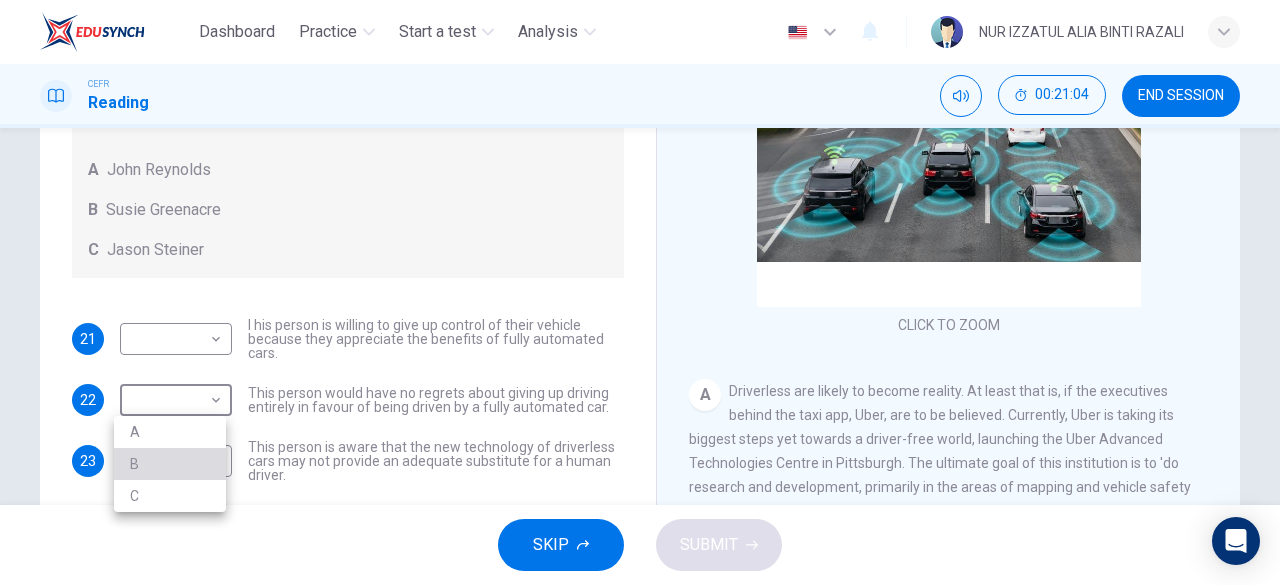 click on "B" at bounding box center [170, 464] 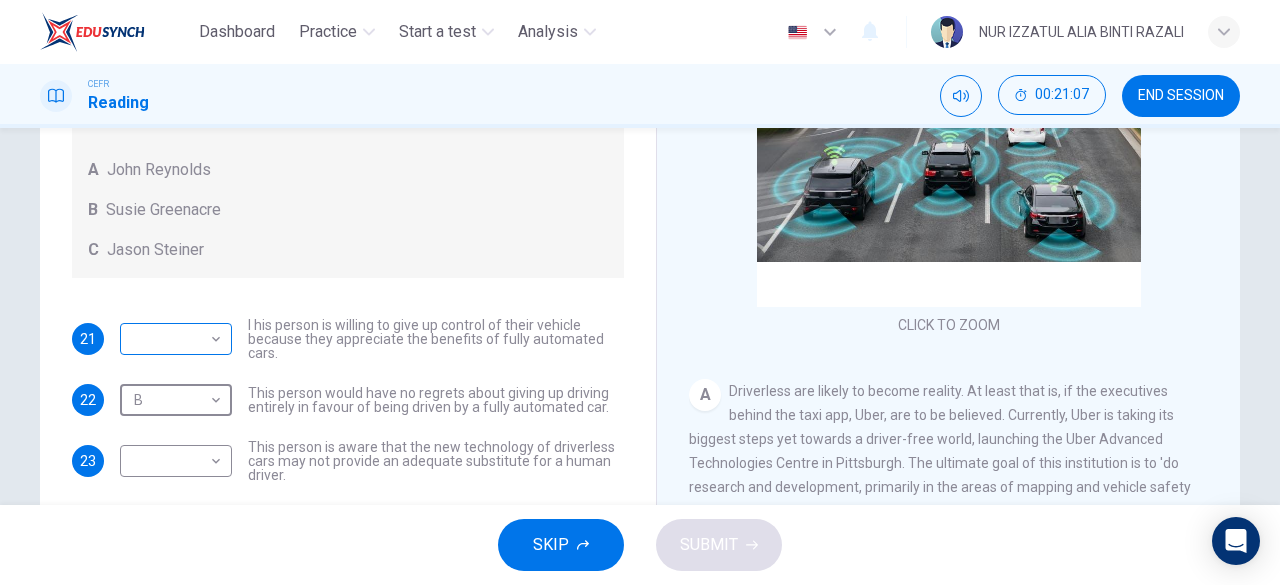 click on "Dashboard Practice Start a test Analysis English en ​ NUR IZZATUL ALIA BINTI RAZALI CEFR Reading 00:21:07 END SESSION Questions 21 - 25 Look at the following statements, and the list of people. Match each statement to the correct person, A-C. You may use any letter more than once.
A [FIRST] [LAST] B [FIRST] [LAST] C [FIRST] [LAST] 21 ​ ​ I his person is willing to give up control of their vehicle because they appreciate the benefits of fully automated cars. 22 B B ​ This person would have no regrets about giving up driving entirely in favour of being driven by a fully automated car. 23 ​ ​ This person is aware that the new technology of driverless cars may not provide an adequate substitute for a human driver. 24 ​ ​ This person believes that those affected adversely by new technology should be protected from its effects. 25 ​ ​ This person enjoys driving but only under favourable conditions. Driverless cars CLICK TO ZOOM Click to Zoom A B C D E F G H SKIP SUBMIT Highlight an image Ask AI" at bounding box center (640, 292) 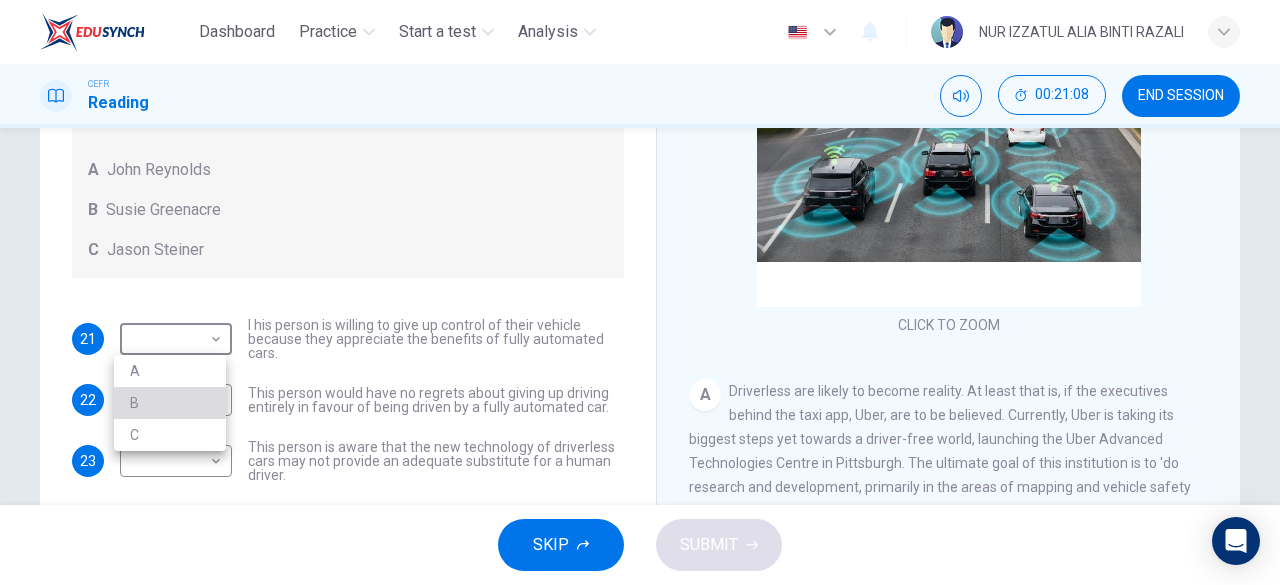 click on "B" at bounding box center (170, 403) 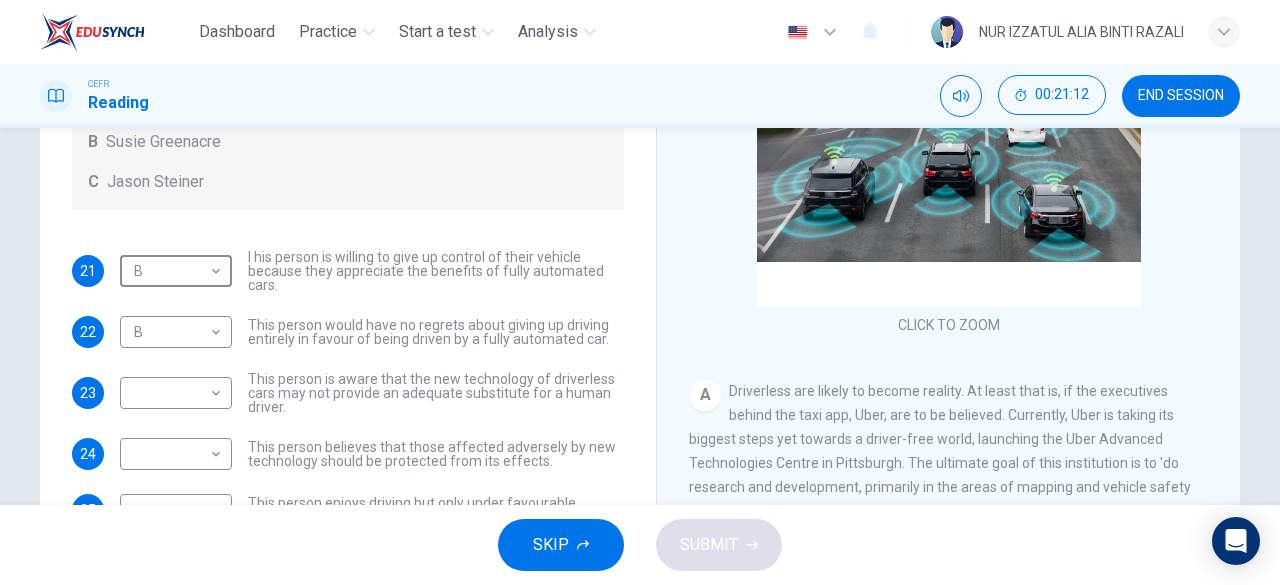 scroll, scrollTop: 0, scrollLeft: 0, axis: both 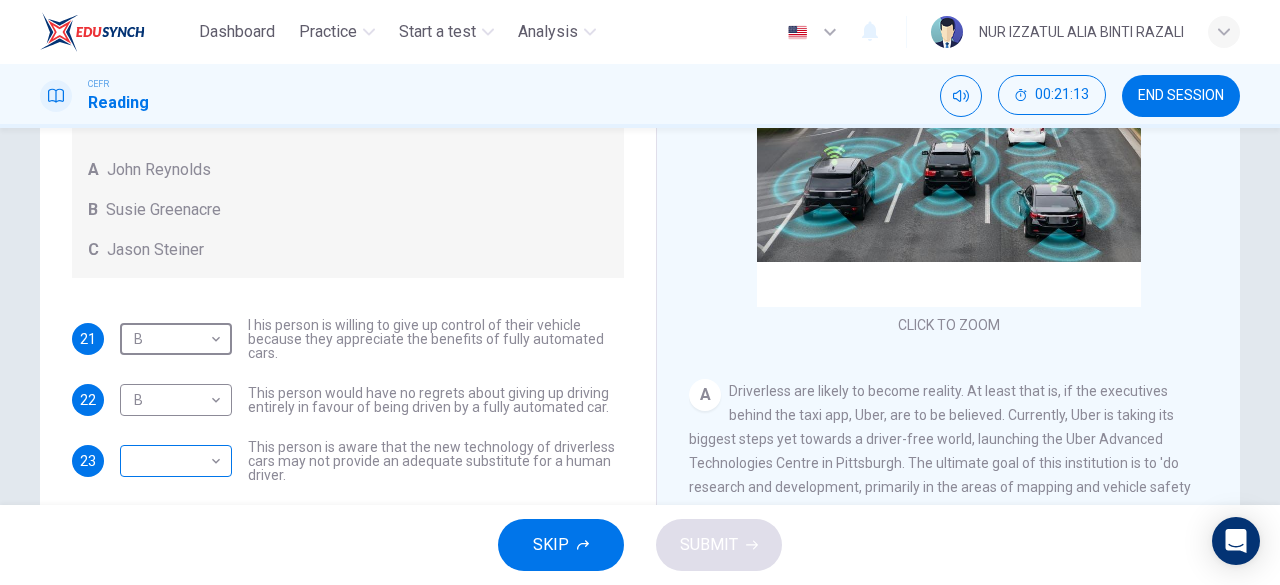 click on "Dashboard Practice Start a test Analysis English en ​ NUR IZZATUL ALIA BINTI RAZALI CEFR Reading 00:21:13 END SESSION Questions 21 - 25 Look at the following statements, and the list of people. Match each statement to the correct person, A-C. You may use any letter more than once.
A [FIRST] [LAST] B [FIRST] [LAST] C [FIRST] [LAST] 21 B B ​ I his person is willing to give up control of their vehicle because they appreciate the benefits of fully automated cars. 22 B B ​ This person would have no regrets about giving up driving entirely in favour of being driven by a fully automated car. 23 ​ ​ This person is aware that the new technology of driverless cars may not provide an adequate substitute for a human driver. 24 ​ ​ This person believes that those affected adversely by new technology should be protected from its effects. 25 ​ ​ This person enjoys driving but only under favourable conditions. Driverless cars CLICK TO ZOOM Click to Zoom A B C D E F G H SKIP SUBMIT Highlight an image Ask AI" at bounding box center [640, 292] 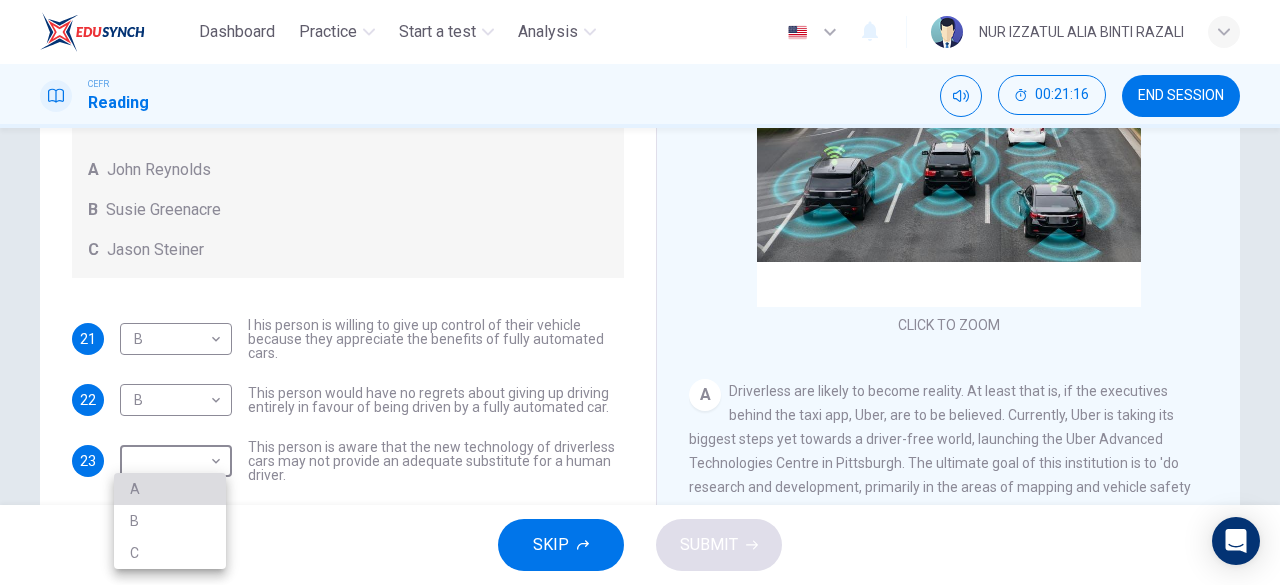 click on "A" at bounding box center (170, 489) 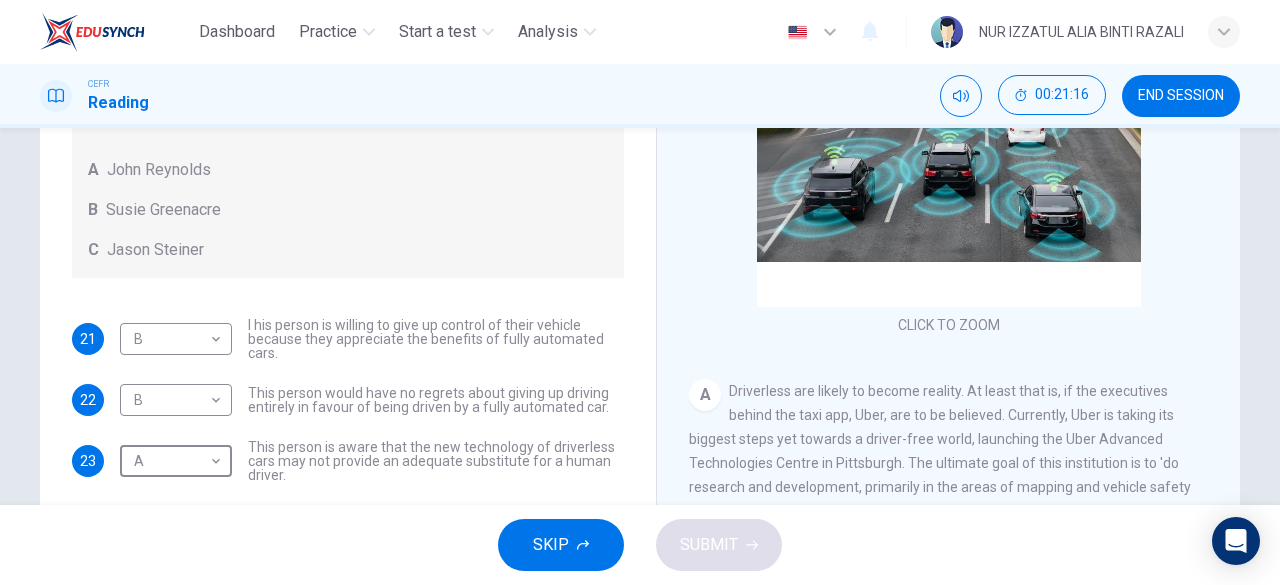 scroll, scrollTop: 68, scrollLeft: 0, axis: vertical 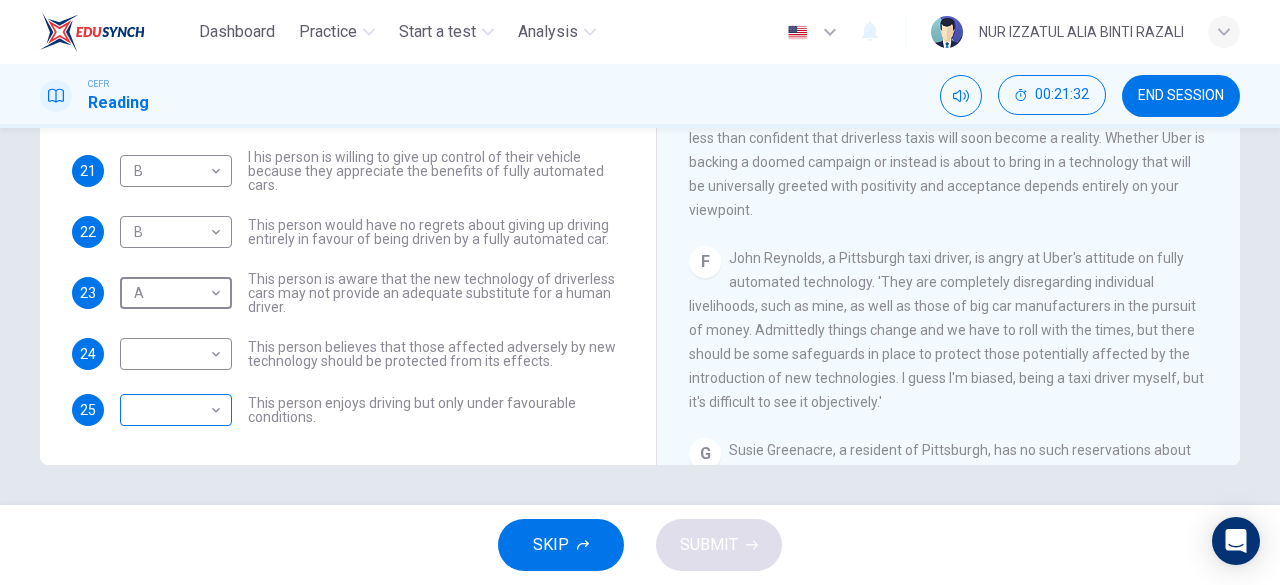 click on "Dashboard Practice Start a test Analysis English en ​ NUR IZZATUL ALIA BINTI RAZALI CEFR Reading 00:21:32 END SESSION Questions 21 - 25 Look at the following statements, and the list of people. Match each statement to the correct person, A-C. You may use any letter more than once.
A [FIRST] [LAST] B [FIRST] [LAST] C [FIRST] [LAST] 21 B B ​ I his person is willing to give up control of their vehicle because they appreciate the benefits of fully automated cars. 22 B B ​ This person would have no regrets about giving up driving entirely in favour of being driven by a fully automated car. 23 A A ​ This person is aware that the new technology of driverless cars may not provide an adequate substitute for a human driver. 24 ​ ​ This person believes that those affected adversely by new technology should be protected from its effects. 25 ​ ​ This person enjoys driving but only under favourable conditions. Driverless cars CLICK TO ZOOM Click to Zoom A B C D E F G H SKIP SUBMIT Highlight an image Ask AI" at bounding box center [640, 292] 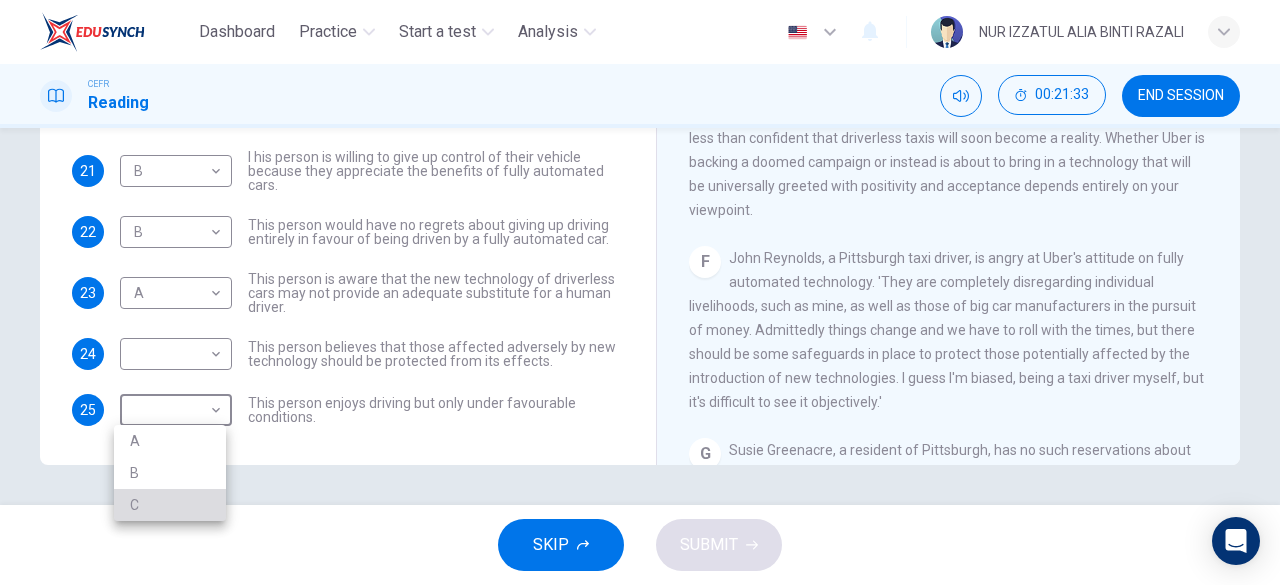 click on "C" at bounding box center [170, 505] 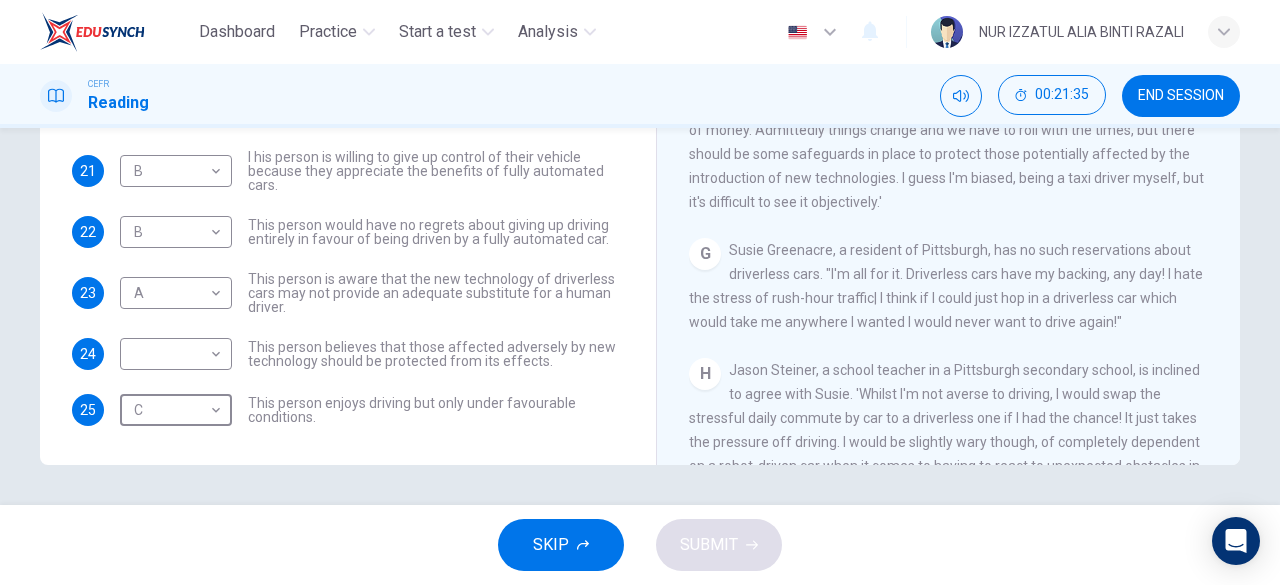 scroll, scrollTop: 1461, scrollLeft: 0, axis: vertical 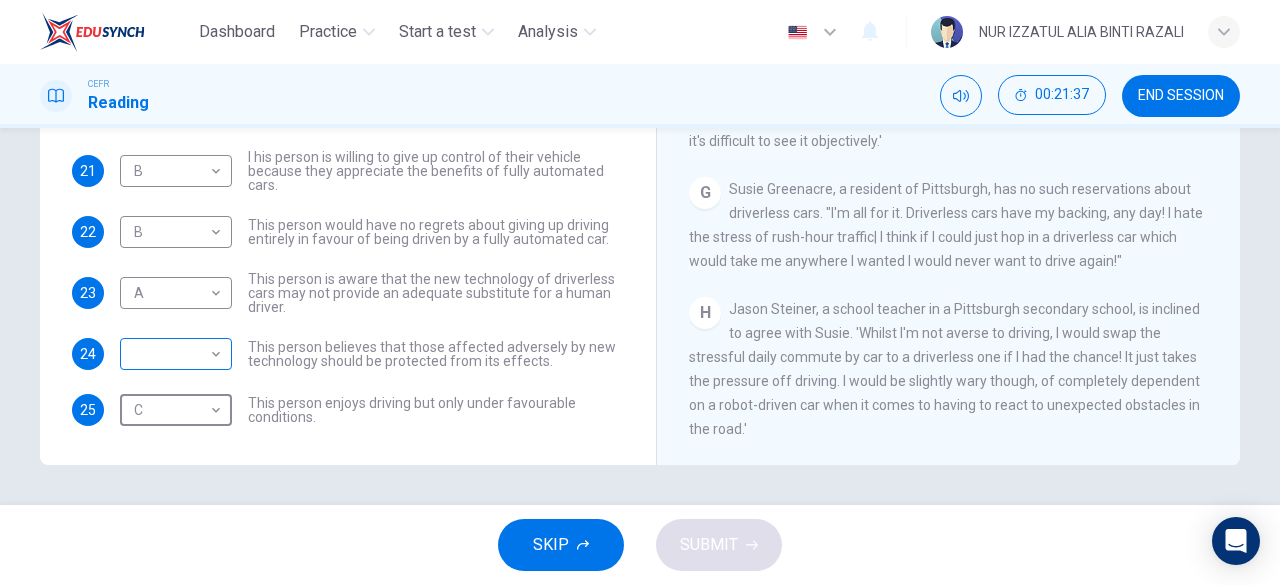 click on "Dashboard Practice Start a test Analysis English en ​ NUR IZZATUL ALIA BINTI RAZALI CEFR Reading 00:21:37 END SESSION Questions 21 - 25 Look at the following statements, and the list of people. Match each statement to the correct person, A-C. You may use any letter more than once.
A [FIRST] [LAST] B [FIRST] [LAST] C [FIRST] [LAST] 21 B B ​ I his person is willing to give up control of their vehicle because they appreciate the benefits of fully automated cars. 22 B B ​ This person would have no regrets about giving up driving entirely in favour of being driven by a fully automated car. 23 A A ​ This person is aware that the new technology of driverless cars may not provide an adequate substitute for a human driver. 24 ​ ​ This person believes that those affected adversely by new technology should be protected from its effects. 25 C C ​ This person enjoys driving but only under favourable conditions. Driverless cars CLICK TO ZOOM Click to Zoom A B C D E F G H SKIP SUBMIT Highlight an image Ask AI" at bounding box center (640, 292) 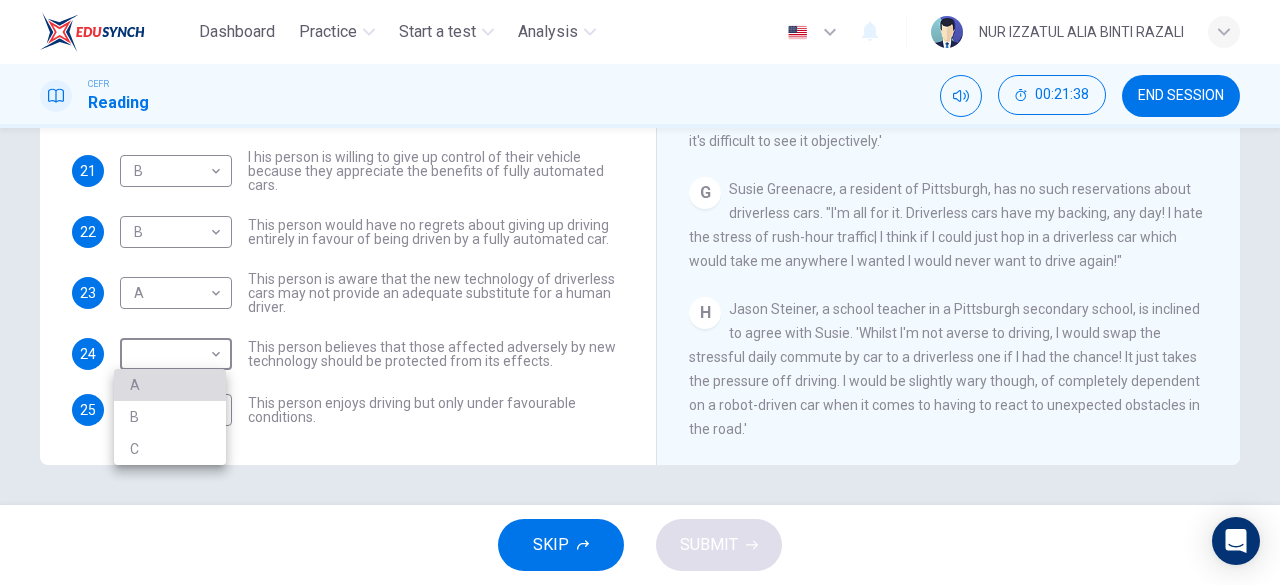 click on "A" at bounding box center [170, 385] 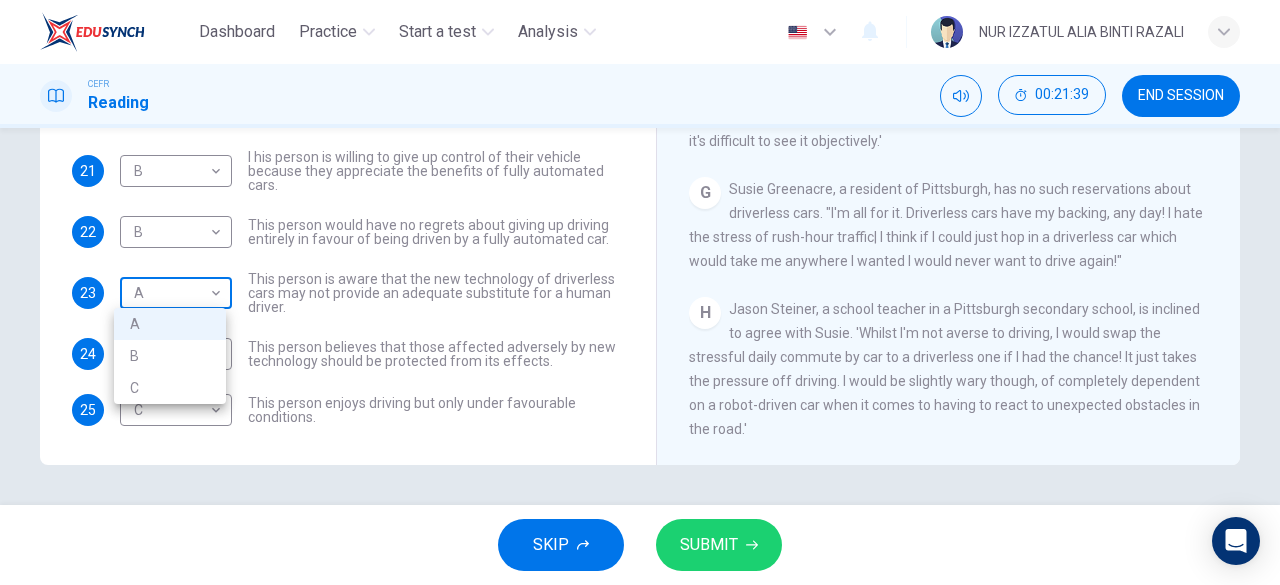 click on "Dashboard Practice Start a test Analysis English en ​ NUR IZZATUL ALIA BINTI RAZALI CEFR Reading 00:21:39 END SESSION Questions 21 - 25 Look at the following statements, and the list of people. Match each statement to the correct person, A-C. You may use any letter more than once.
A [FIRST] [LAST] B [FIRST] [LAST] C [FIRST] [LAST] 21 B B ​ I his person is willing to give up control of their vehicle because they appreciate the benefits of fully automated cars. 22 B B ​ This person would have no regrets about giving up driving entirely in favour of being driven by a fully automated car. 23 A A ​ This person is aware that the new technology of driverless cars may not provide an adequate substitute for a human driver. 24 A A ​ This person believes that those affected adversely by new technology should be protected from its effects. 25 C C ​ This person enjoys driving but only under favourable conditions. Driverless cars CLICK TO ZOOM Click to Zoom A B C D E F G H SKIP SUBMIT Highlight an image Ask AI" at bounding box center [640, 292] 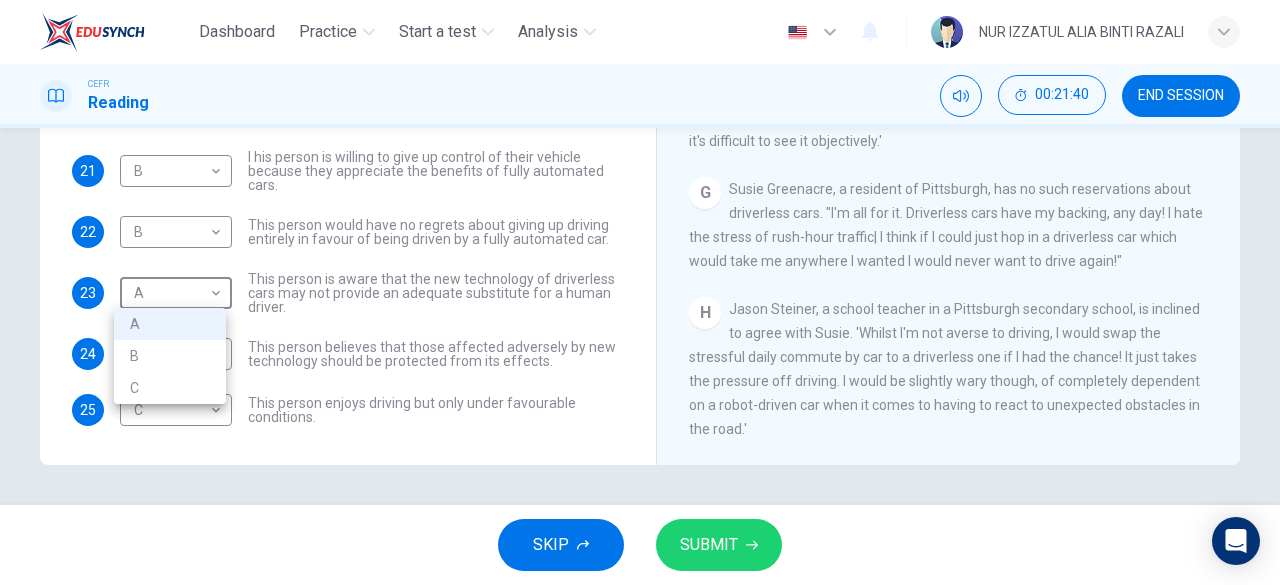 click on "C" at bounding box center [170, 388] 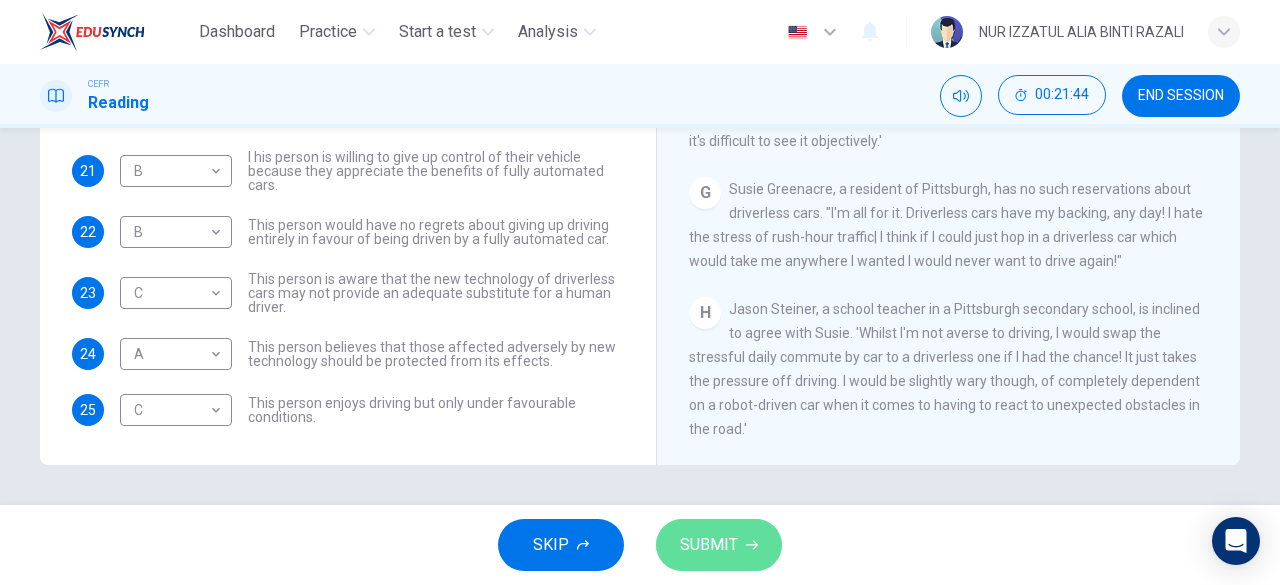 click on "SUBMIT" at bounding box center [719, 545] 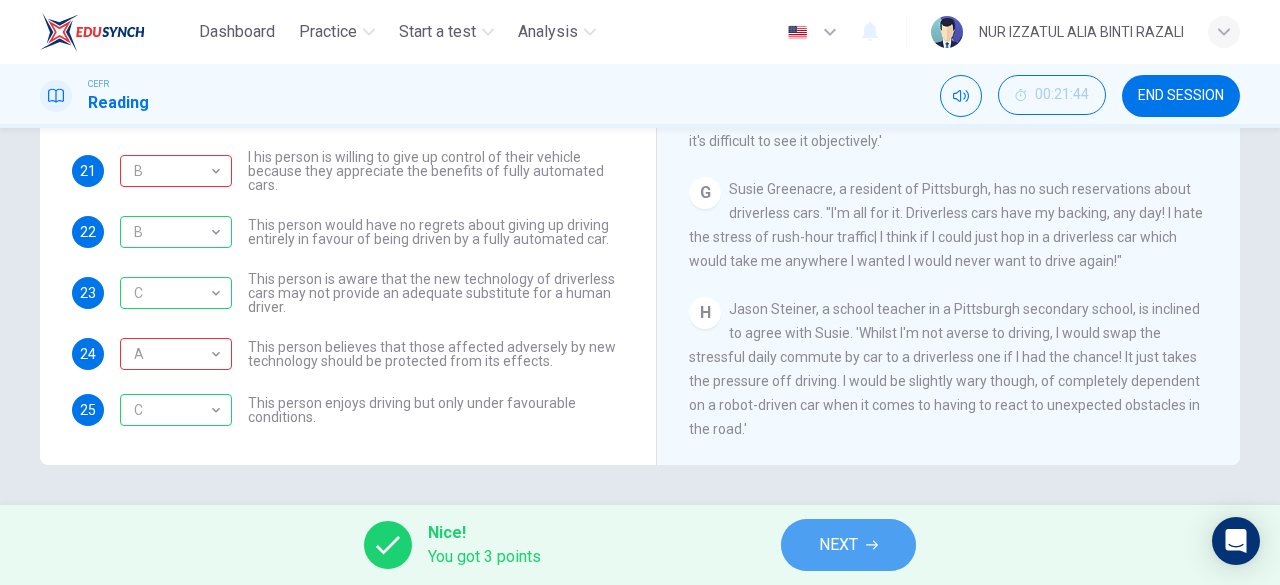 click at bounding box center [872, 545] 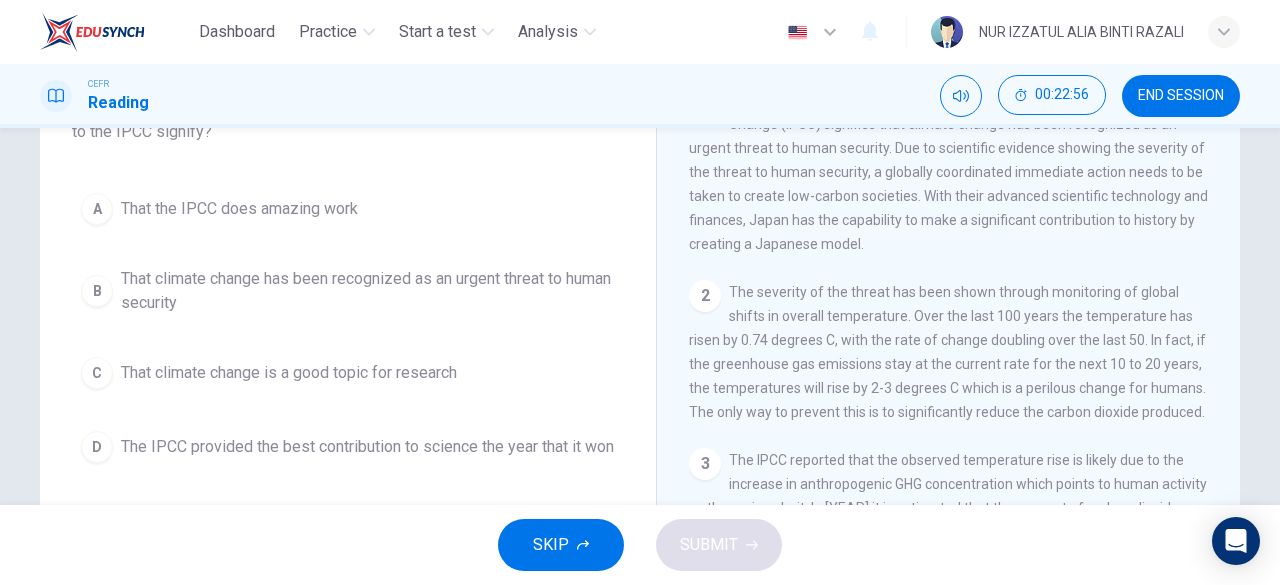 scroll, scrollTop: 200, scrollLeft: 0, axis: vertical 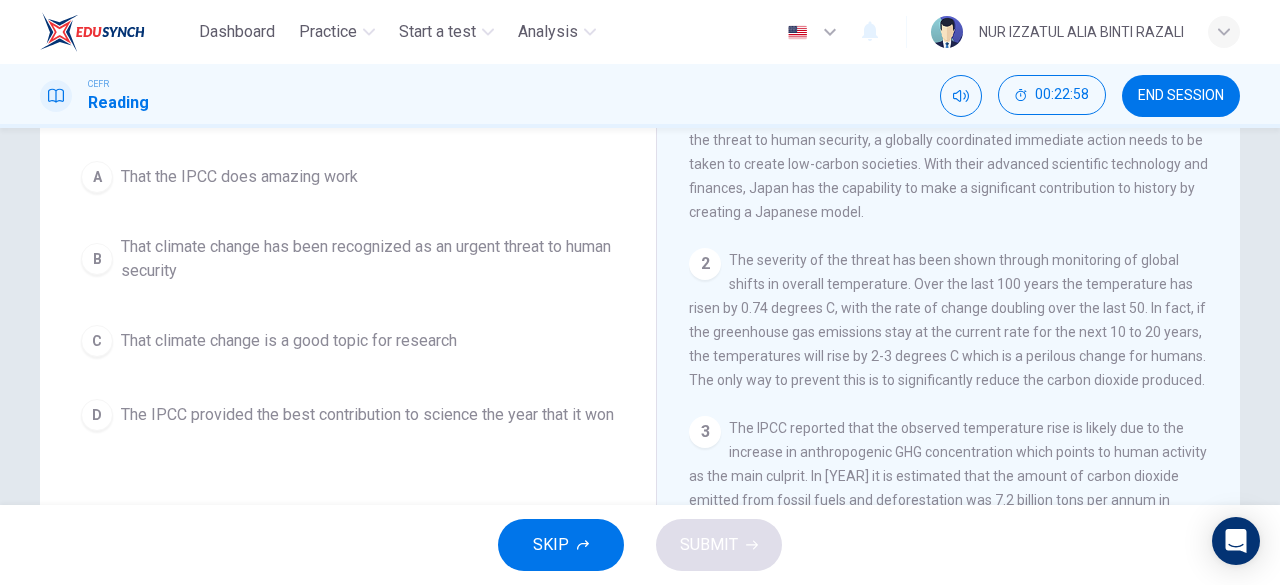 click on "That climate change has been recognized as an urgent threat to human security" at bounding box center (239, 177) 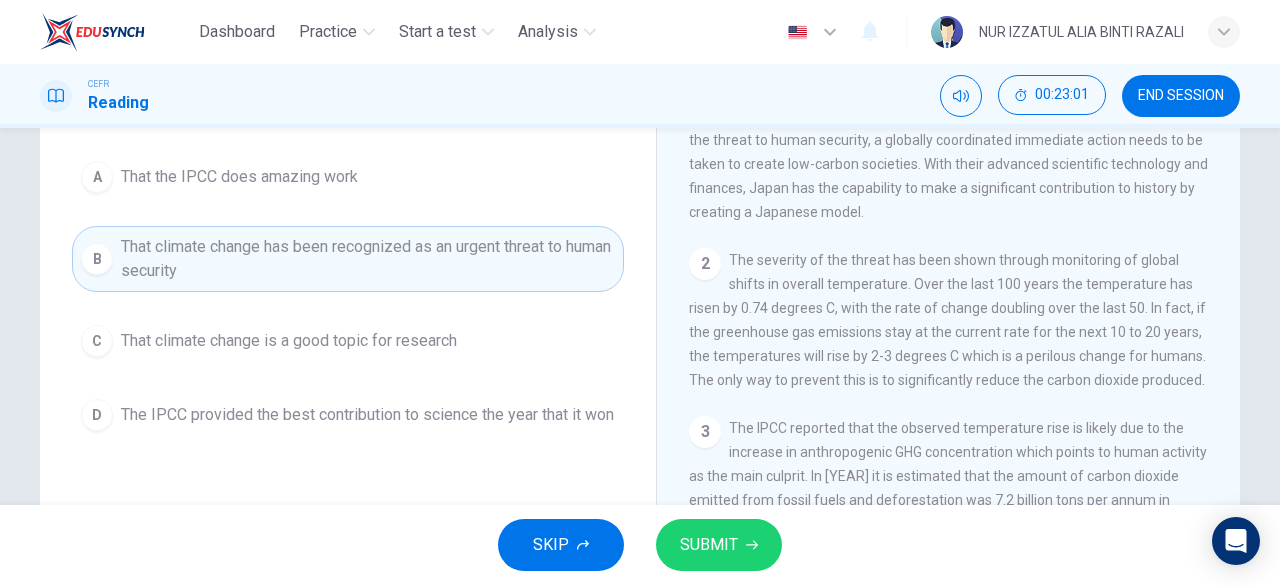 click on "SUBMIT" at bounding box center (709, 545) 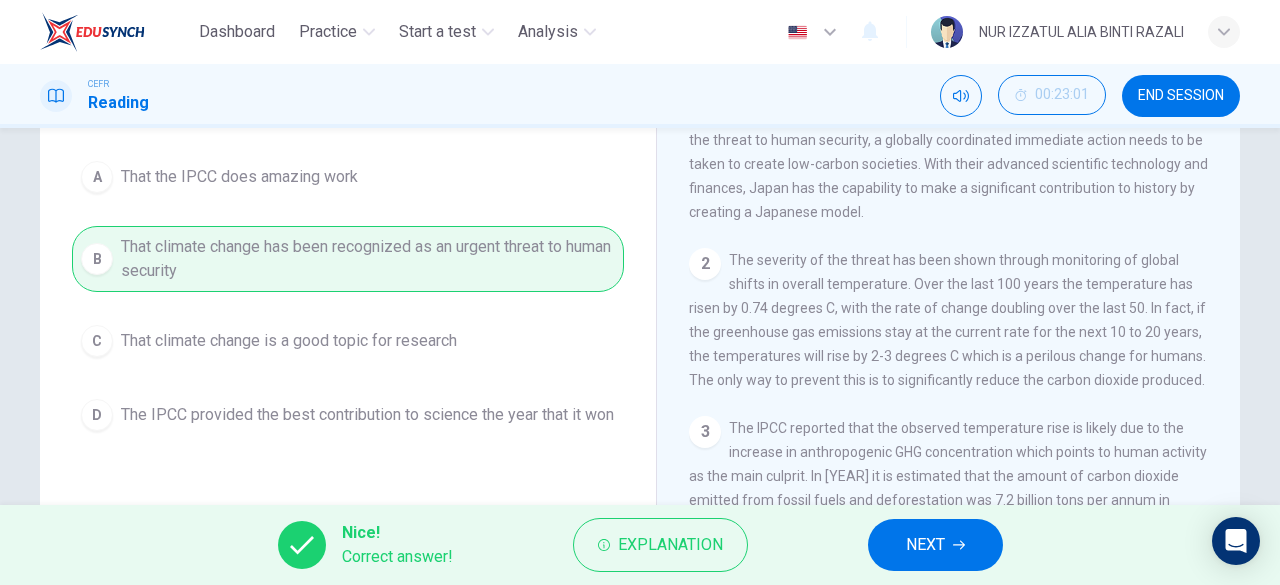 click on "NEXT" at bounding box center [925, 545] 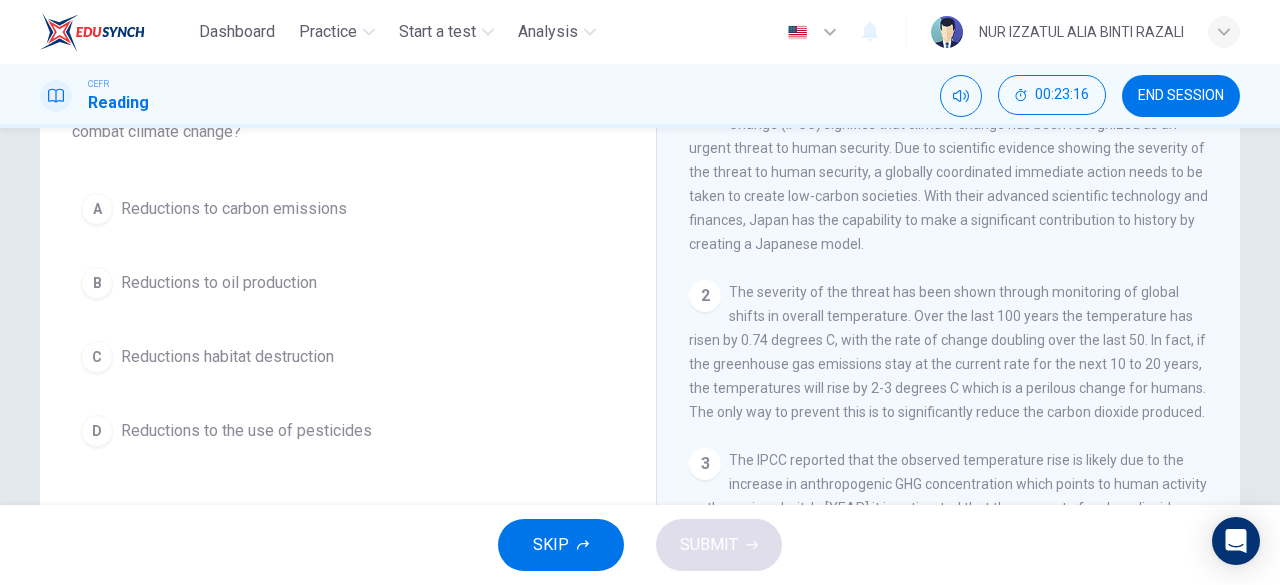scroll, scrollTop: 200, scrollLeft: 0, axis: vertical 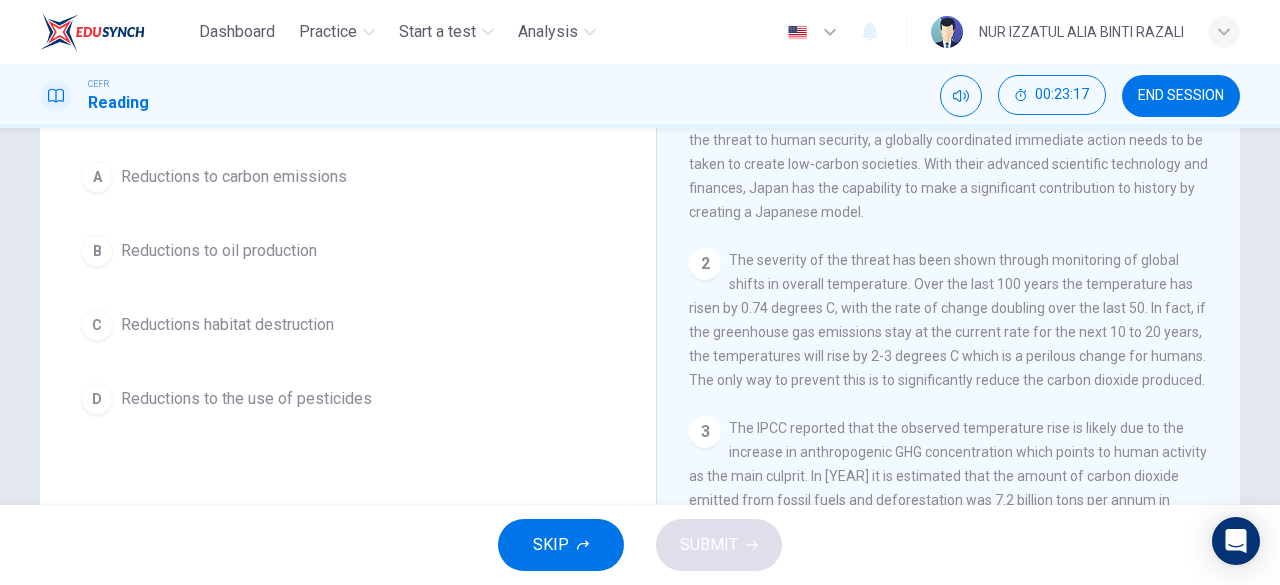 click on "Reductions to carbon emissions" at bounding box center [234, 177] 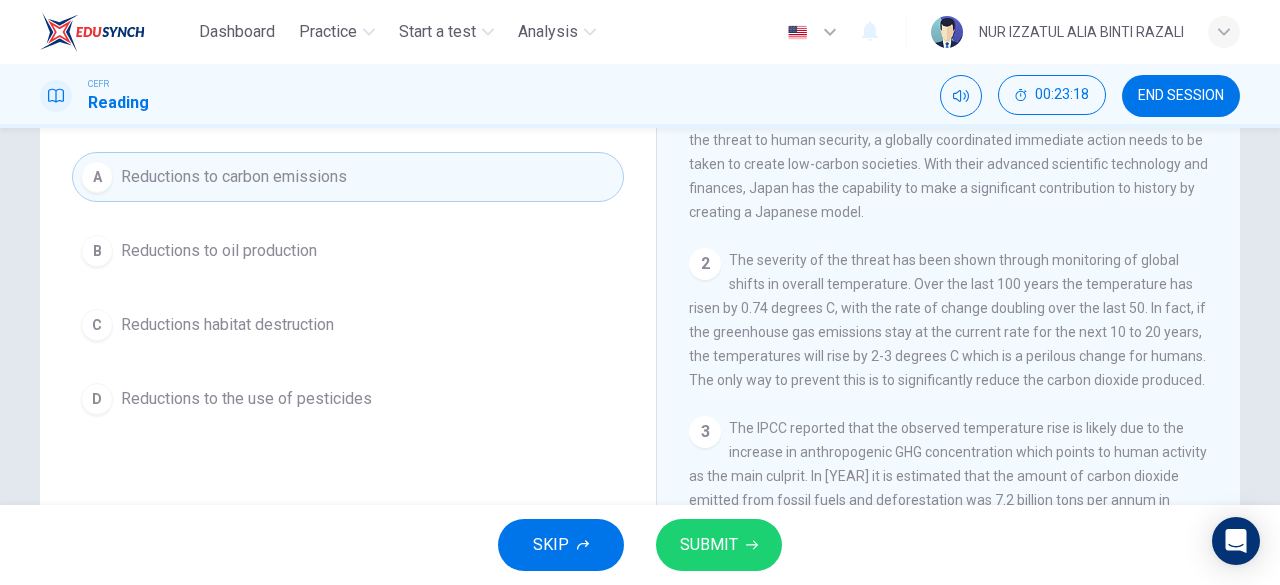 click at bounding box center (752, 545) 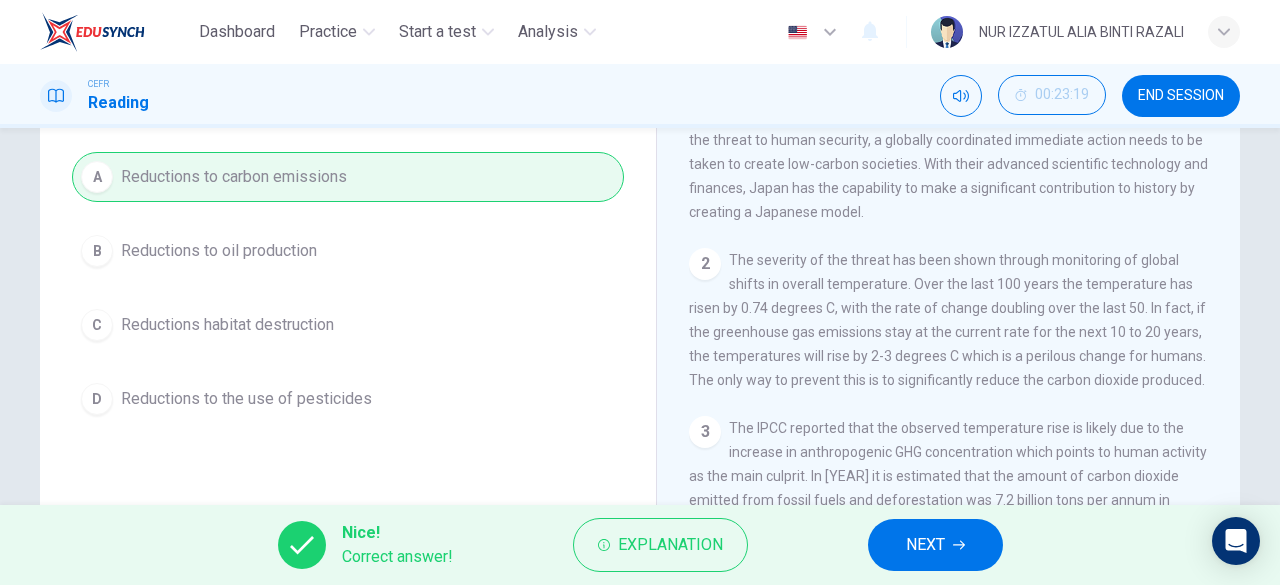 click on "NEXT" at bounding box center (925, 545) 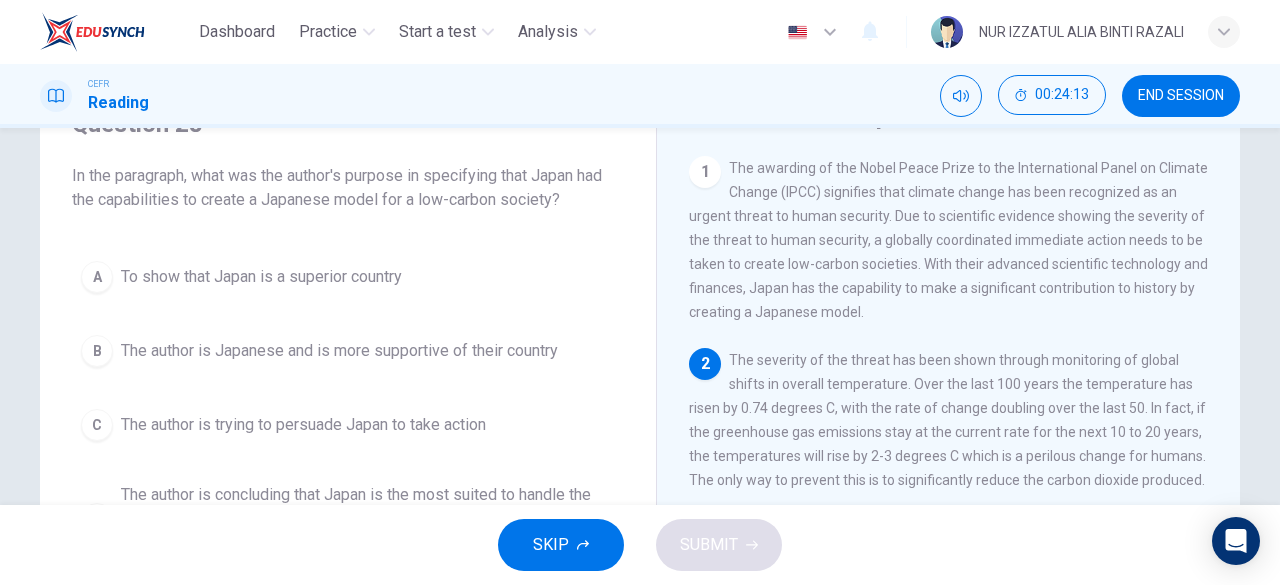 scroll, scrollTop: 200, scrollLeft: 0, axis: vertical 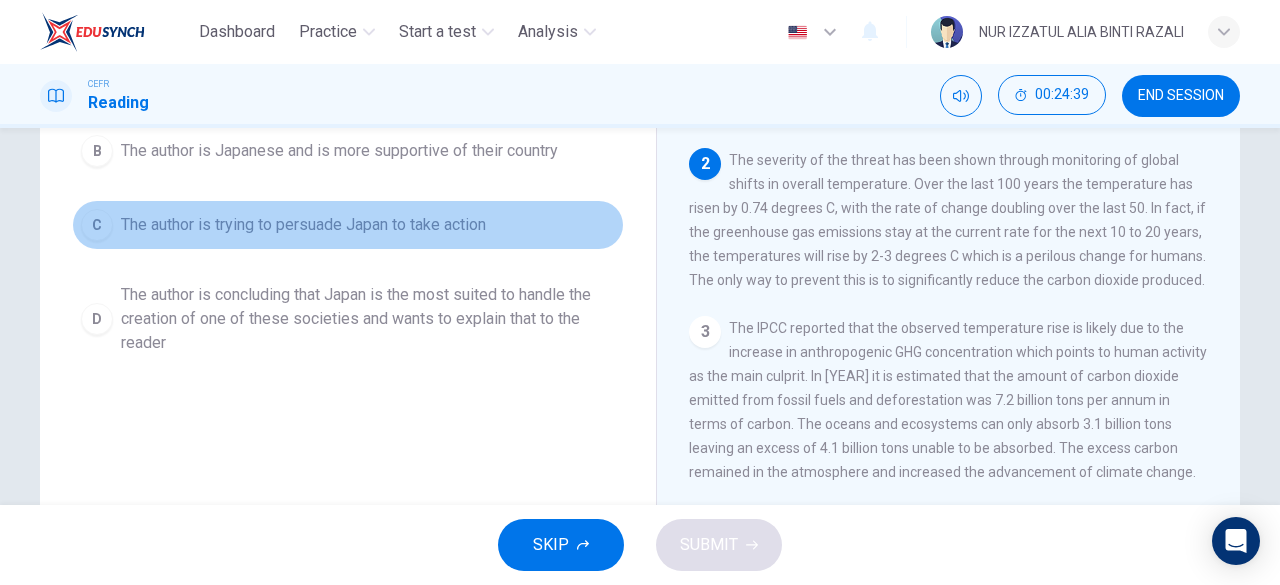 click on "C The author is trying to persuade Japan to take action" at bounding box center (348, 225) 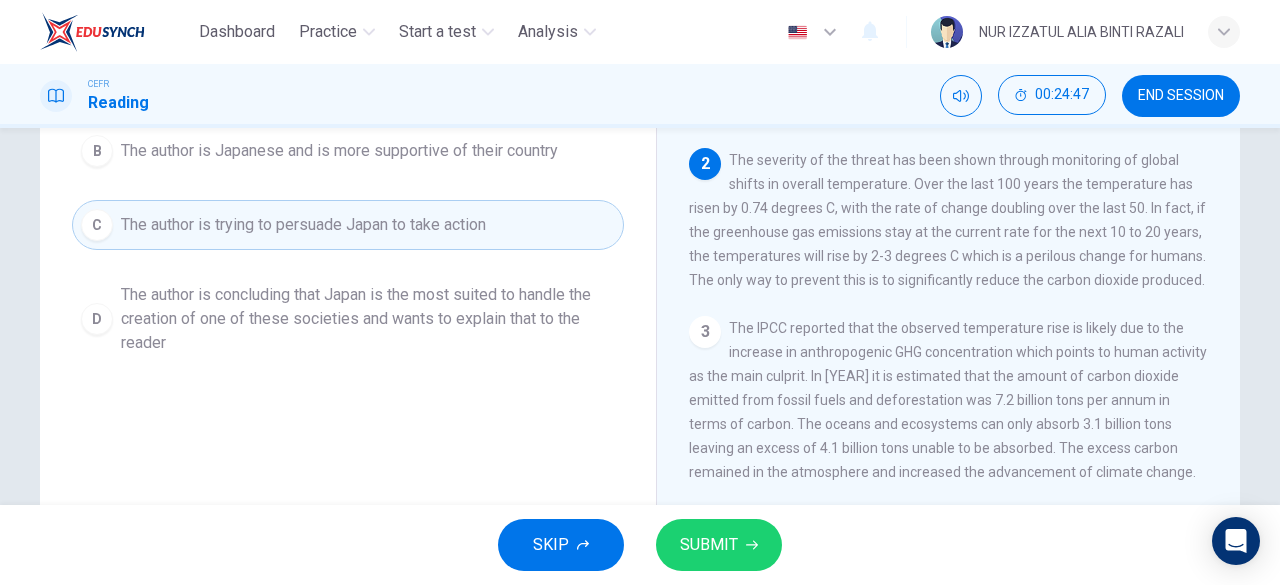 click on "SUBMIT" at bounding box center (709, 545) 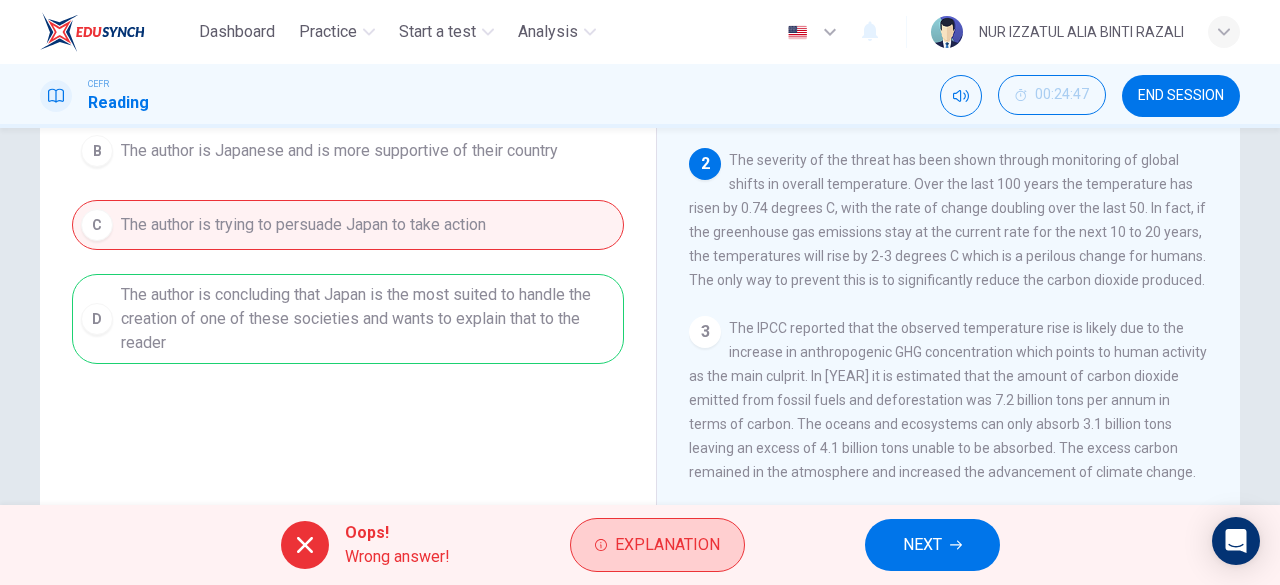 click on "Explanation" at bounding box center [667, 545] 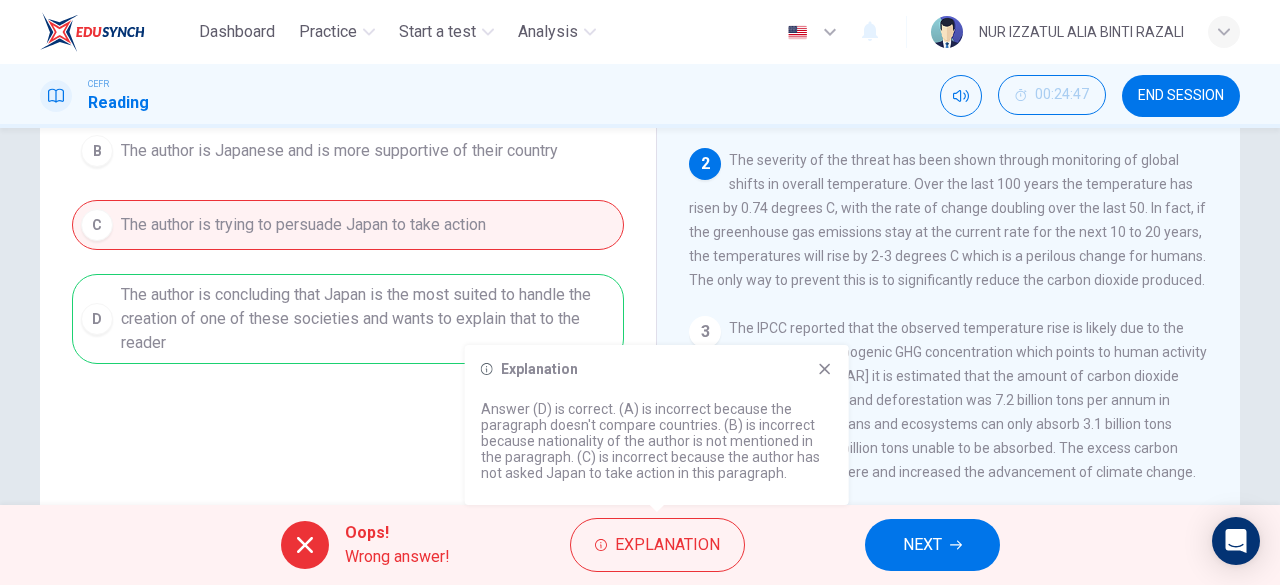 click at bounding box center (825, 369) 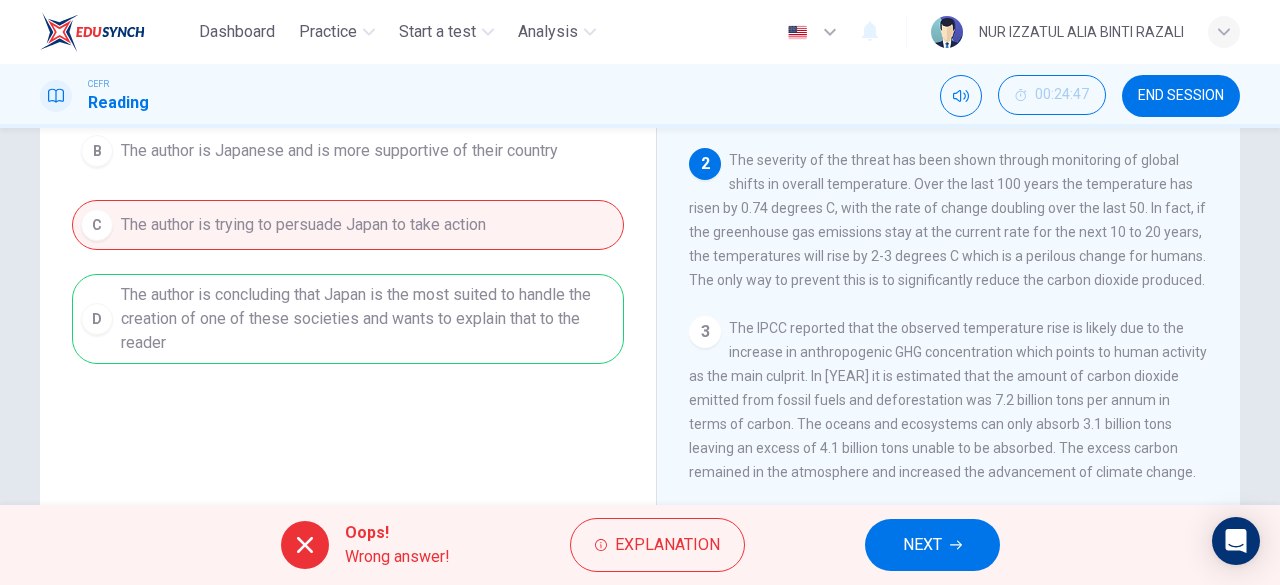 click on "NEXT" at bounding box center (922, 545) 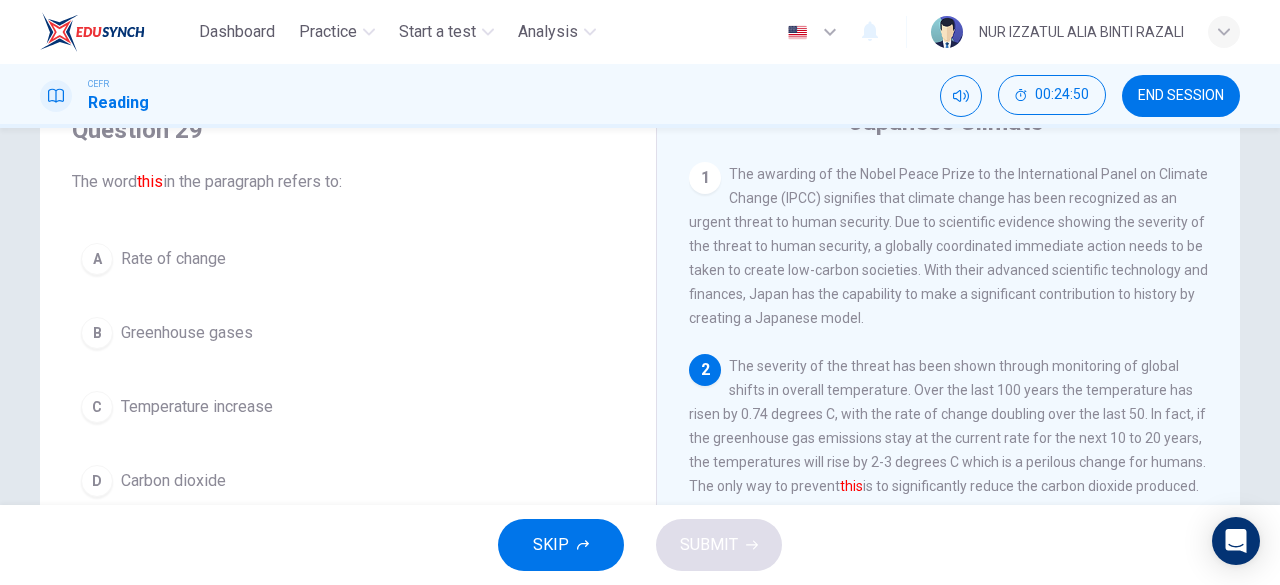 scroll, scrollTop: 76, scrollLeft: 0, axis: vertical 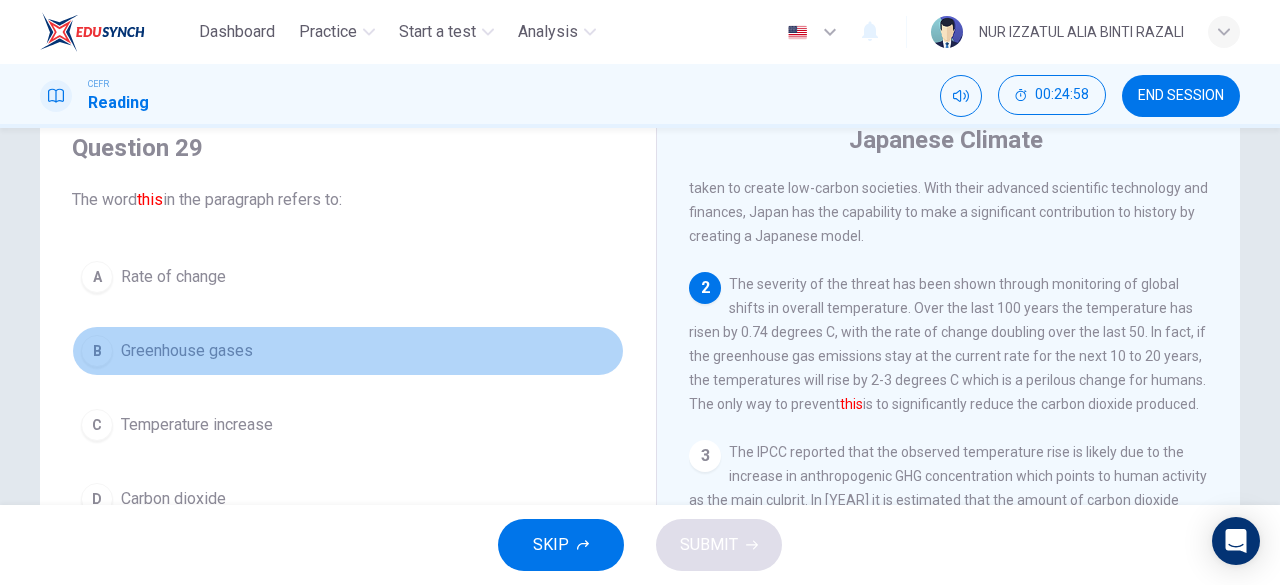 click on "B Greenhouse gases" at bounding box center [348, 351] 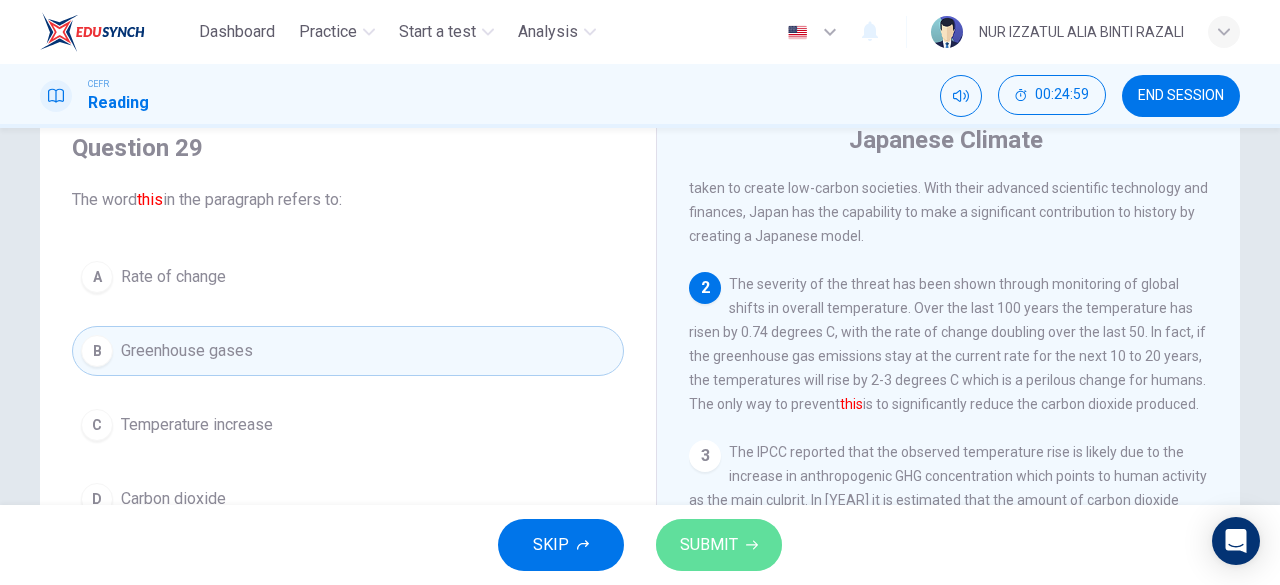 click on "SUBMIT" at bounding box center [719, 545] 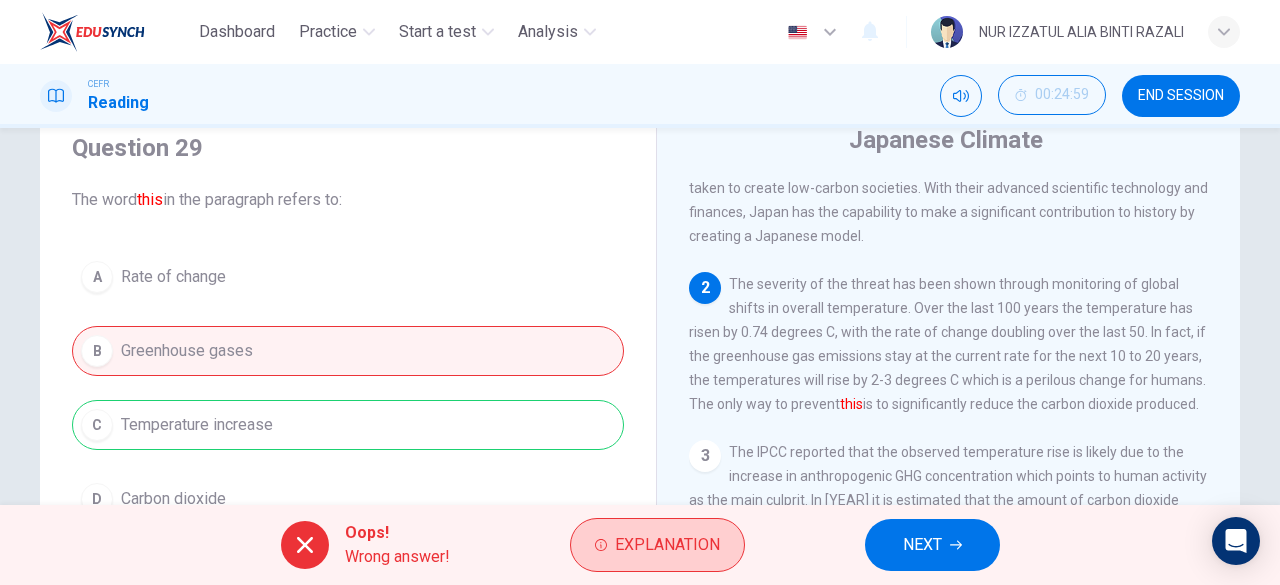 click on "Explanation" at bounding box center [667, 545] 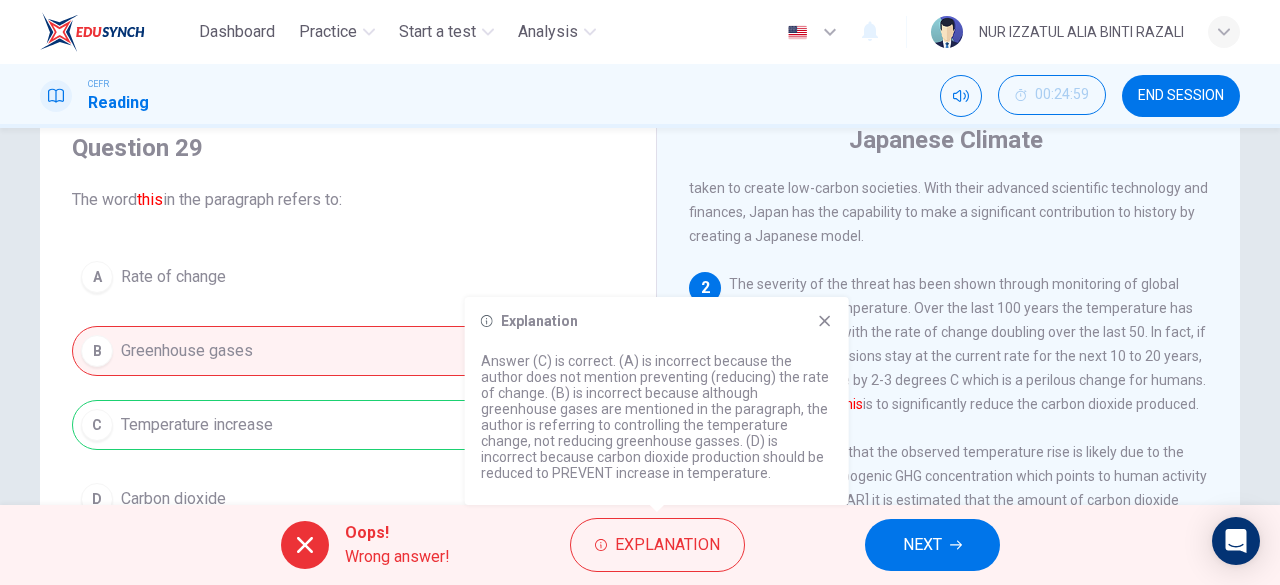click at bounding box center (824, 321) 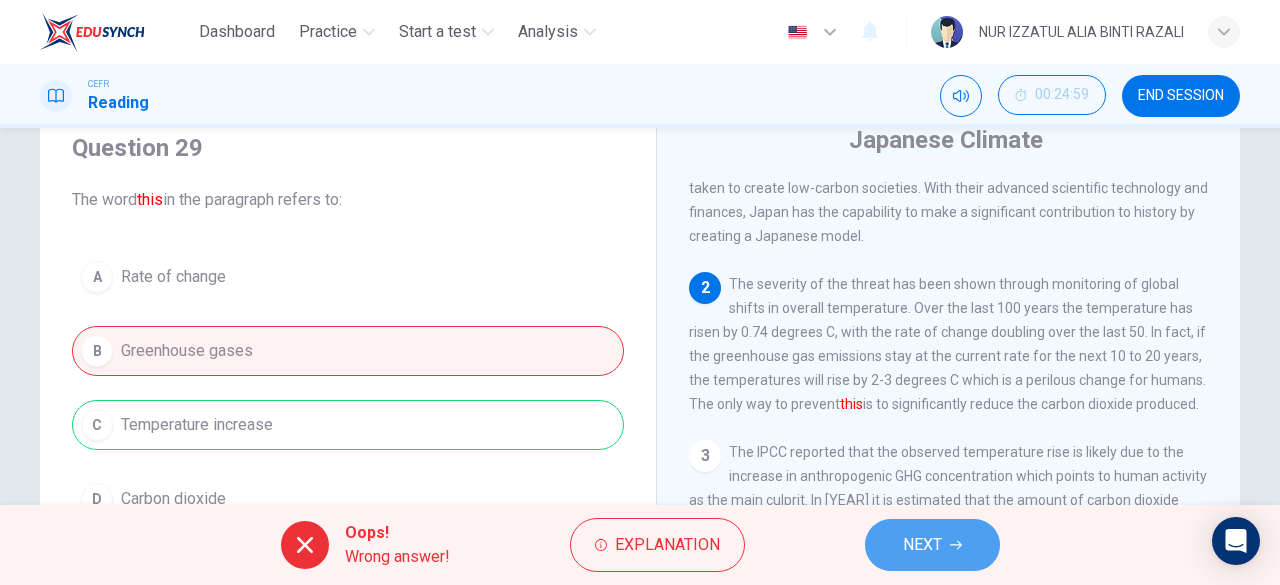 click on "NEXT" at bounding box center (932, 545) 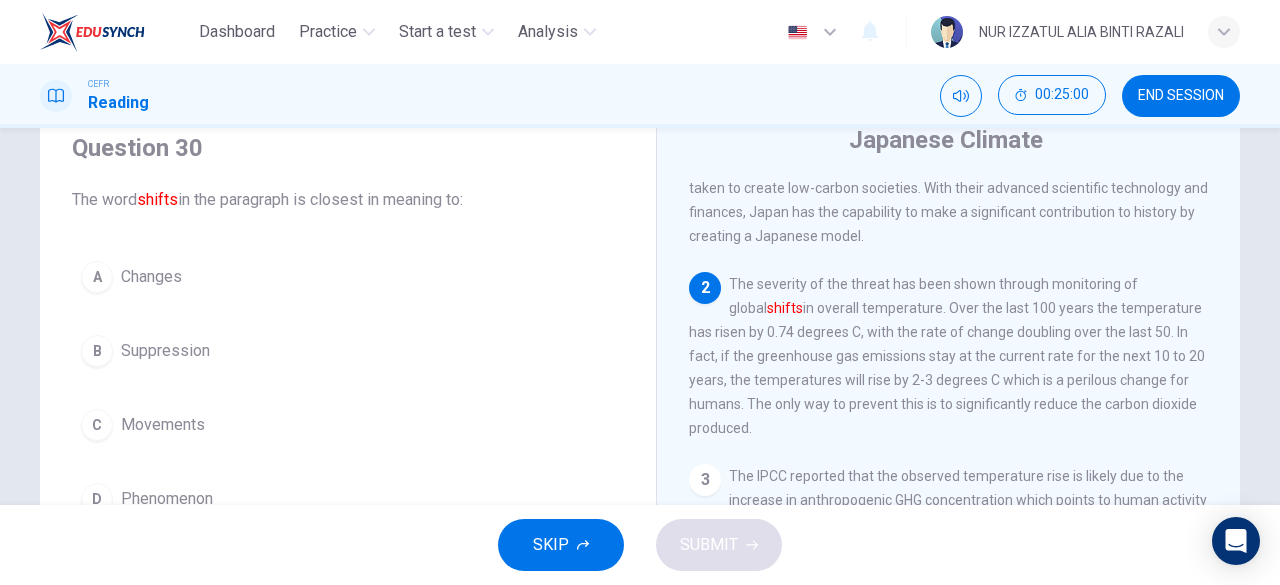 click on "A Changes B Suppression C Movements D Phenomenon" at bounding box center (348, 388) 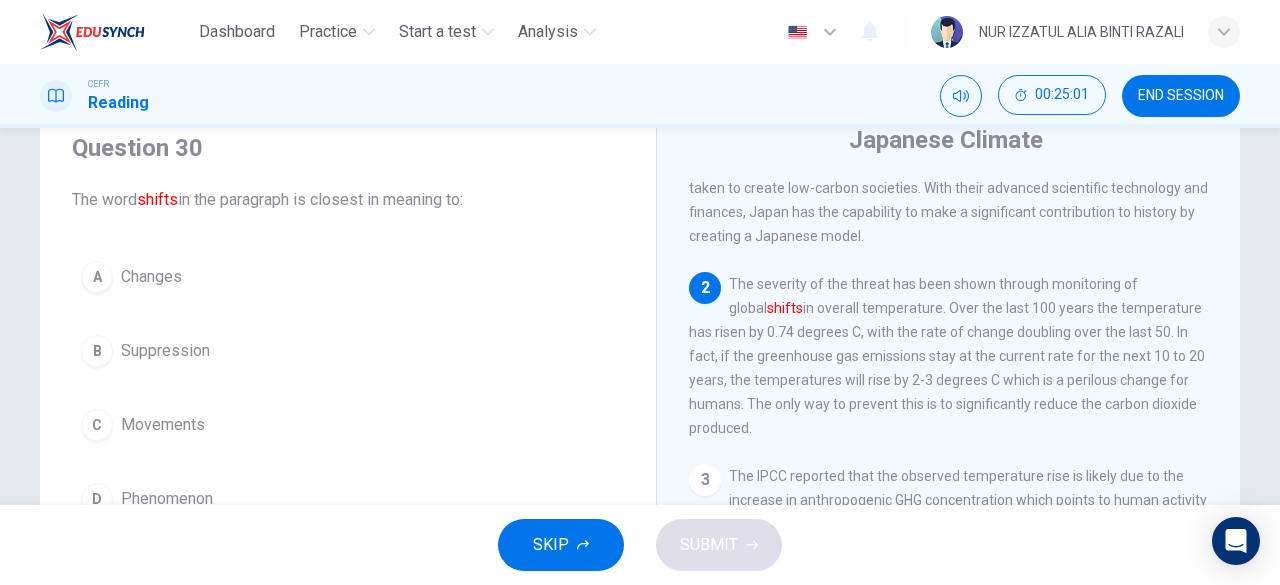 click on "A Changes" at bounding box center (348, 277) 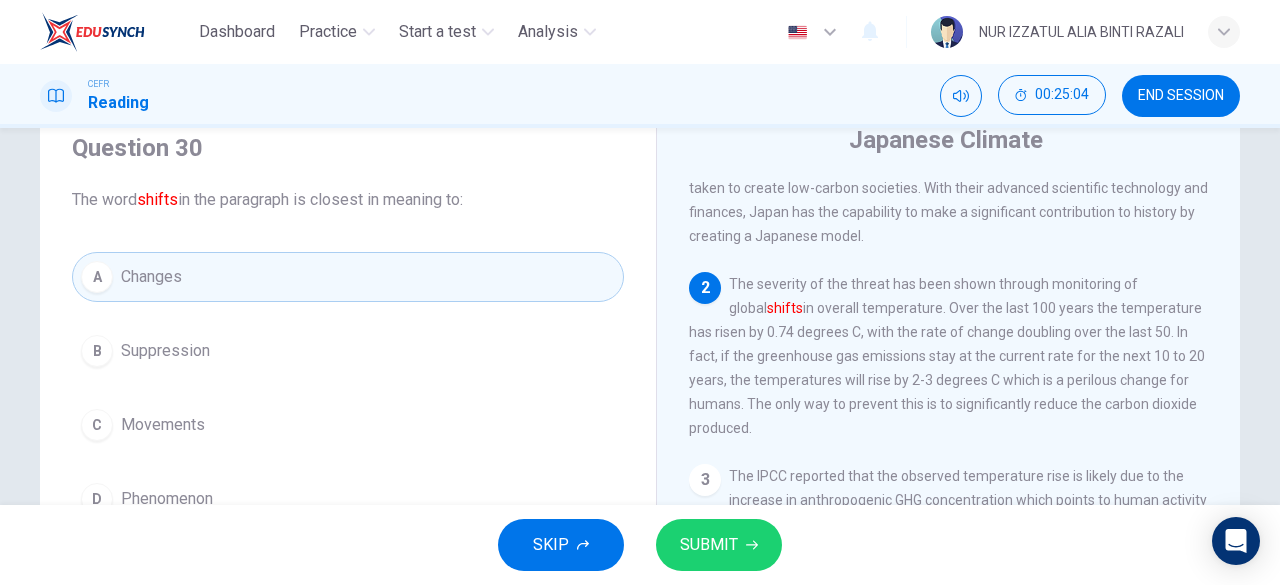 click on "SKIP SUBMIT" at bounding box center (640, 545) 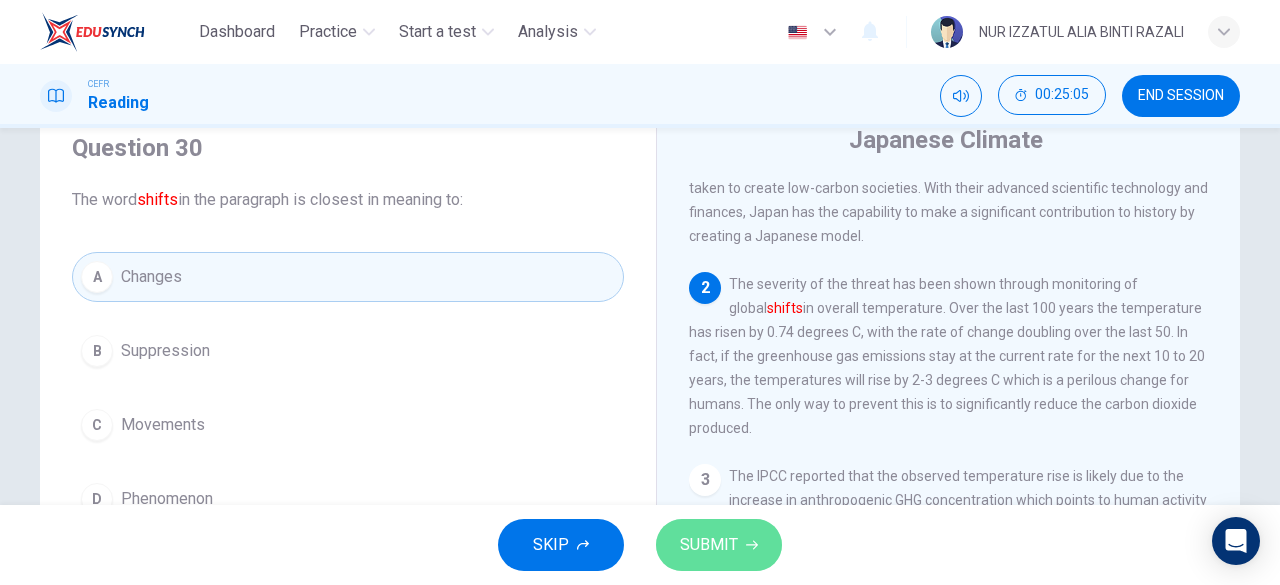 click on "SUBMIT" at bounding box center (709, 545) 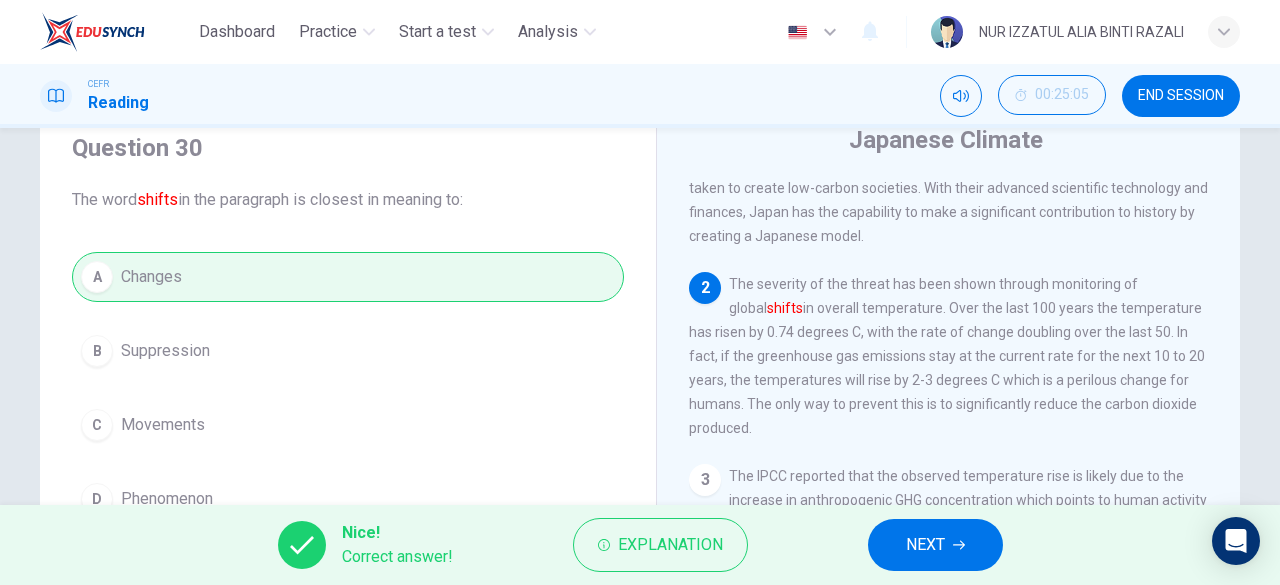 click on "NEXT" at bounding box center (935, 545) 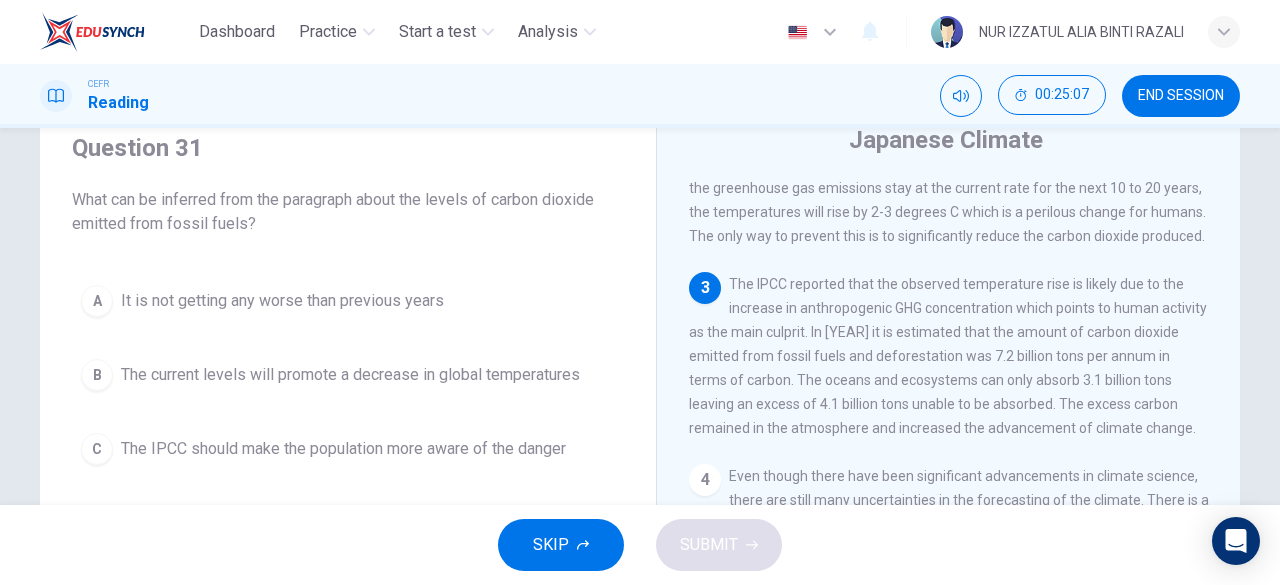 scroll, scrollTop: 300, scrollLeft: 0, axis: vertical 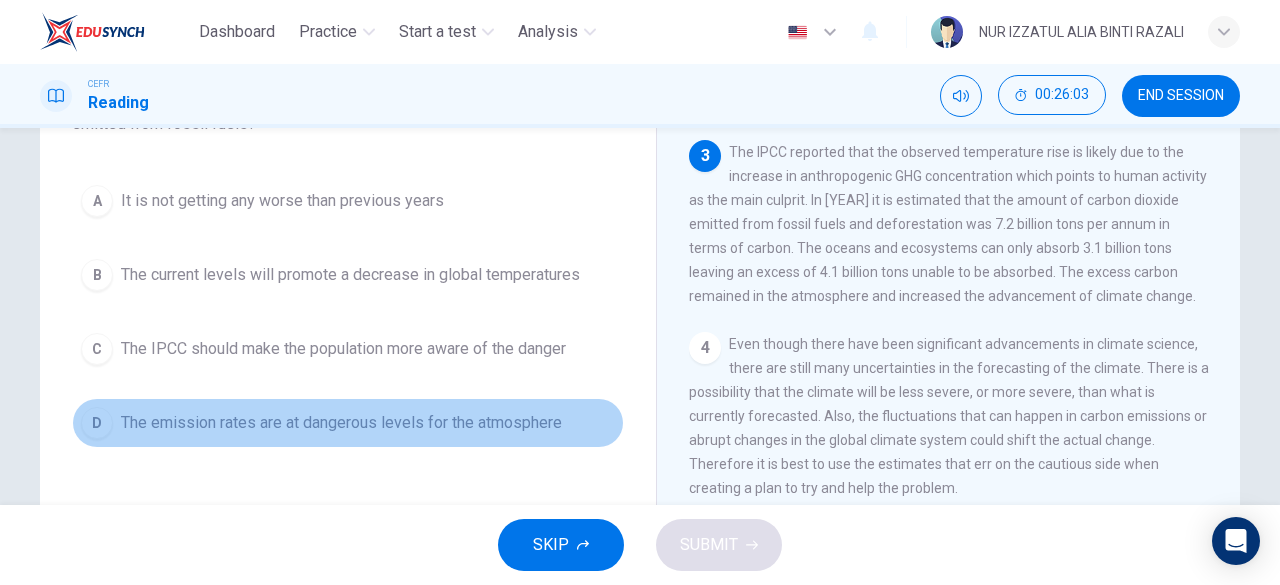 click on "D The emission rates are at dangerous levels for the atmosphere" at bounding box center (348, 423) 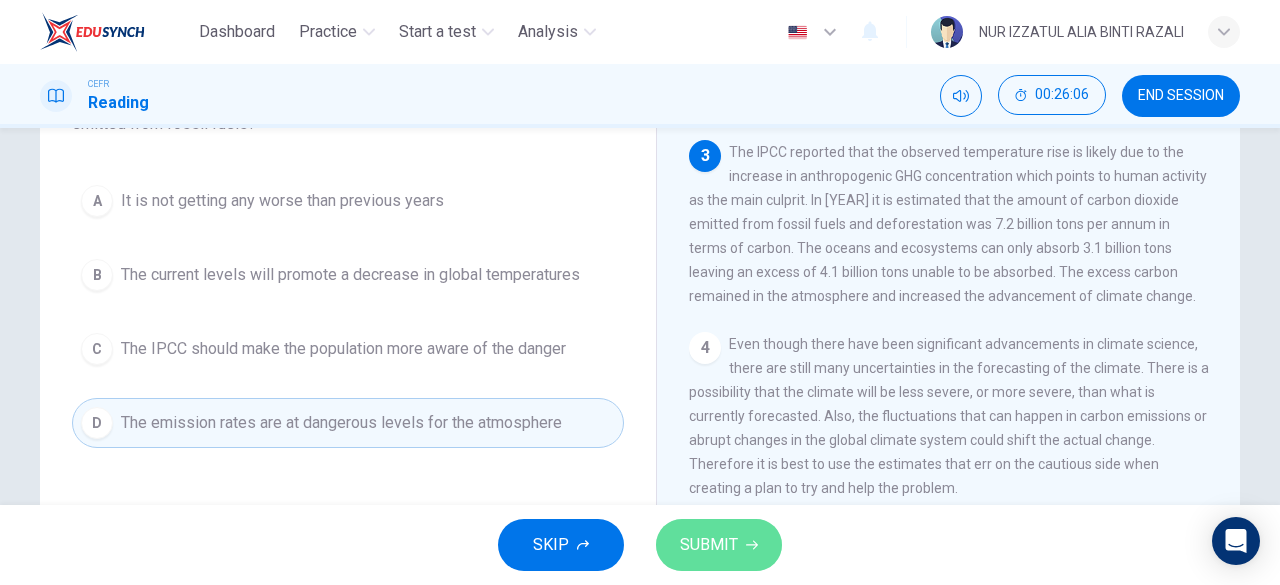 click on "SUBMIT" at bounding box center (719, 545) 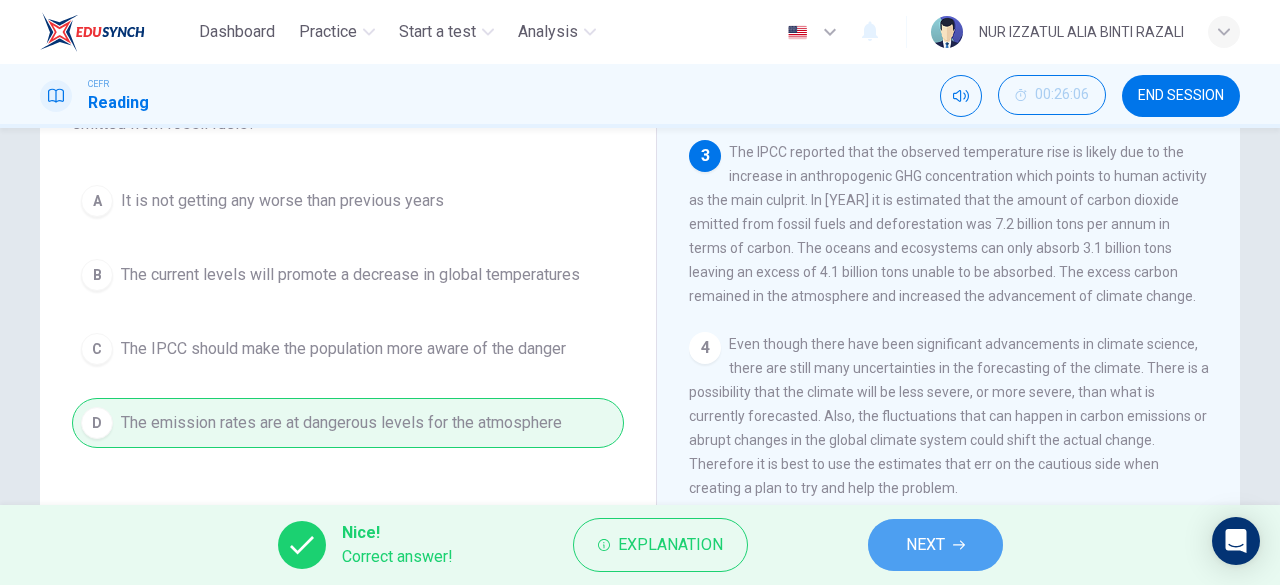 click on "NEXT" at bounding box center [925, 545] 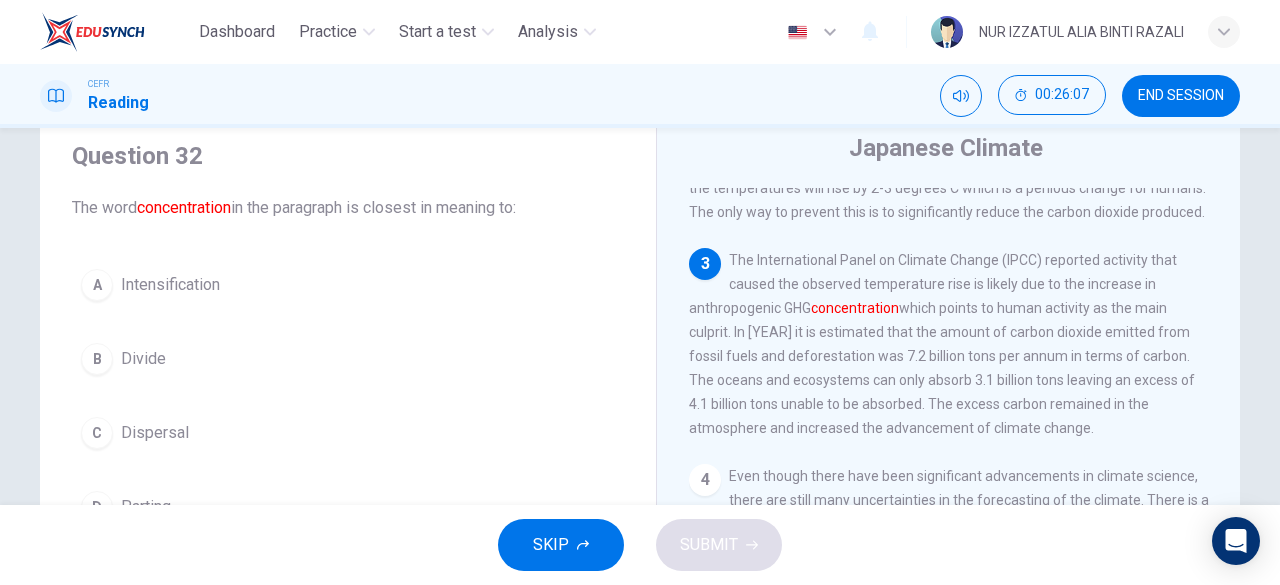 scroll, scrollTop: 100, scrollLeft: 0, axis: vertical 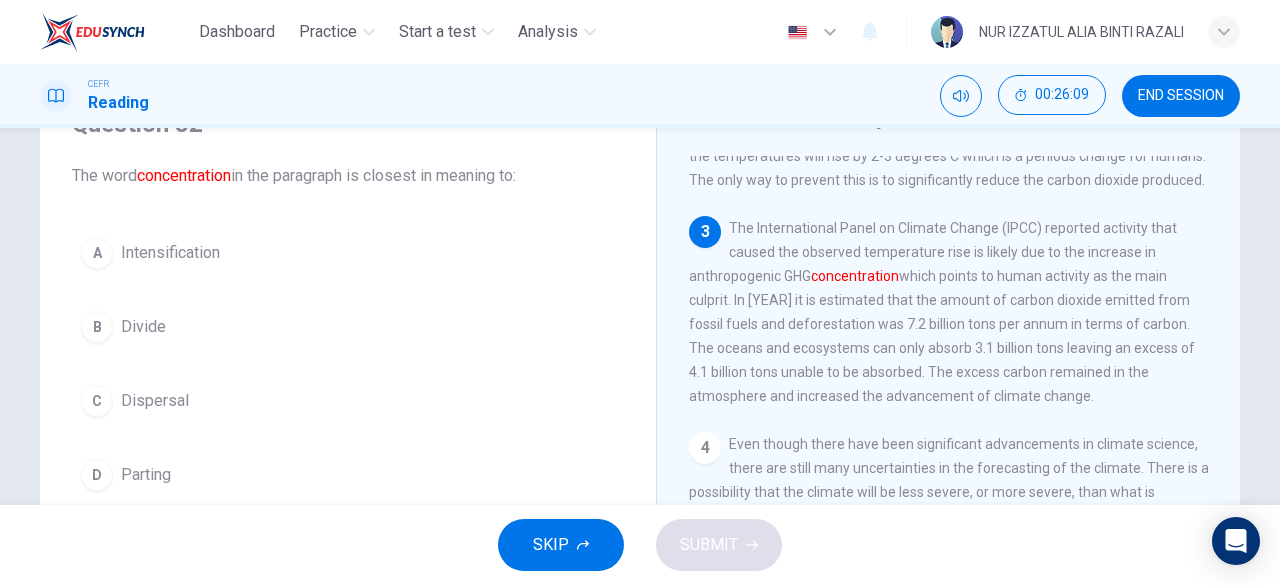 click on "A Intensification" at bounding box center (348, 253) 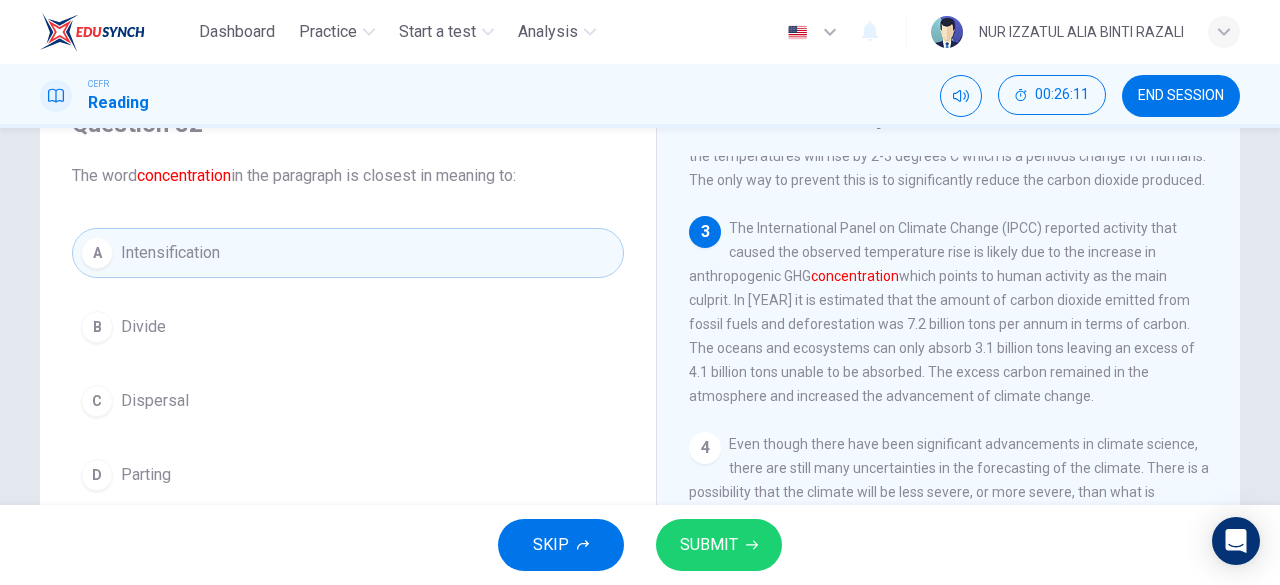 click on "SUBMIT" at bounding box center (719, 545) 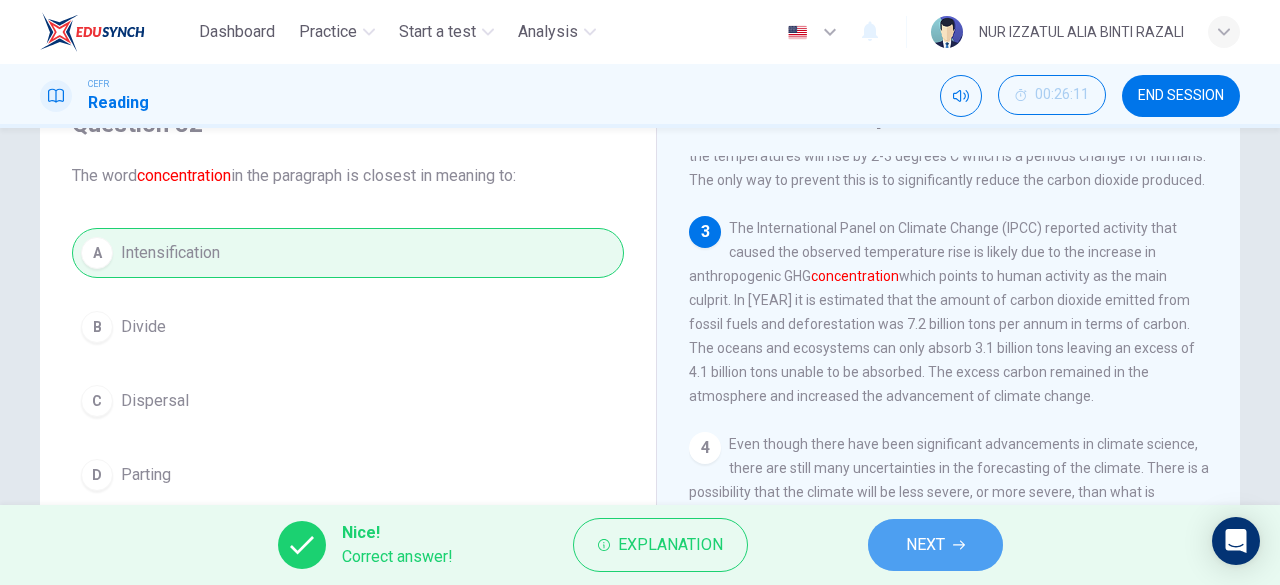 click on "NEXT" at bounding box center [925, 545] 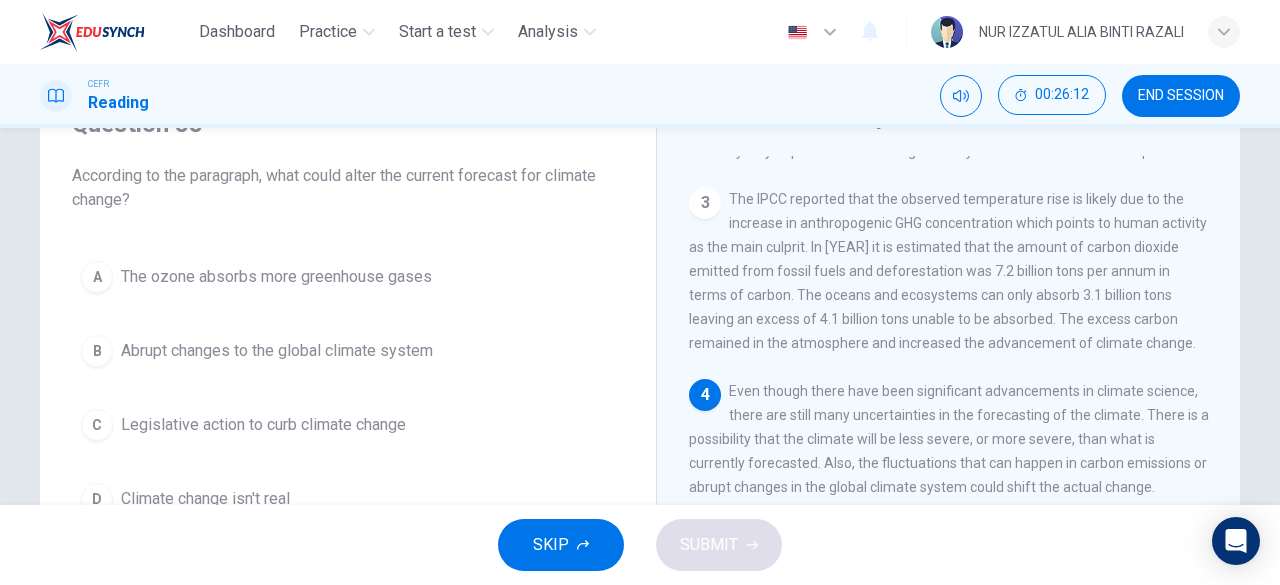 scroll, scrollTop: 376, scrollLeft: 0, axis: vertical 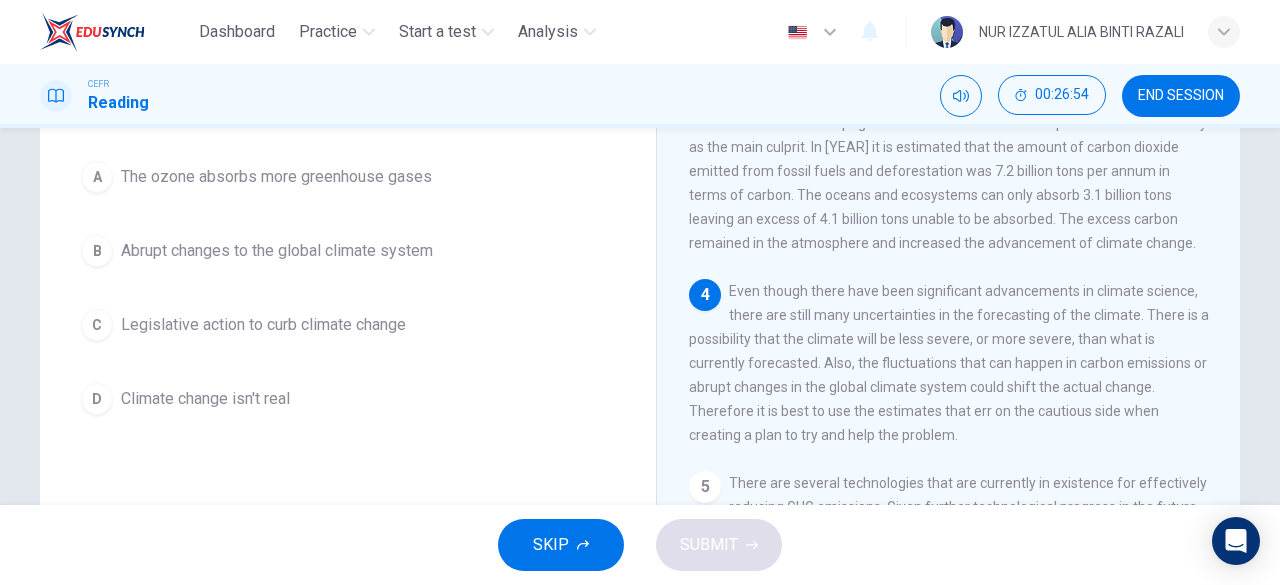 drag, startPoint x: 830, startPoint y: 321, endPoint x: 849, endPoint y: 319, distance: 19.104973 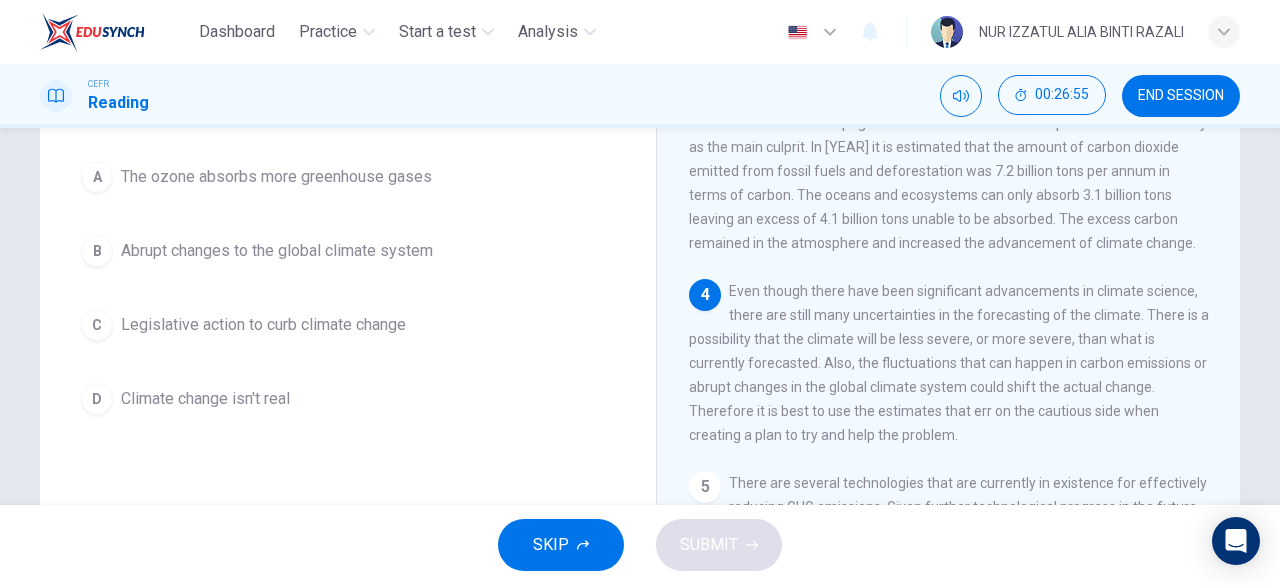 drag, startPoint x: 900, startPoint y: 313, endPoint x: 952, endPoint y: 335, distance: 56.462376 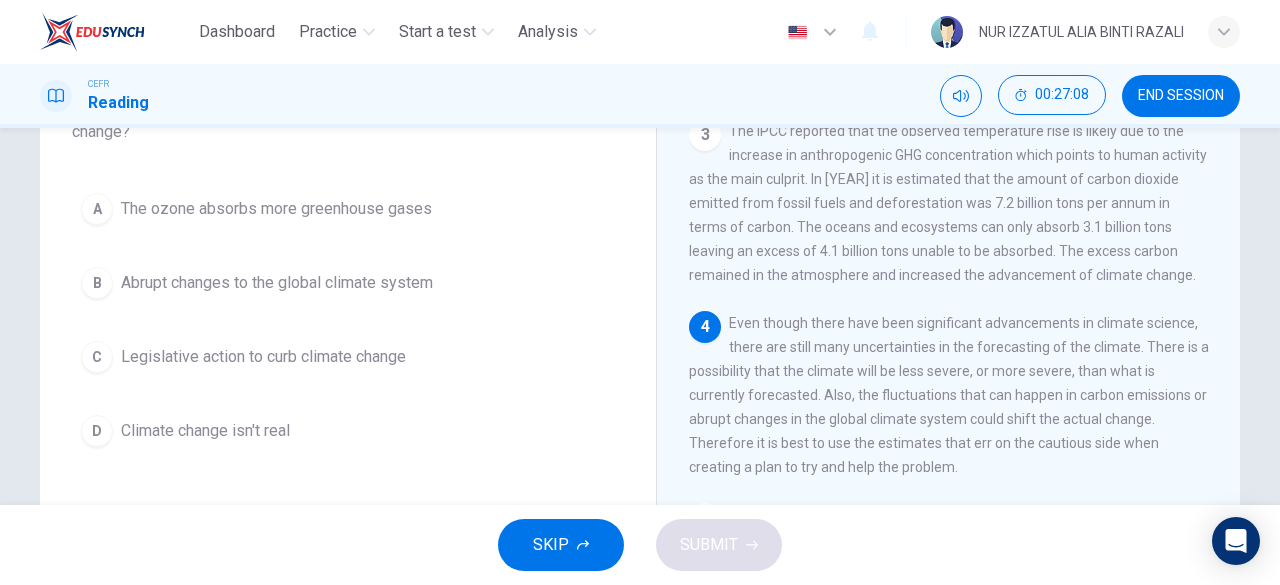 scroll, scrollTop: 200, scrollLeft: 0, axis: vertical 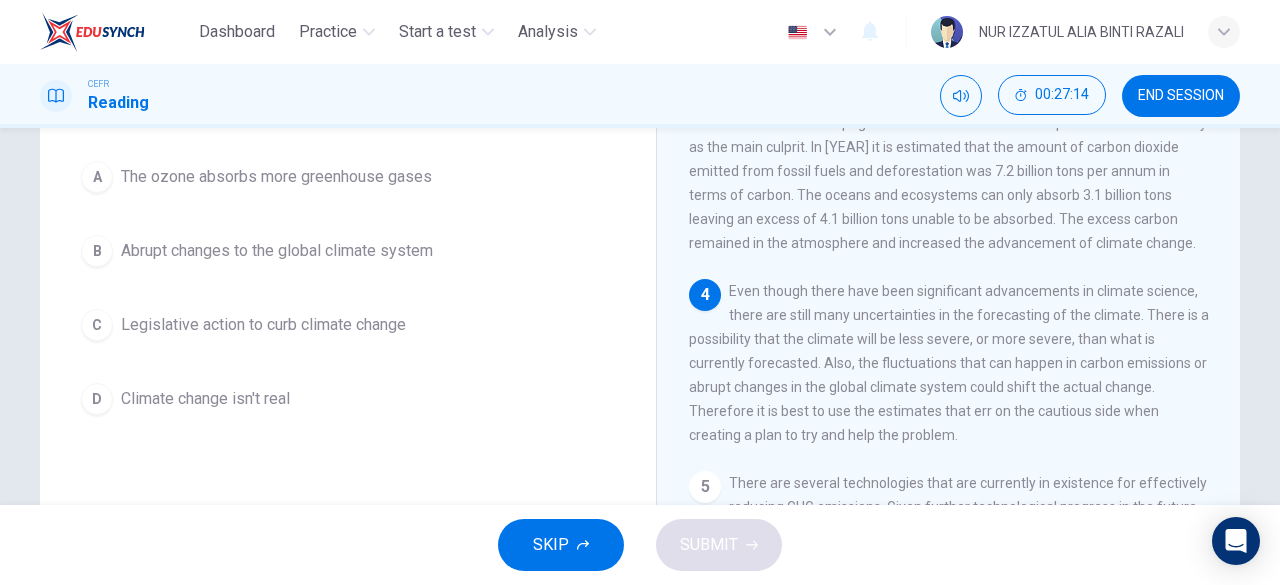click on "Abrupt changes to the global climate system" at bounding box center [276, 177] 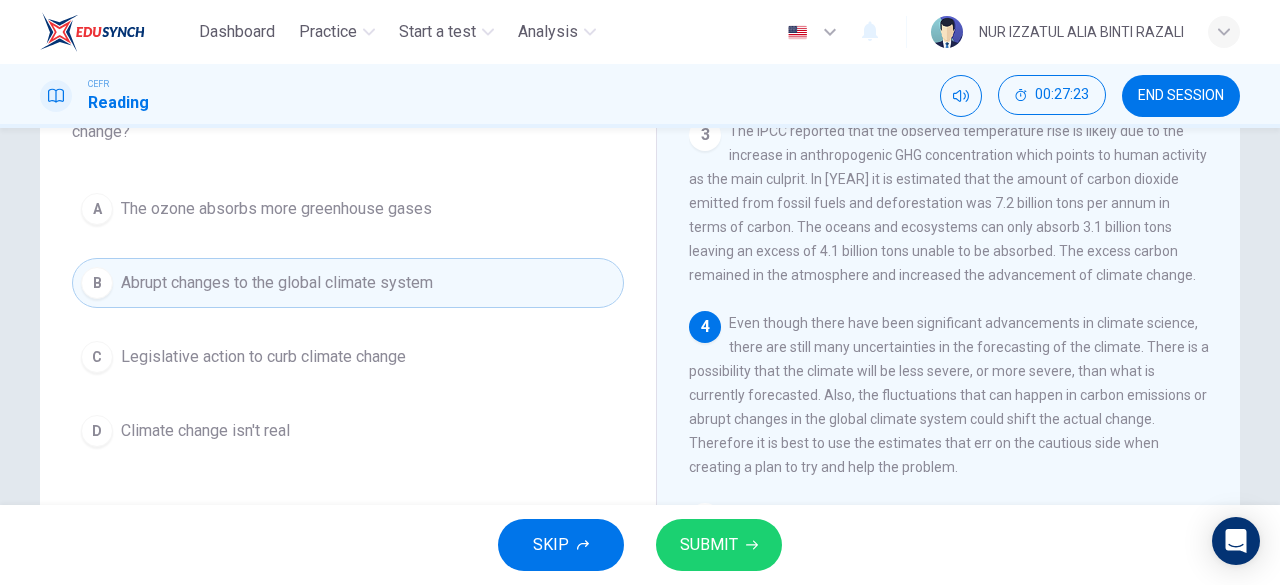 scroll, scrollTop: 200, scrollLeft: 0, axis: vertical 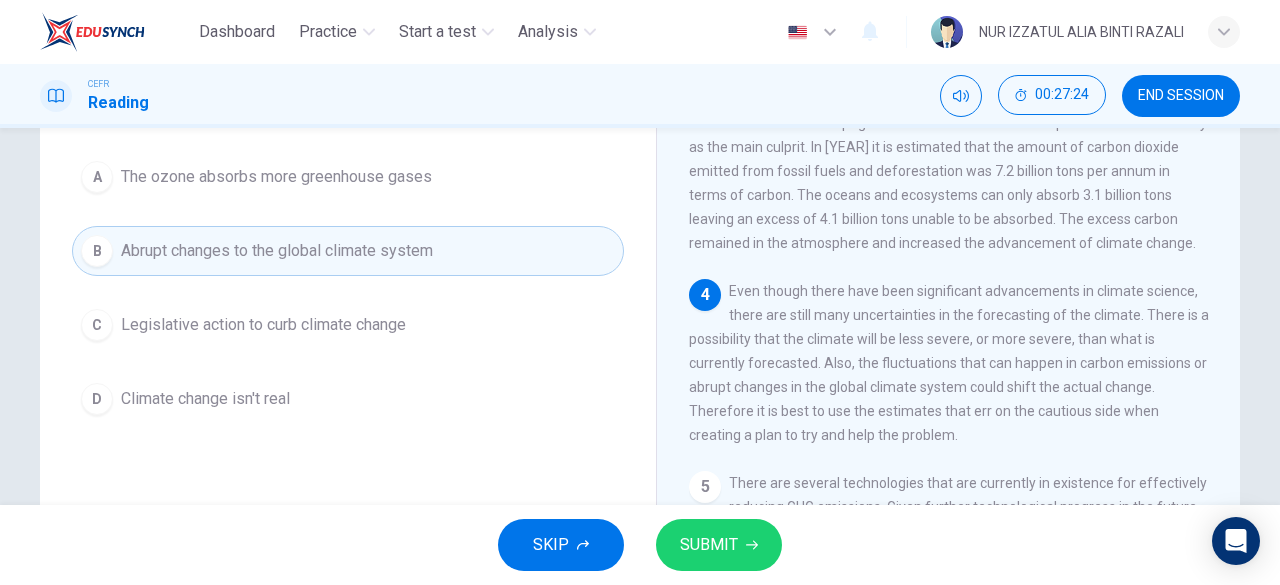 click on "SUBMIT" at bounding box center [709, 545] 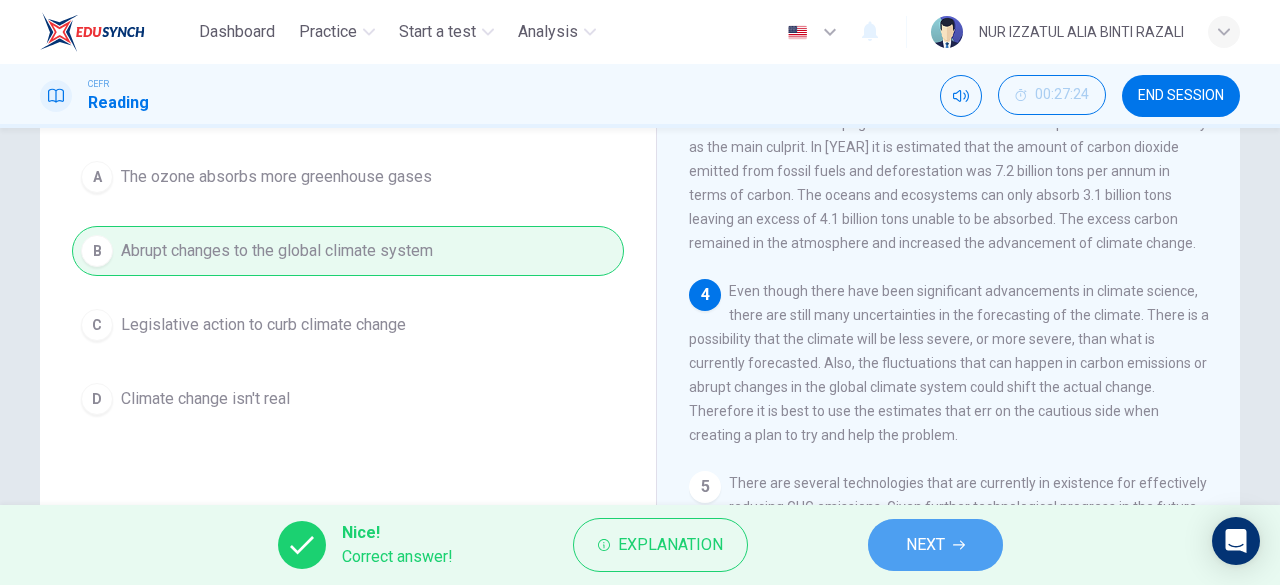click on "NEXT" at bounding box center [935, 545] 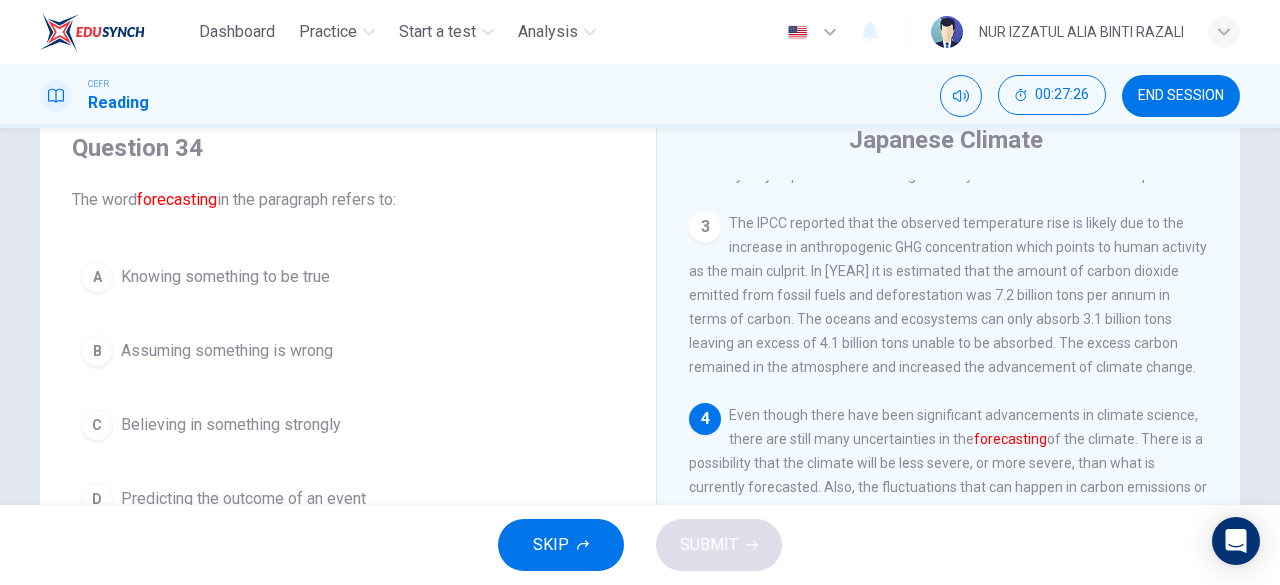 scroll, scrollTop: 176, scrollLeft: 0, axis: vertical 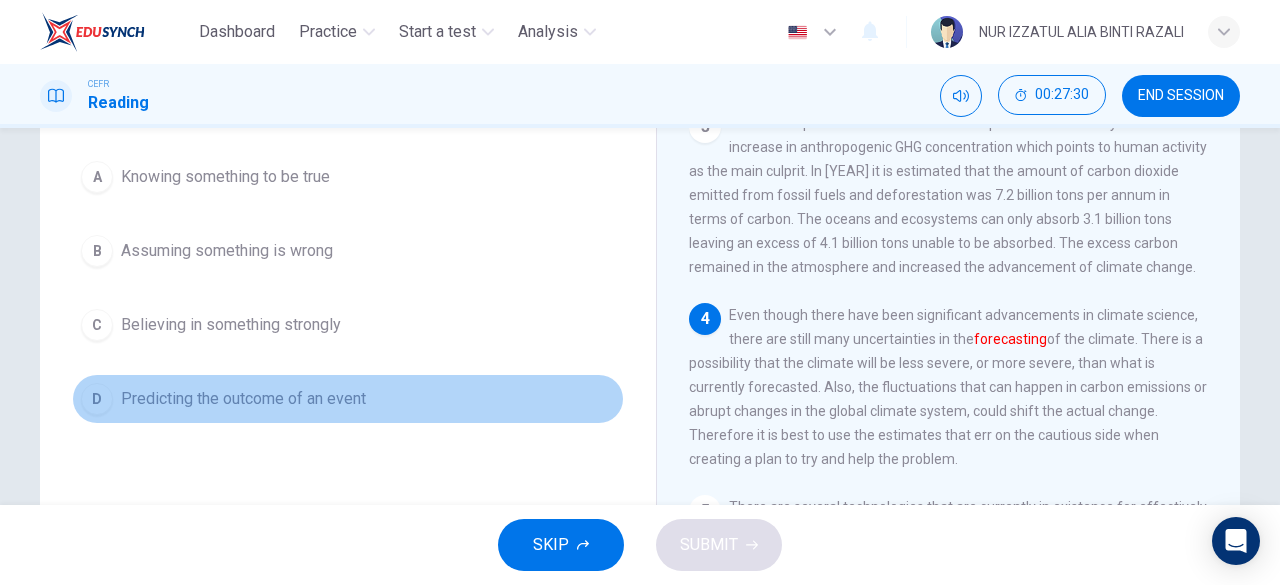 click on "D Predicting the outcome of an event" at bounding box center [348, 399] 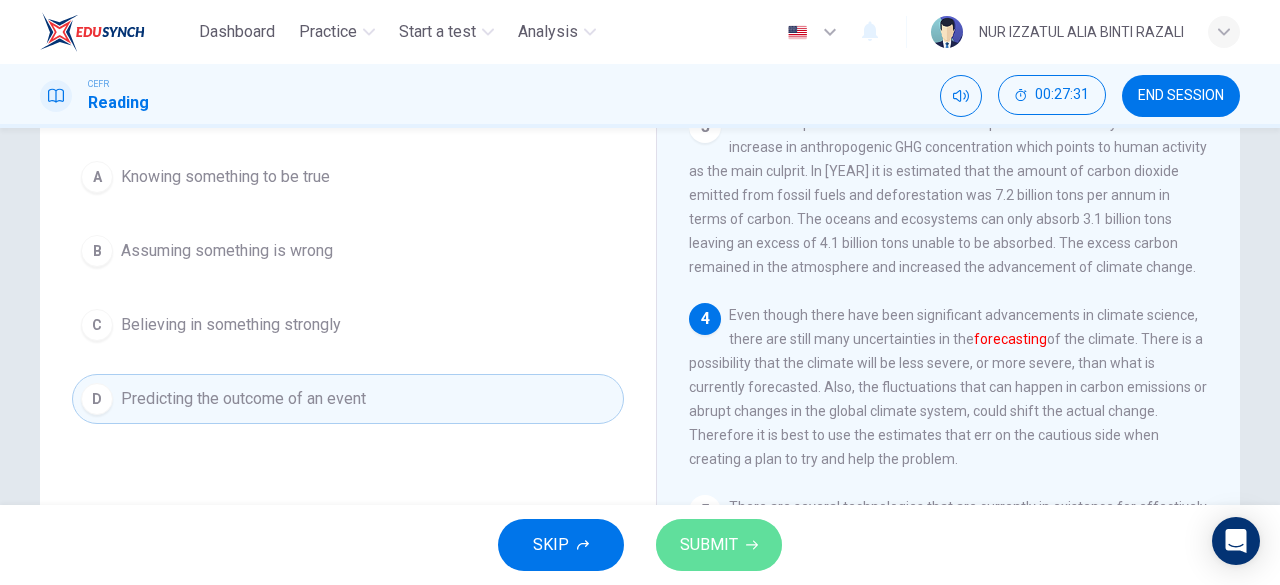 click at bounding box center [752, 545] 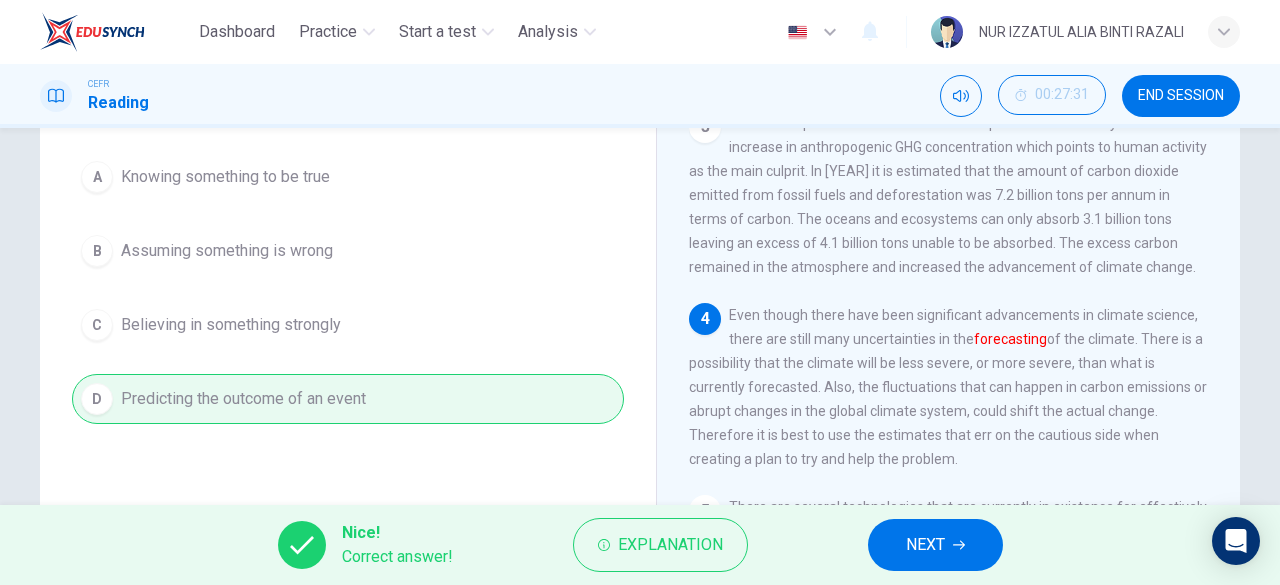click on "NEXT" at bounding box center [935, 545] 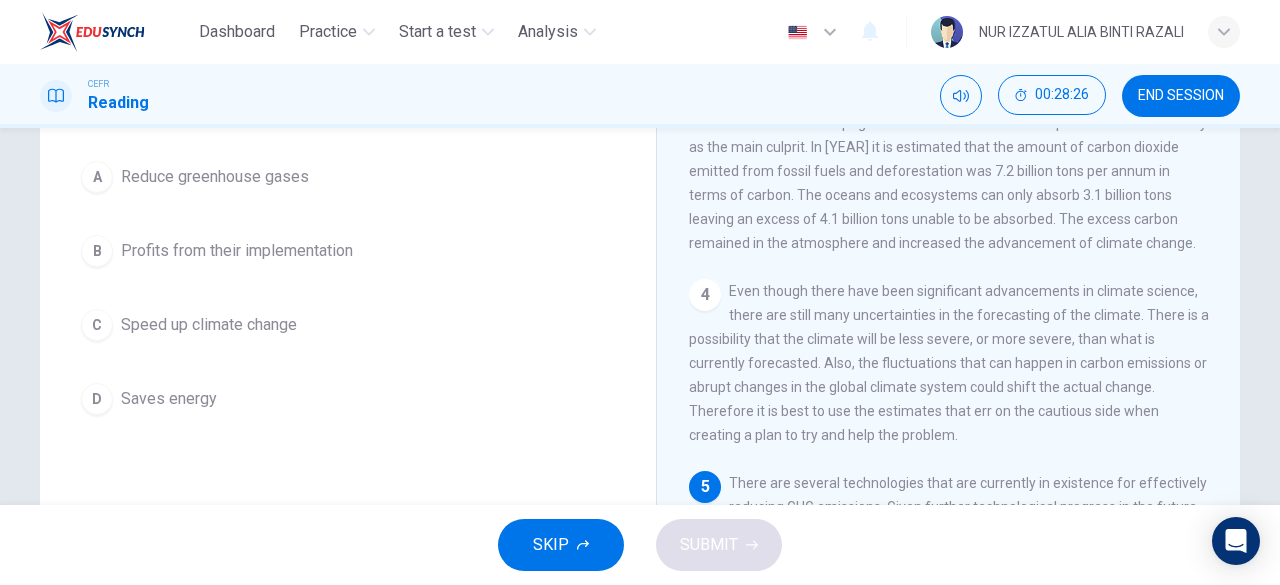 scroll, scrollTop: 398, scrollLeft: 0, axis: vertical 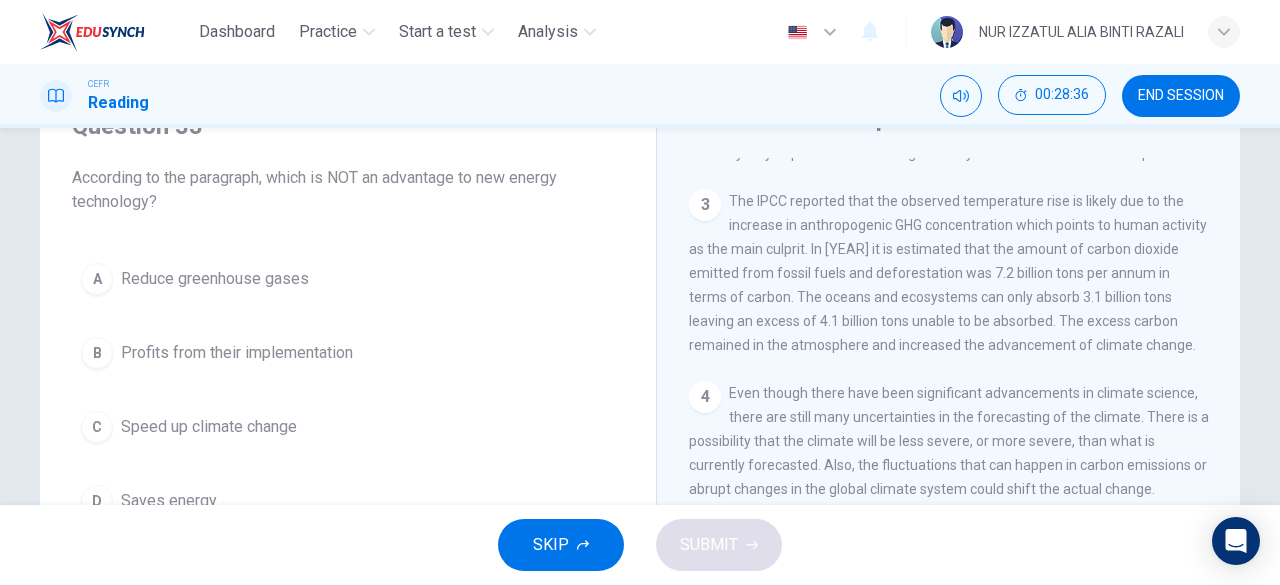 click on "C Speed up climate change" at bounding box center [348, 427] 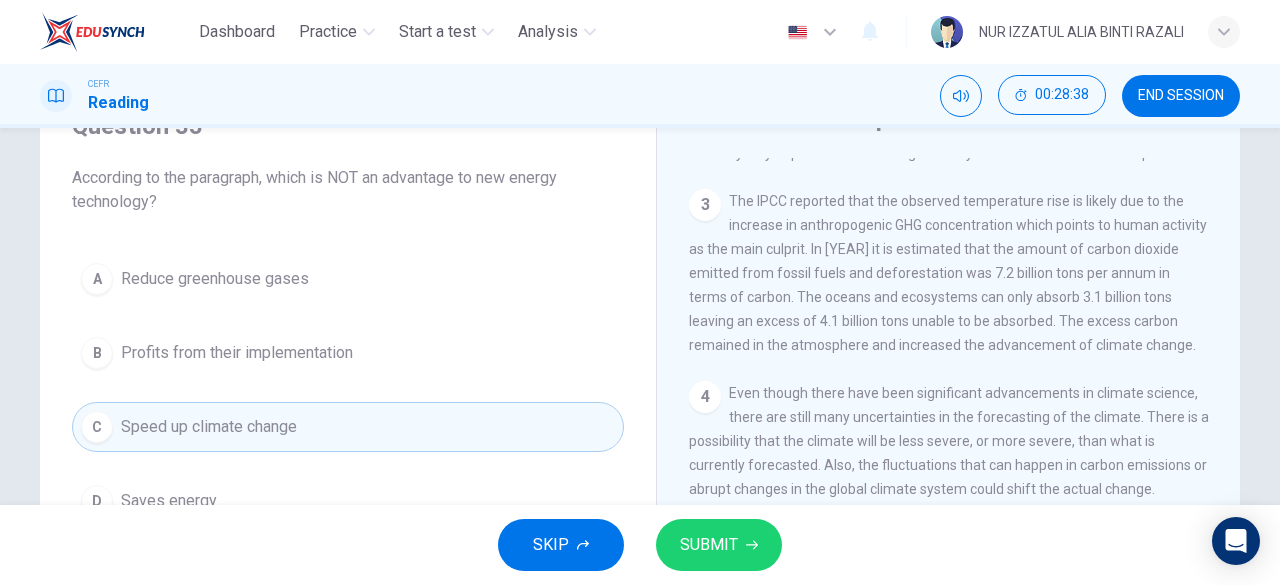 click on "SUBMIT" at bounding box center (709, 545) 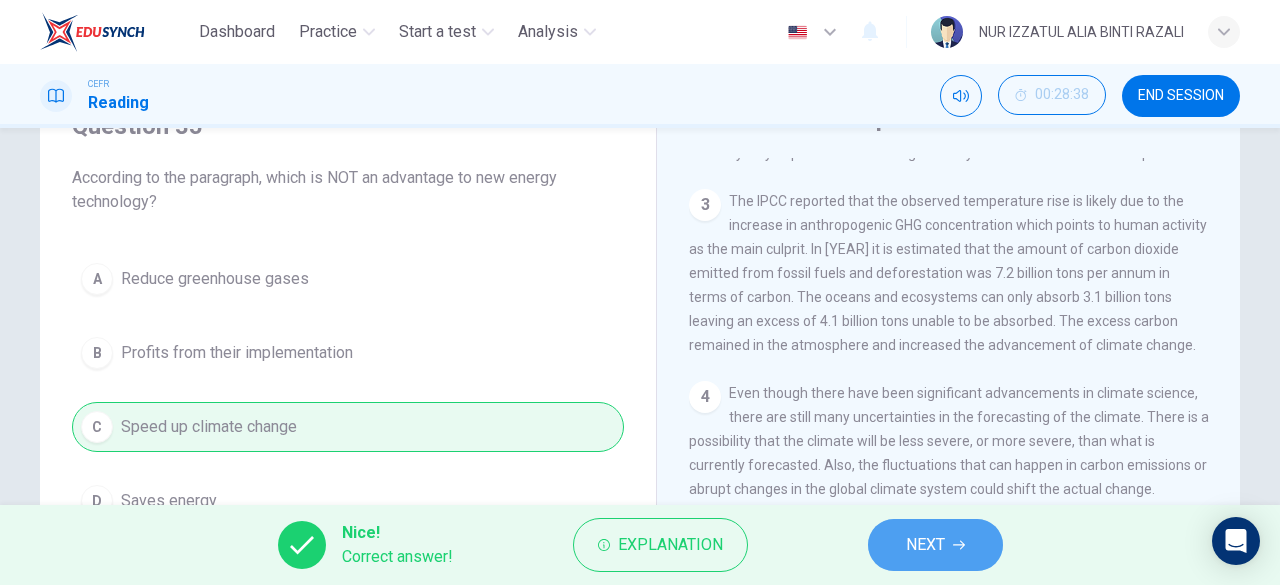 click on "NEXT" at bounding box center (925, 545) 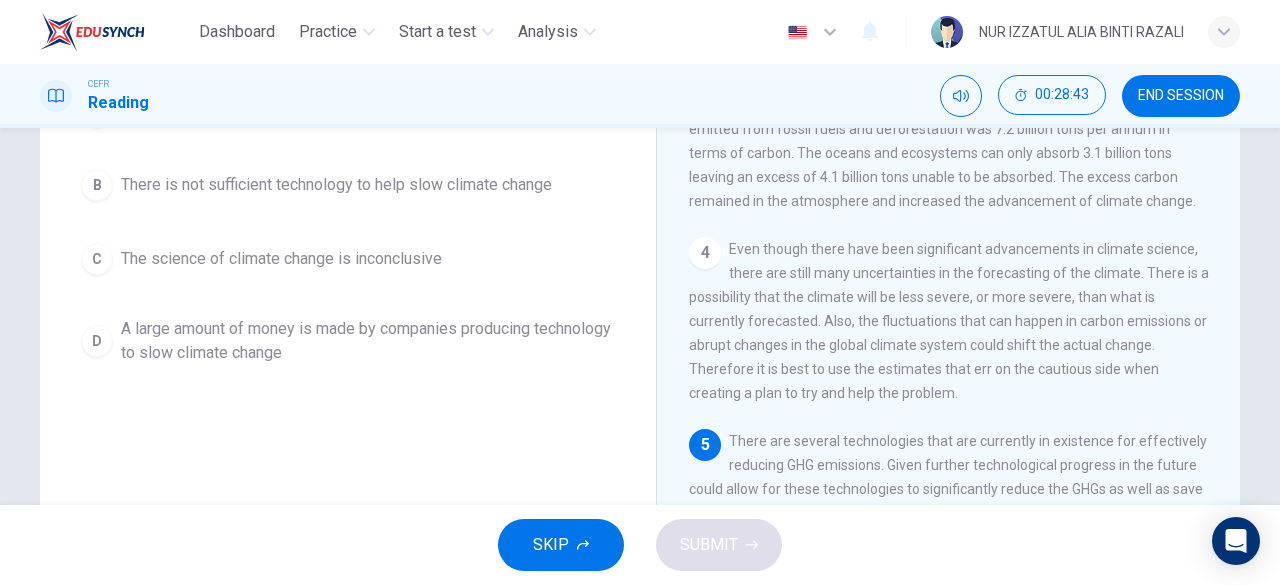 scroll, scrollTop: 398, scrollLeft: 0, axis: vertical 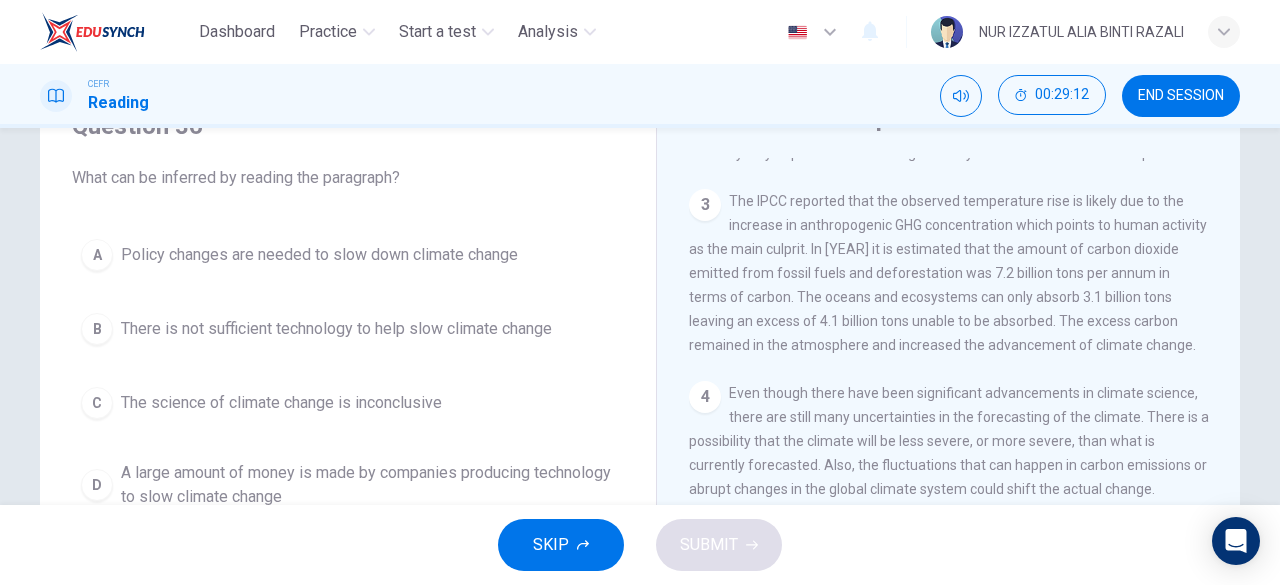 click on "Policy changes are needed to slow down climate change" at bounding box center [319, 255] 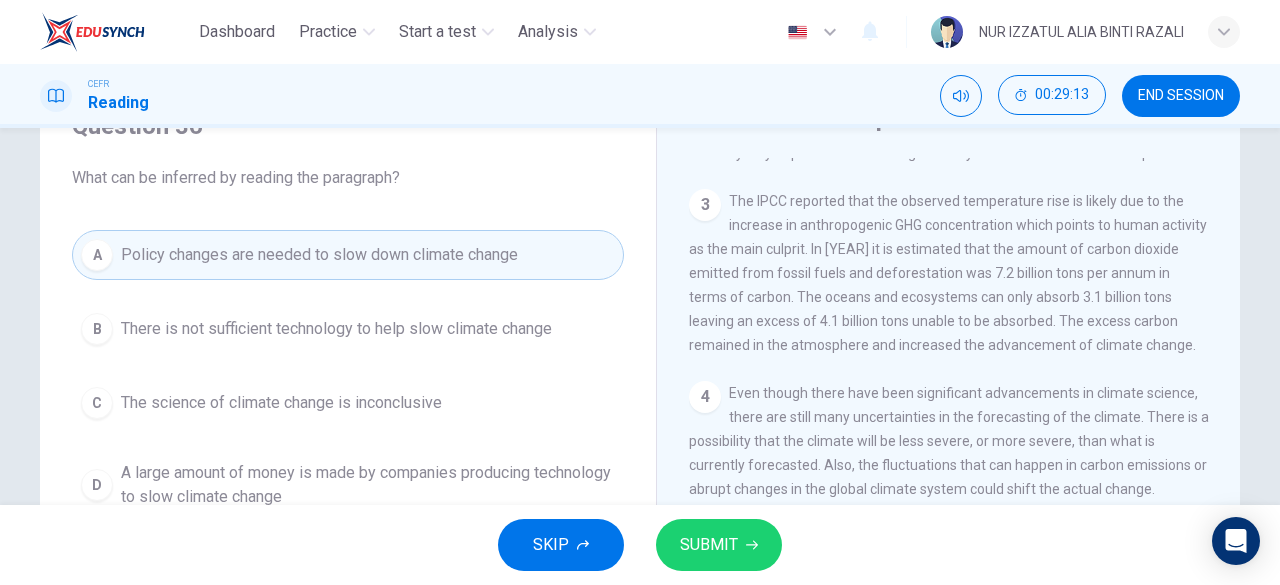 click on "SUBMIT" at bounding box center [709, 545] 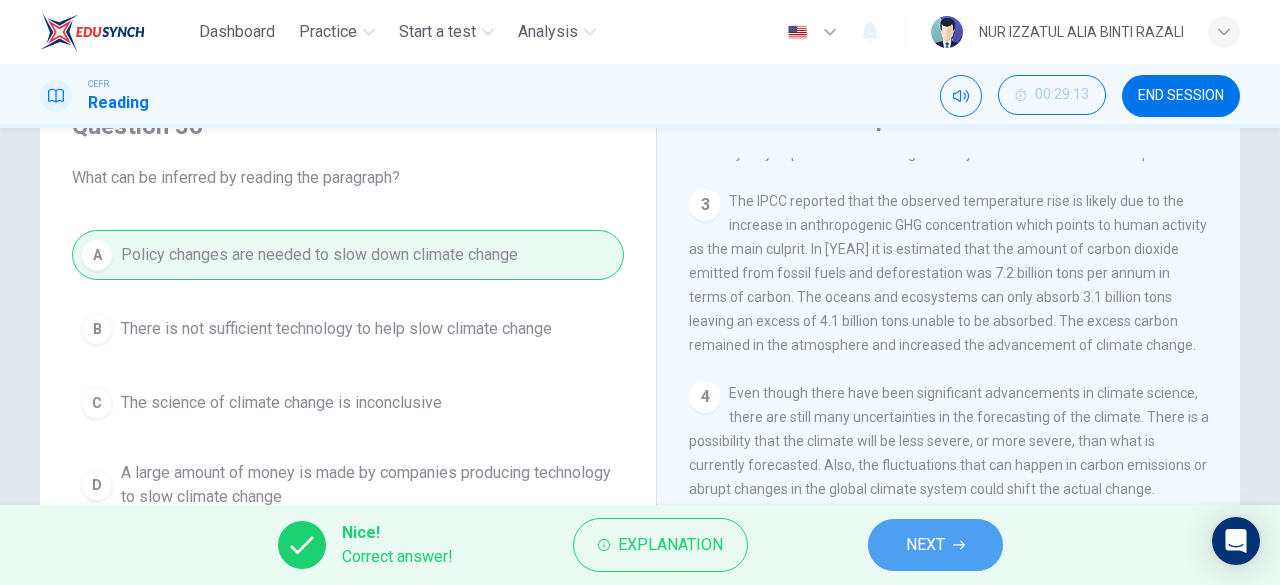 click on "NEXT" at bounding box center [935, 545] 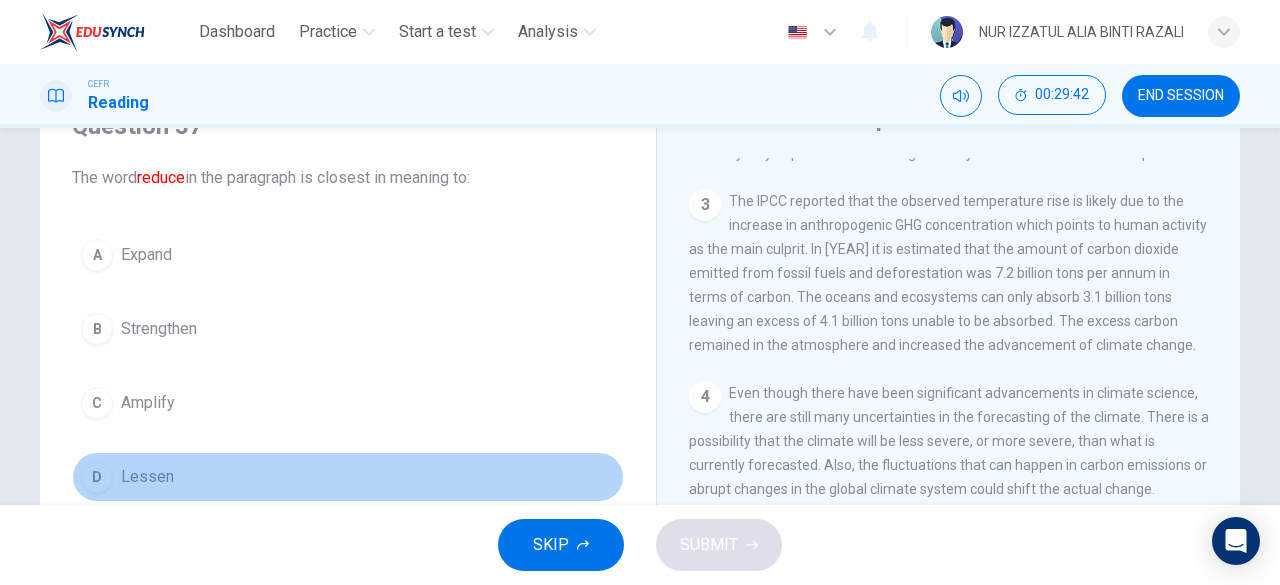 click on "D Lessen" at bounding box center (348, 477) 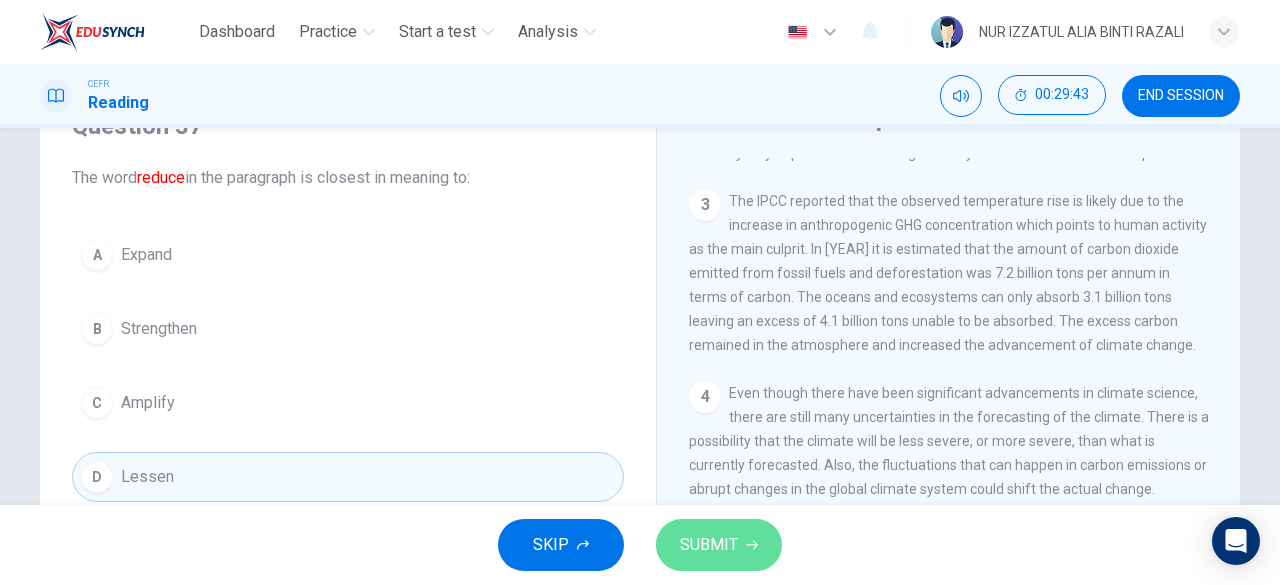 click on "SUBMIT" at bounding box center (709, 545) 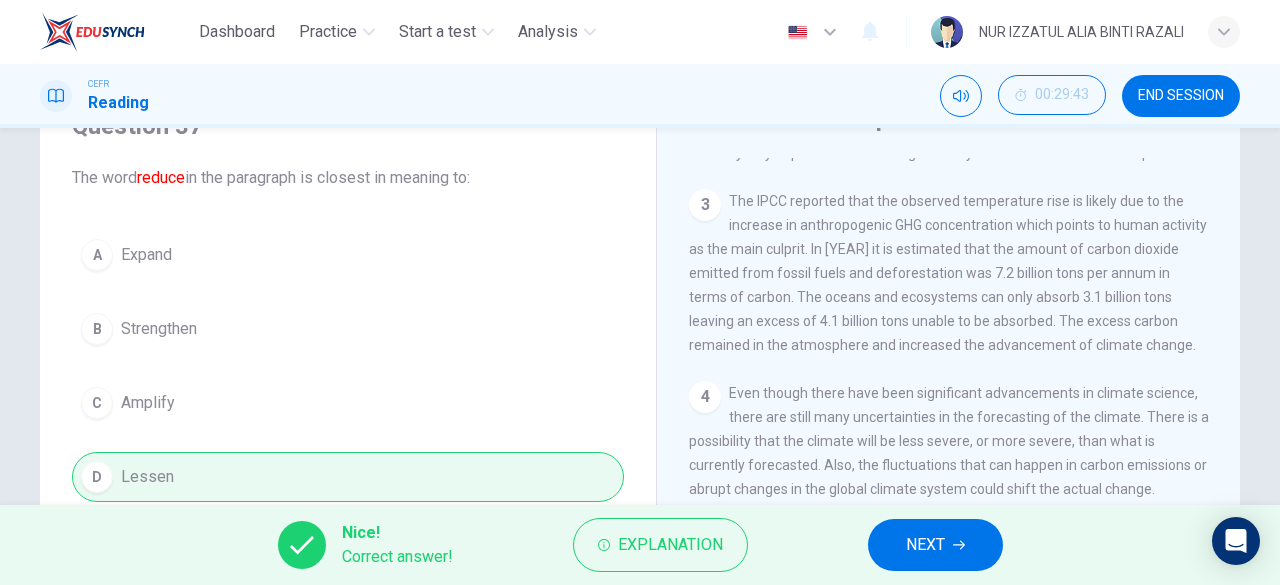 click on "NEXT" at bounding box center (925, 545) 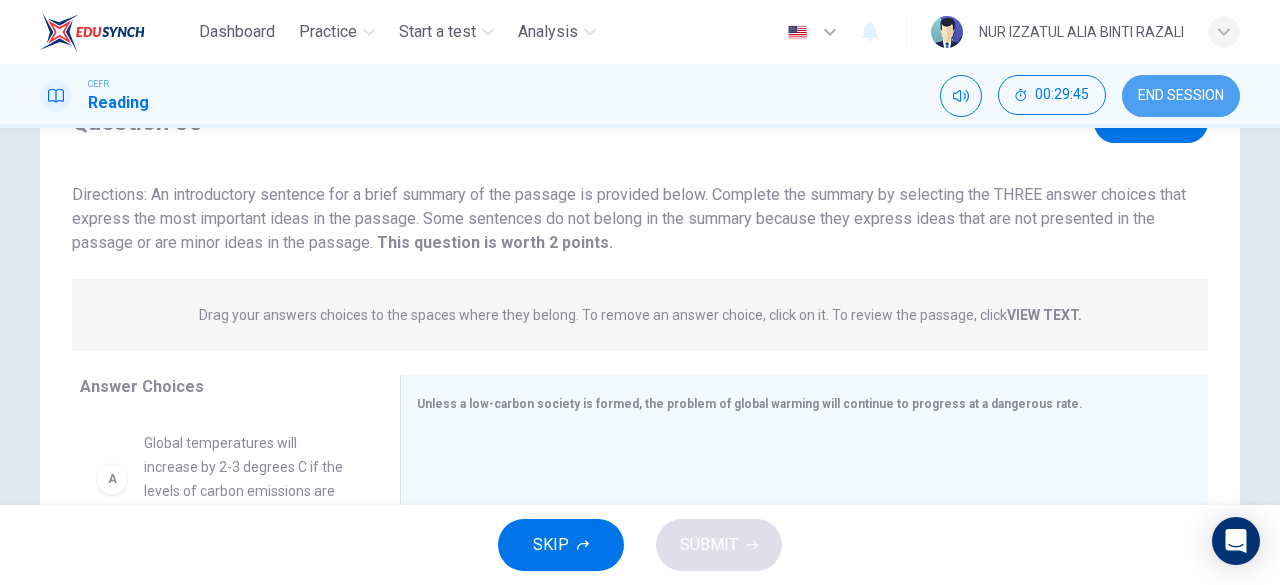 click on "END SESSION" at bounding box center (1181, 96) 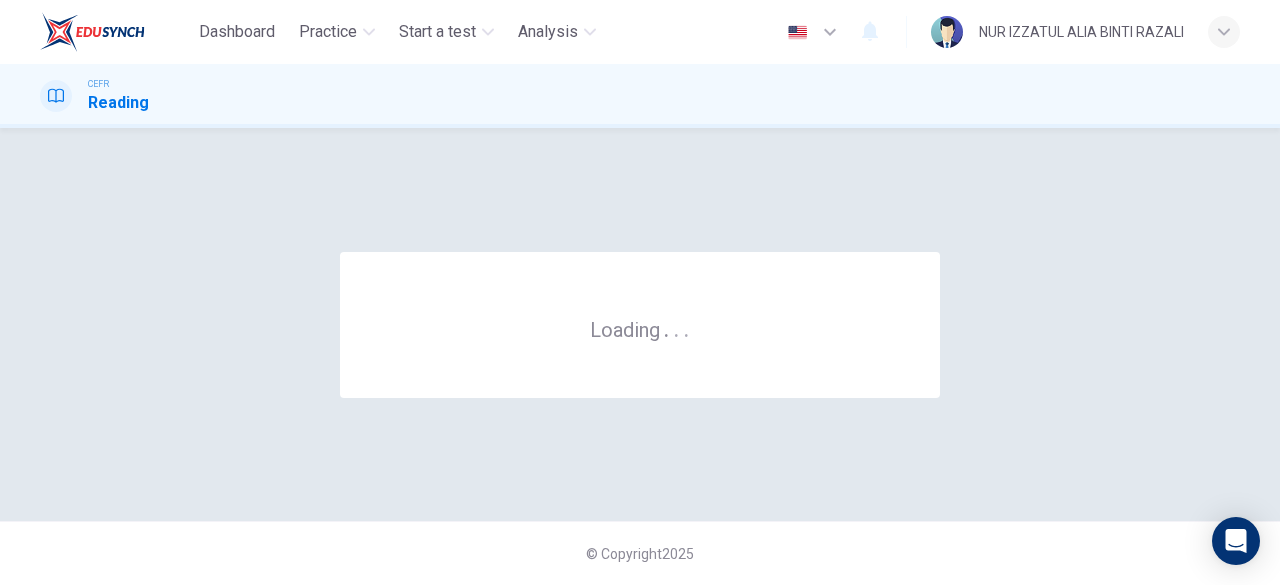 scroll, scrollTop: 0, scrollLeft: 0, axis: both 